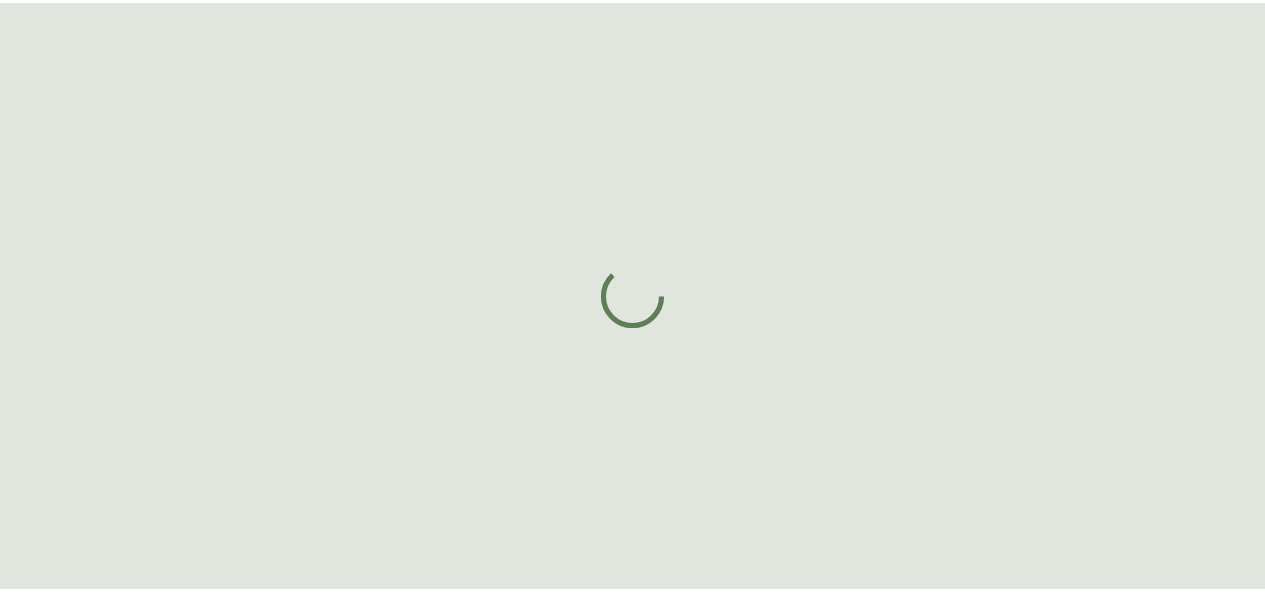 scroll, scrollTop: 0, scrollLeft: 0, axis: both 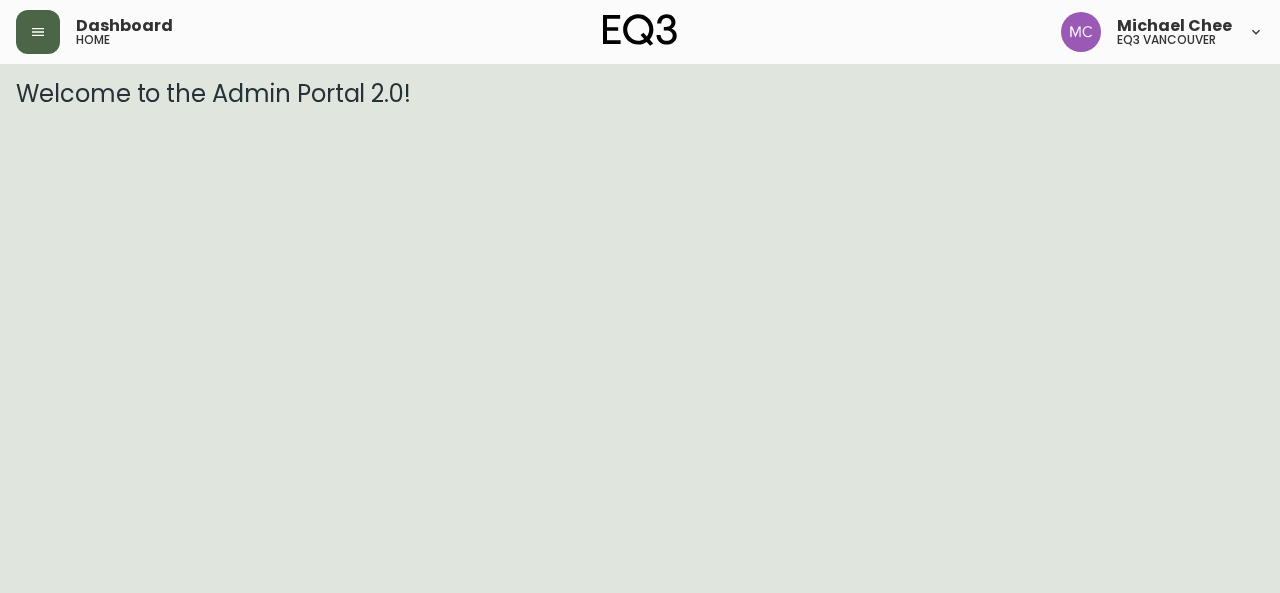 drag, startPoint x: 0, startPoint y: 0, endPoint x: 30, endPoint y: 29, distance: 41.725292 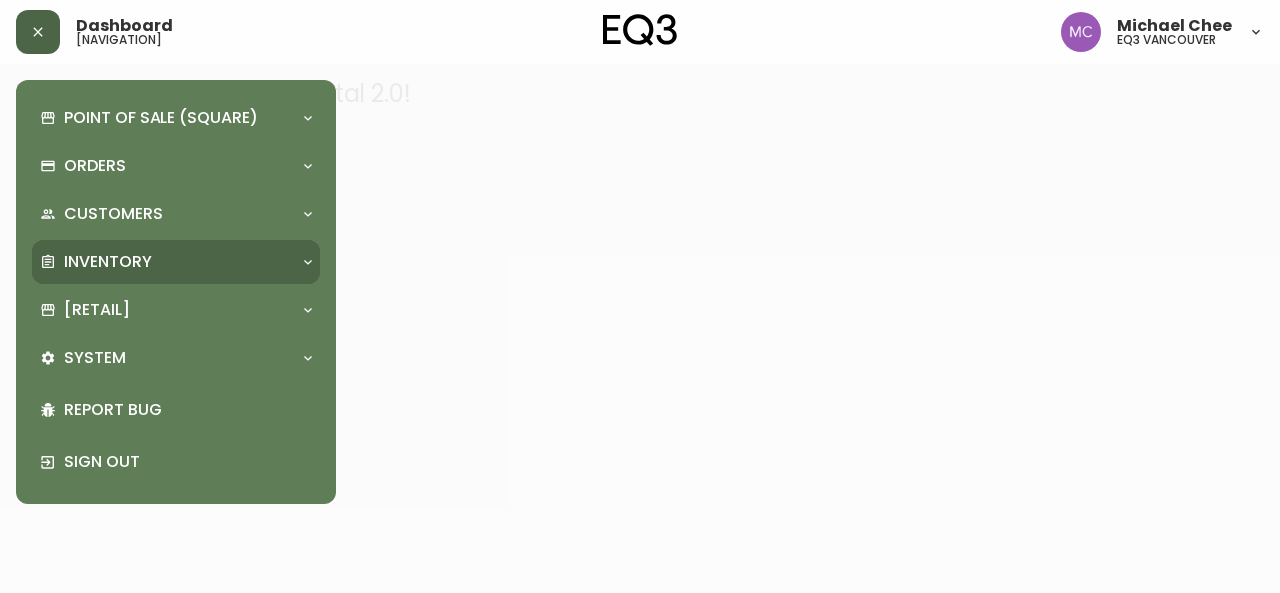 click on "Inventory" at bounding box center (108, 262) 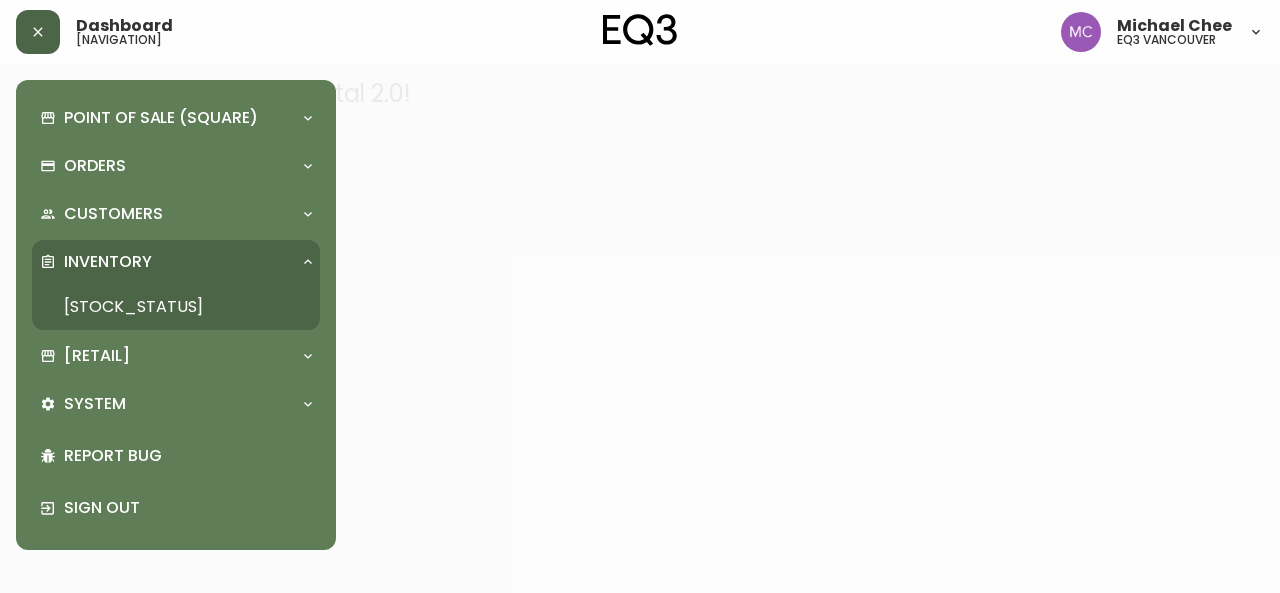 click on "[STOCK_STATUS]" at bounding box center [176, 307] 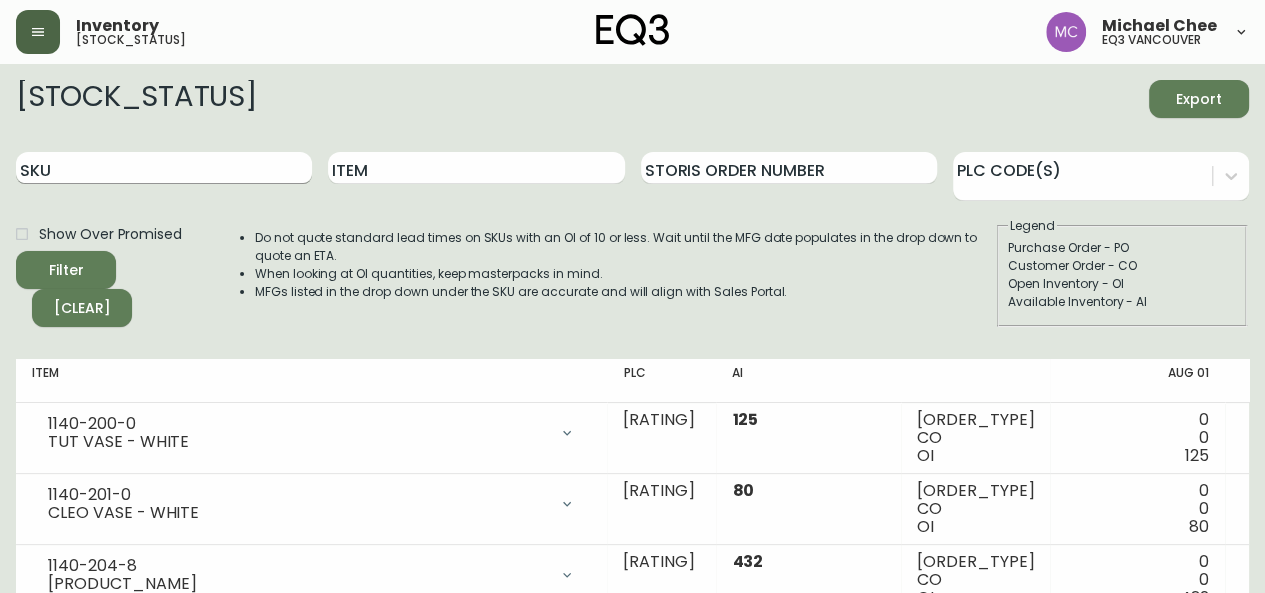 click on "SKU" at bounding box center (164, 168) 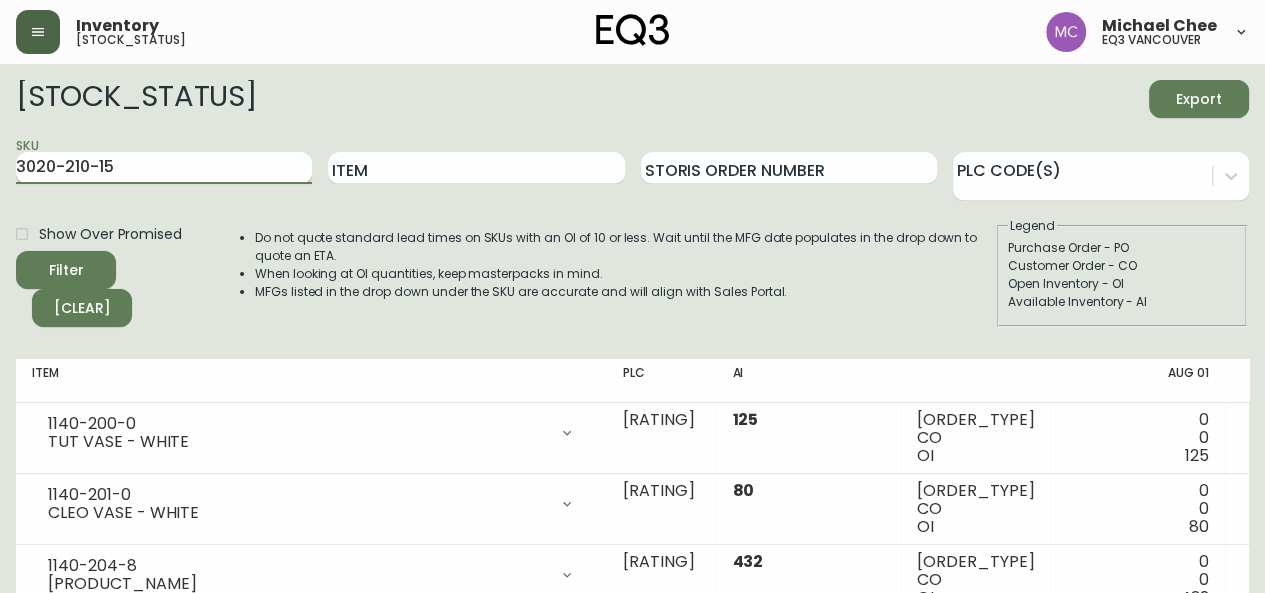 type on "3020-210-15" 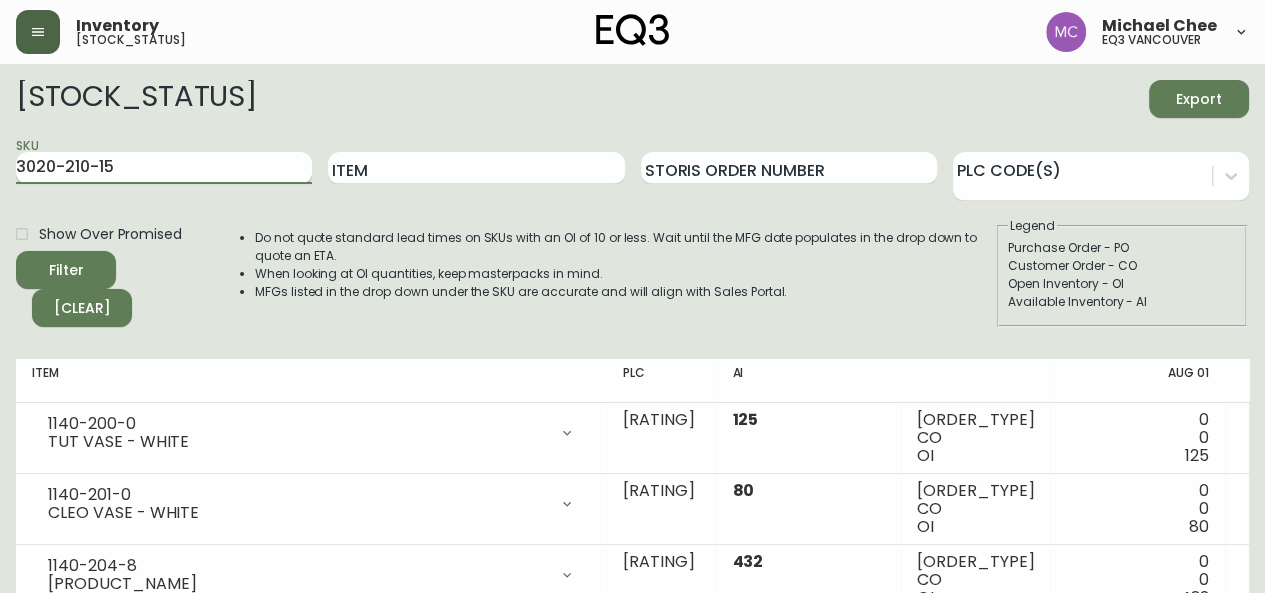 click on "Filter" at bounding box center [66, 270] 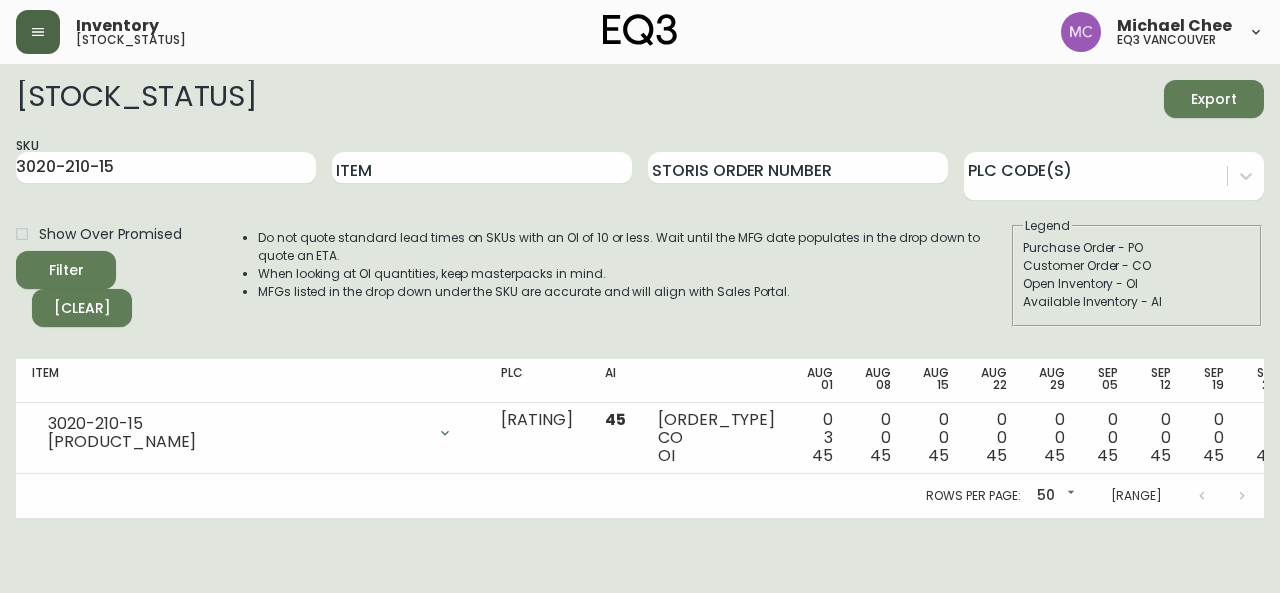 drag, startPoint x: 162, startPoint y: 193, endPoint x: 0, endPoint y: 193, distance: 162 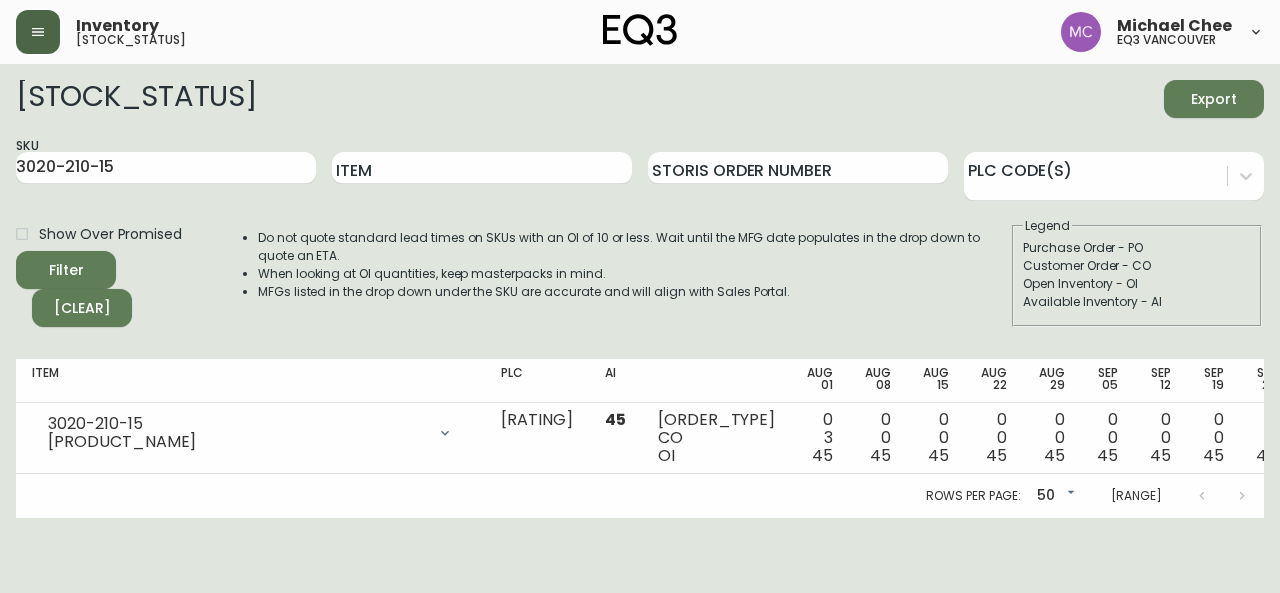 click on "contact information first name [FIRST] last name [LAST] street address [NUMBER] [STREET] [ADDRESS2] city [CITY] province / state [STATE] Select Alberta British Columbia Manitoba New Brunswick Newfoundland and Labrador Nova Scotia Nunavut Northwest Territories Ontario Prince Edward Island Quebec Saskatchewan Yukon country Canada Select Canada United States postal / zip code [POSTAL_CODE] phone number [PHONE] email [EMAIL] locale Select Select CA_EN CA_FR US_EN" at bounding box center [640, 291] 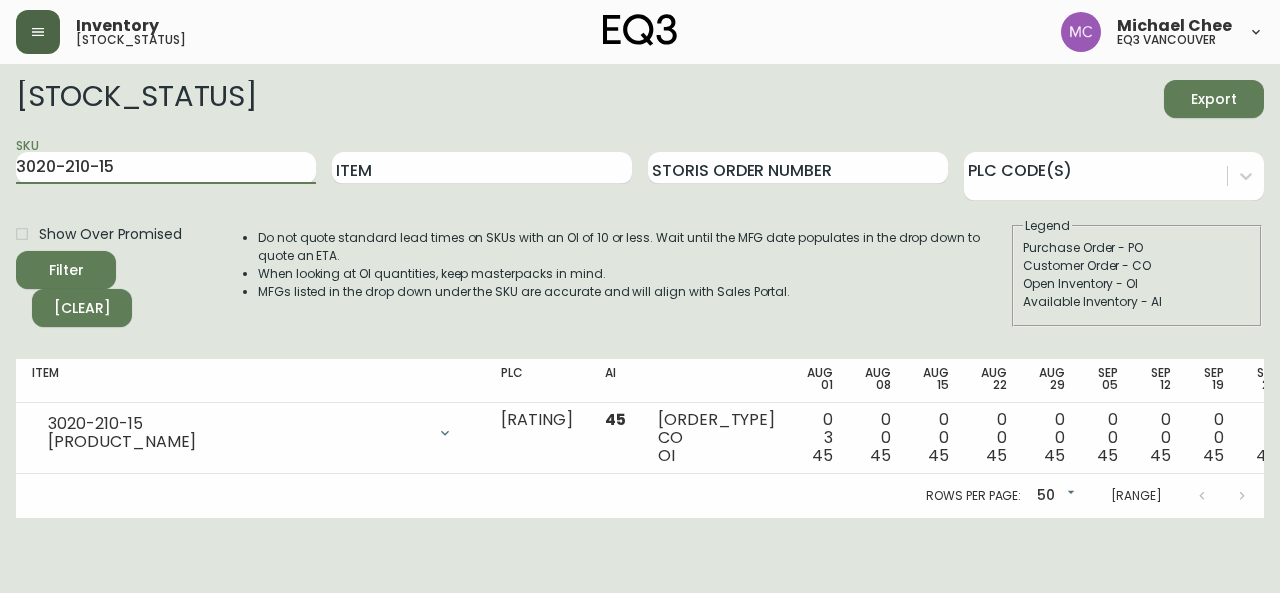 drag, startPoint x: 143, startPoint y: 159, endPoint x: 0, endPoint y: 157, distance: 143.01399 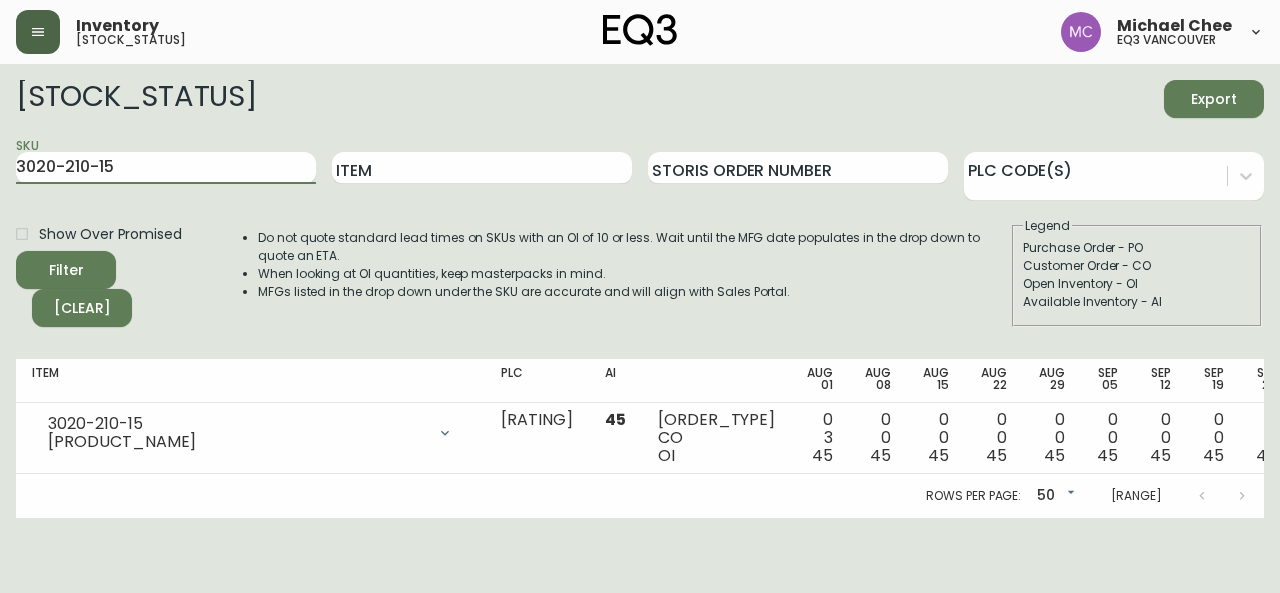 click on "contact information first name [FIRST] last name [LAST] street address [NUMBER] [STREET] [ADDRESS2] city [CITY] province / state [STATE] Select Alberta British Columbia Manitoba New Brunswick Newfoundland and Labrador Nova Scotia Nunavut Northwest Territories Ontario Prince Edward Island Quebec Saskatchewan Yukon country Canada Select Canada United States postal / zip code [POSTAL_CODE] phone number [PHONE] email [EMAIL] locale Select Select CA_EN CA_FR US_EN" at bounding box center (640, 291) 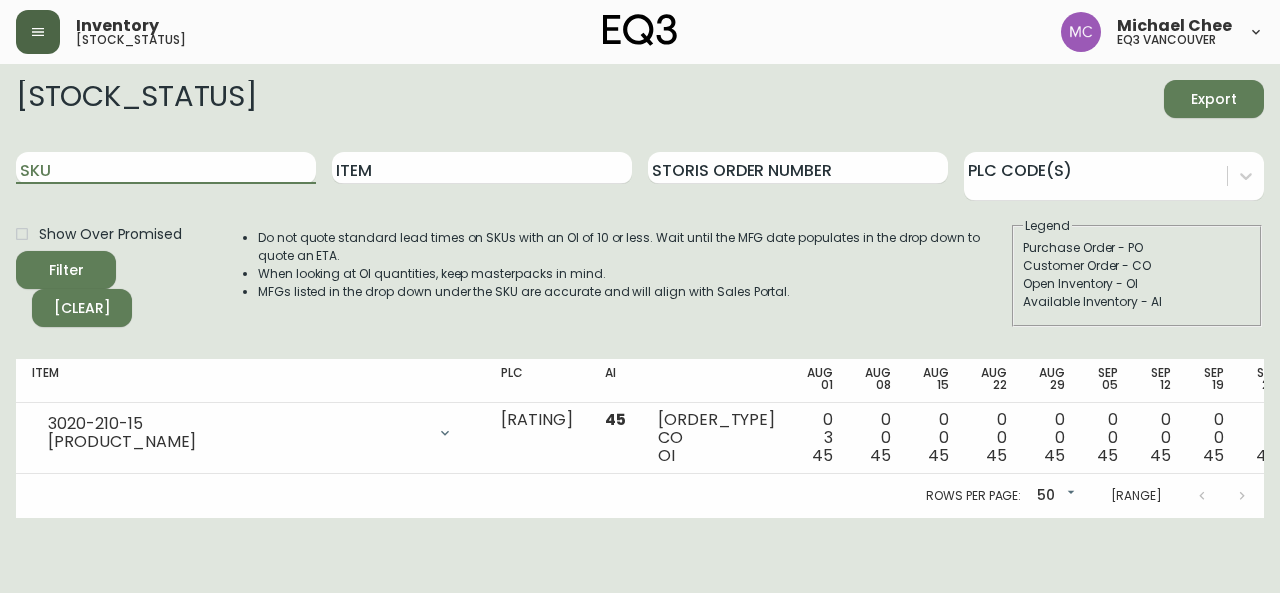 paste on "7020-042-1-B" 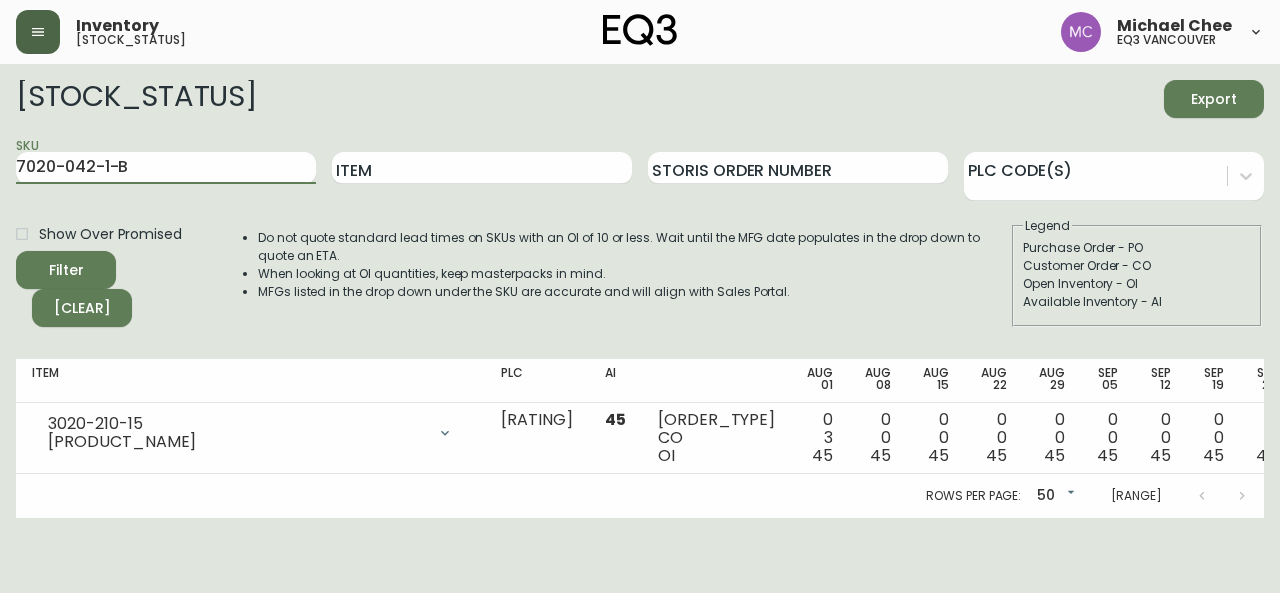 click on "Filter" at bounding box center (66, 270) 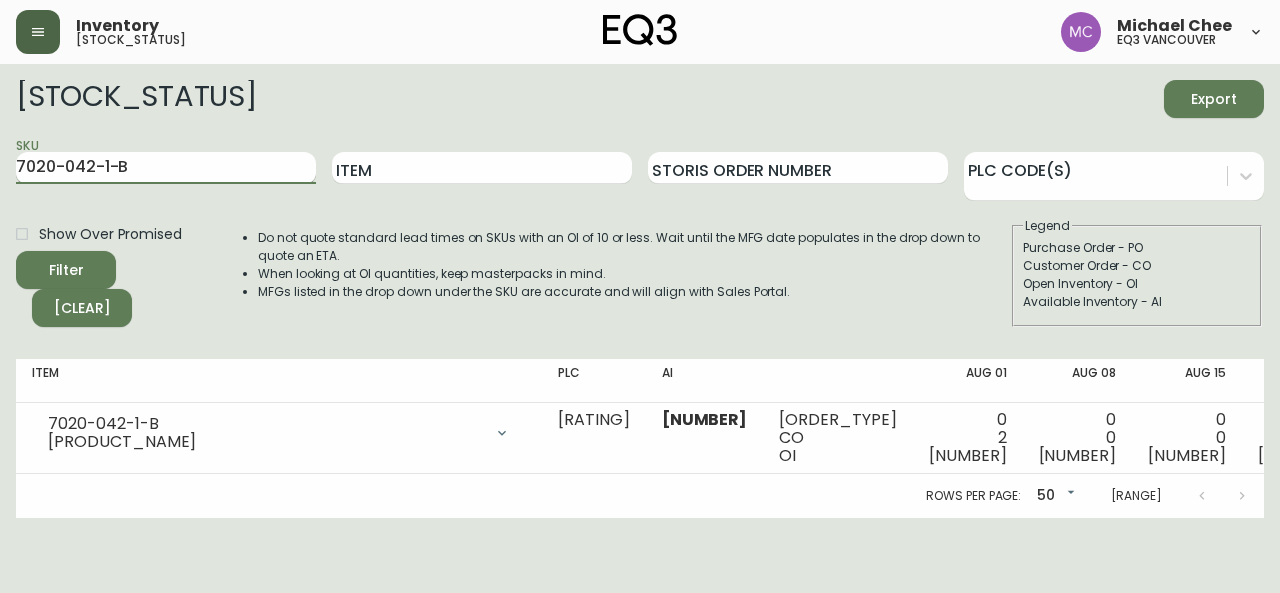click on "7020-042-1-B" at bounding box center [166, 168] 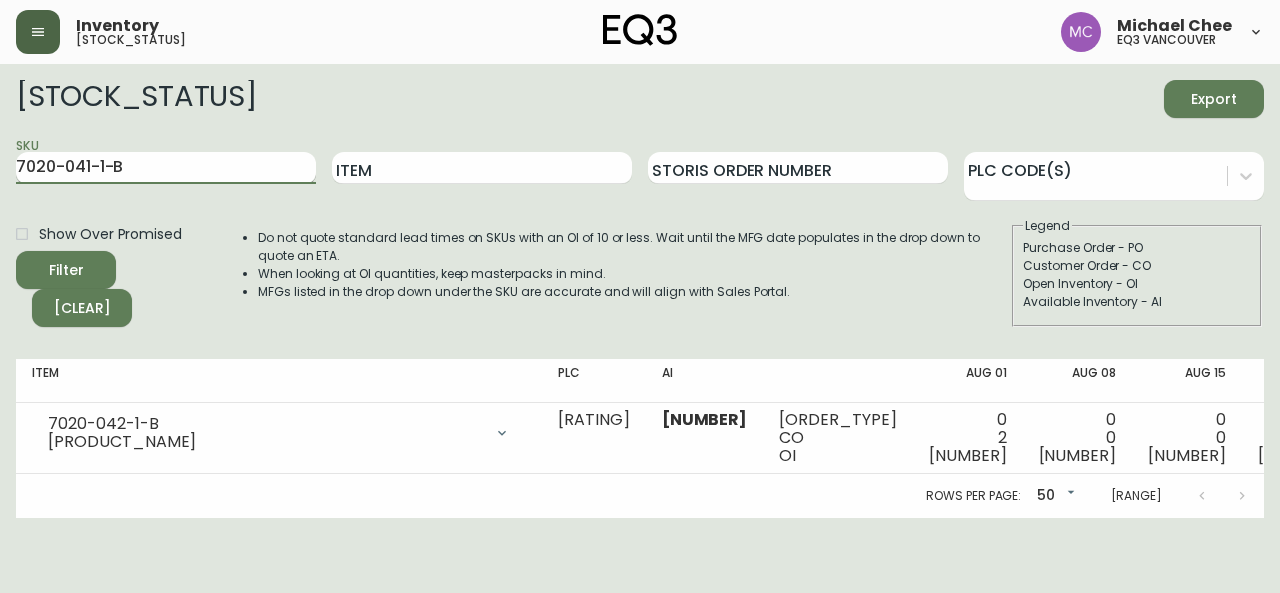 click on "7020-041-1-B" at bounding box center [166, 168] 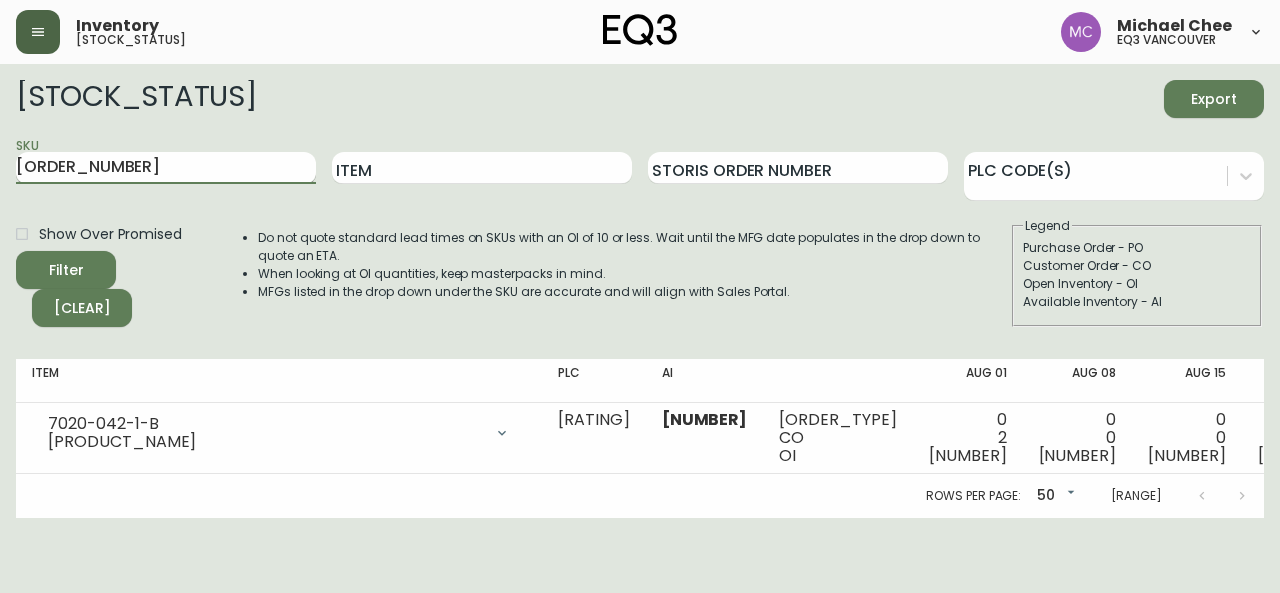 type on "[ORDER_NUMBER]" 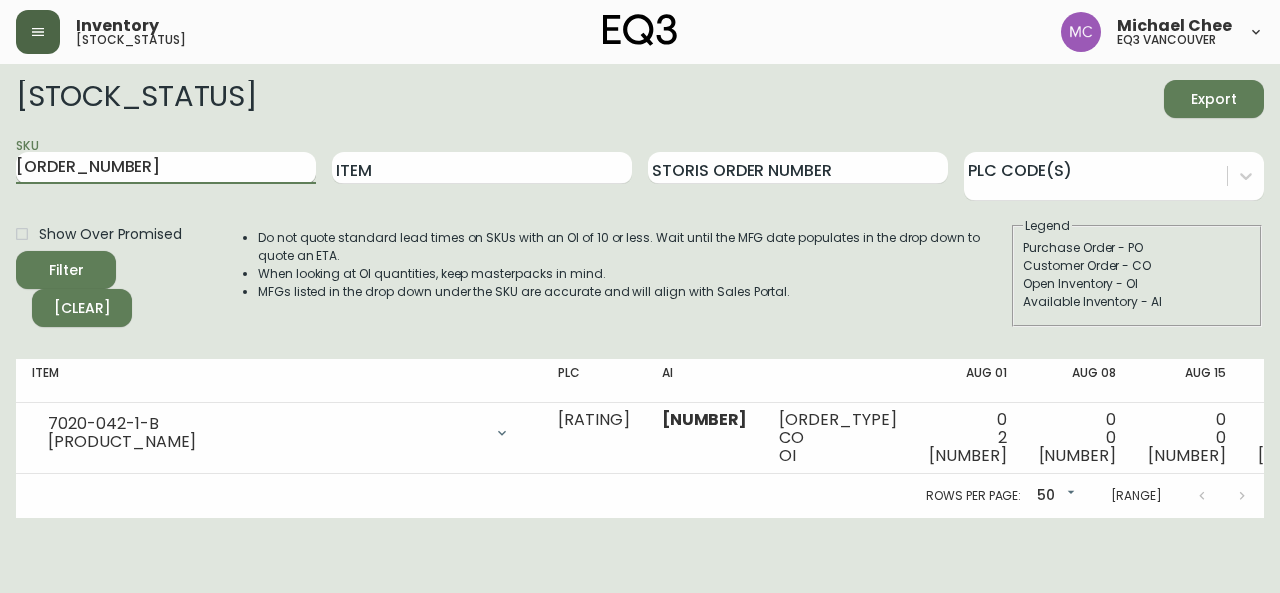 click on "Filter" at bounding box center (66, 270) 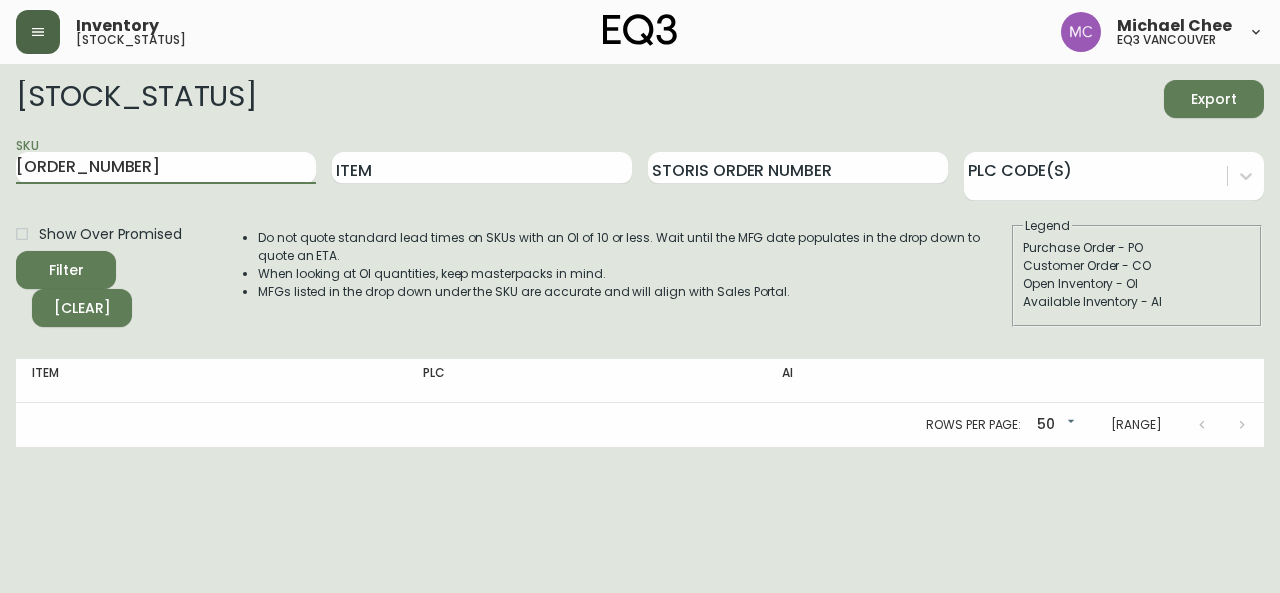 drag, startPoint x: 145, startPoint y: 167, endPoint x: 0, endPoint y: 160, distance: 145.16887 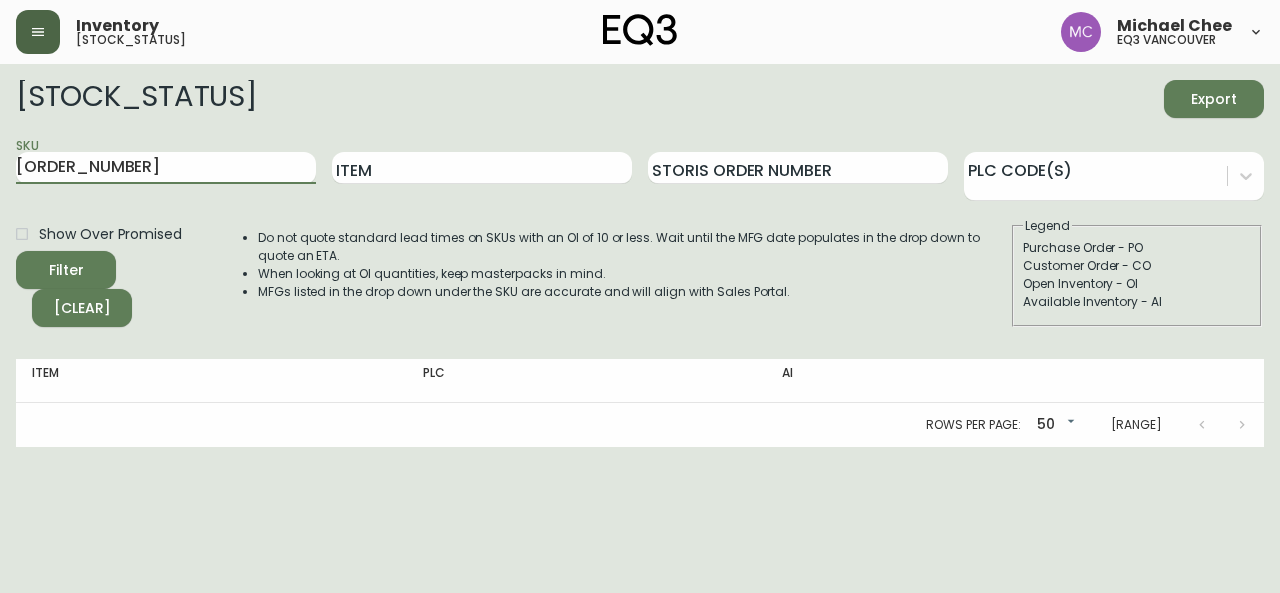 click on "Import Stock Status Export SKU 7020-041-4-B Item Storis Order Number PLC Code(s) Show Over Promised Filter Clear Do not quote standard lead times on SKUs with an OI of 10 or less. Wait until the MFG date populates in the drop down to quote an ETA. When looking at OI quantities, keep masterpacks in mind. MFGs listed in the drop down under the SKU are accurate and will align with Sales Portal. Legend Purchase Order - PO Customer Order - CO Open Inventory - OI Available Inventory - AI Item PLC AI Rows per page: 50 50 0-0 of 0" at bounding box center (640, 255) 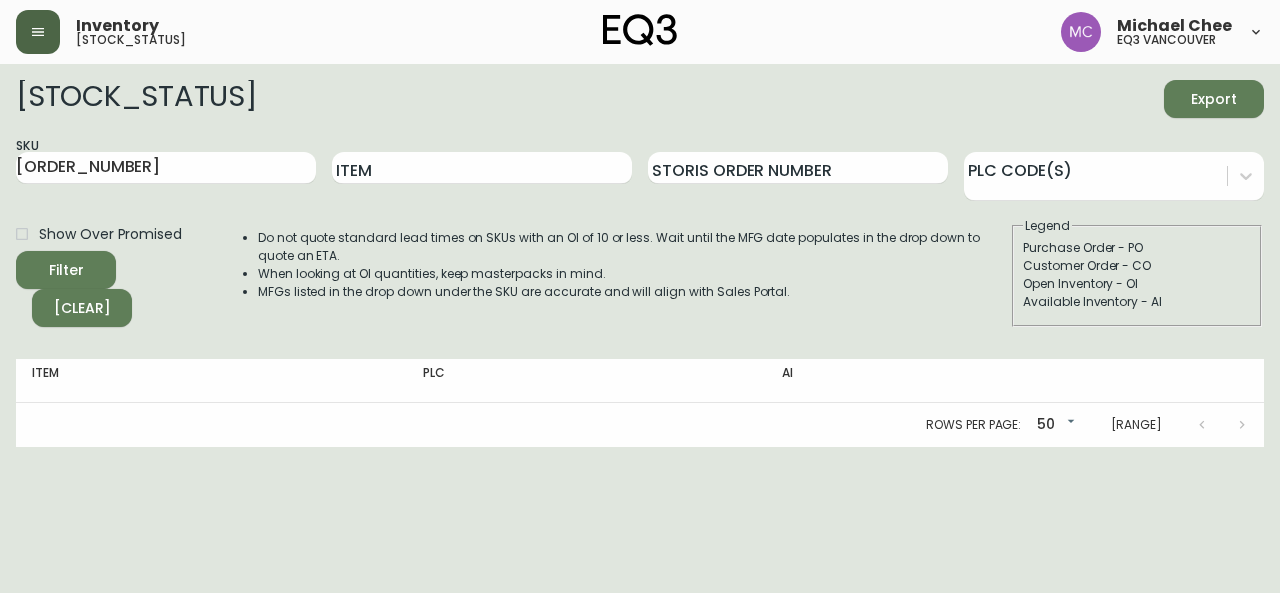 click on "Legend Purchase Order - PO Customer Order - CO Open Inventory - OI Available Inventory - AI" at bounding box center (1137, 272) 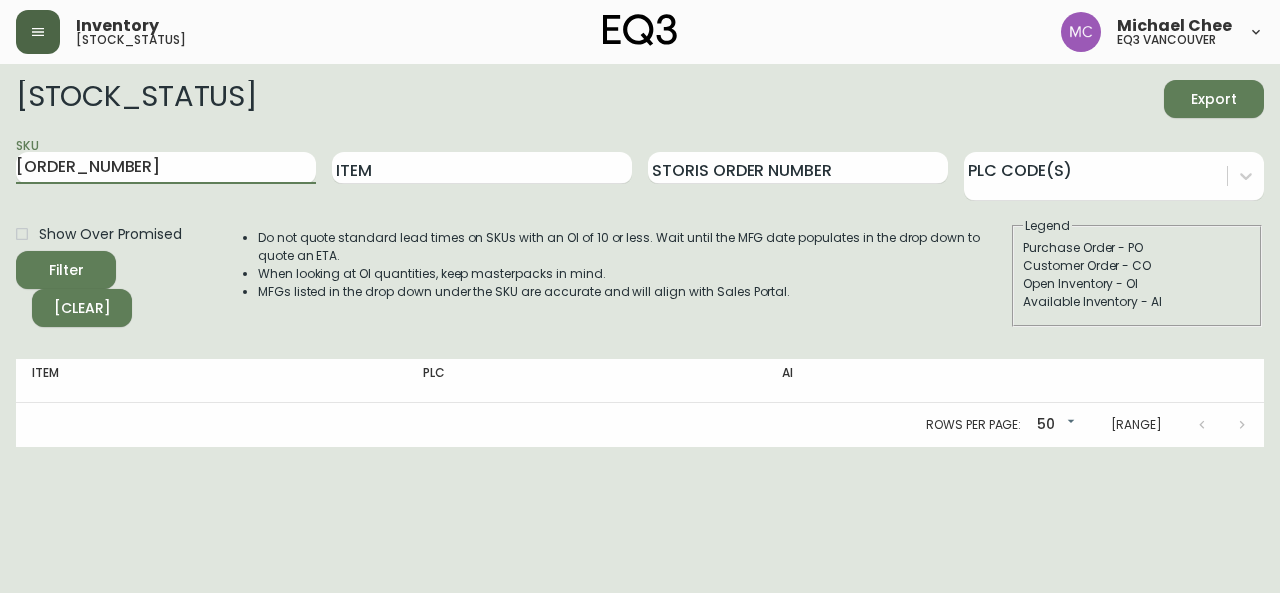 drag, startPoint x: 161, startPoint y: 164, endPoint x: 0, endPoint y: 176, distance: 161.44658 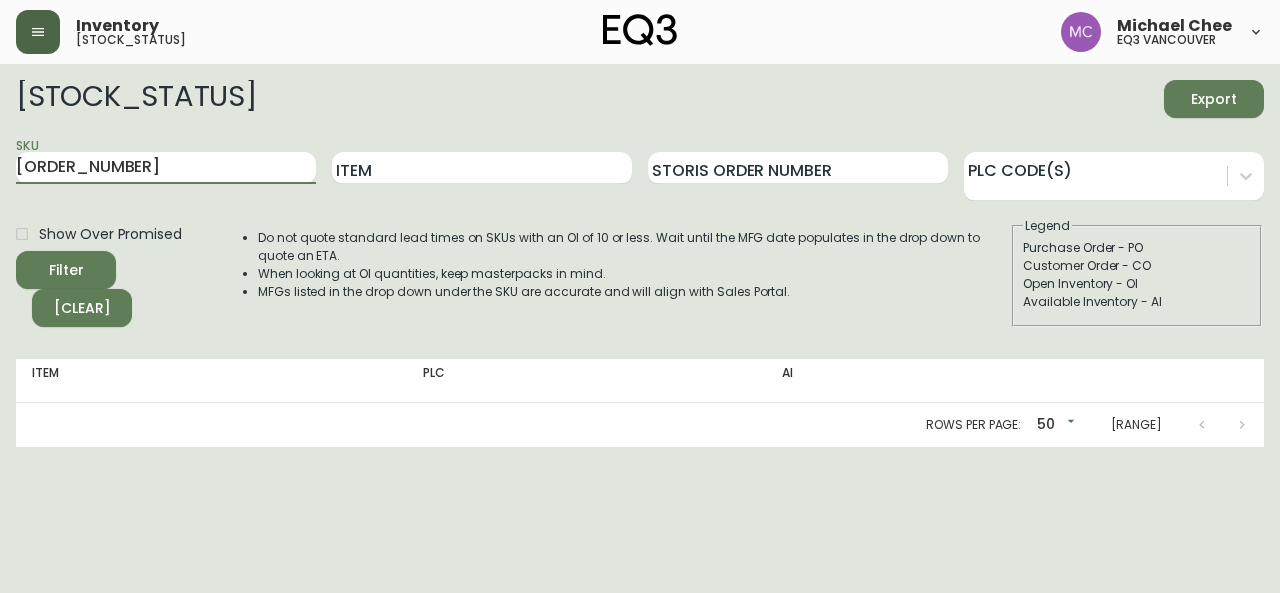 click on "Import Stock Status Export SKU 7020-041-4-B Item Storis Order Number PLC Code(s) Show Over Promised Filter Clear Do not quote standard lead times on SKUs with an OI of 10 or less. Wait until the MFG date populates in the drop down to quote an ETA. When looking at OI quantities, keep masterpacks in mind. MFGs listed in the drop down under the SKU are accurate and will align with Sales Portal. Legend Purchase Order - PO Customer Order - CO Open Inventory - OI Available Inventory - AI Item PLC AI Rows per page: 50 50 0-0 of 0" at bounding box center [640, 255] 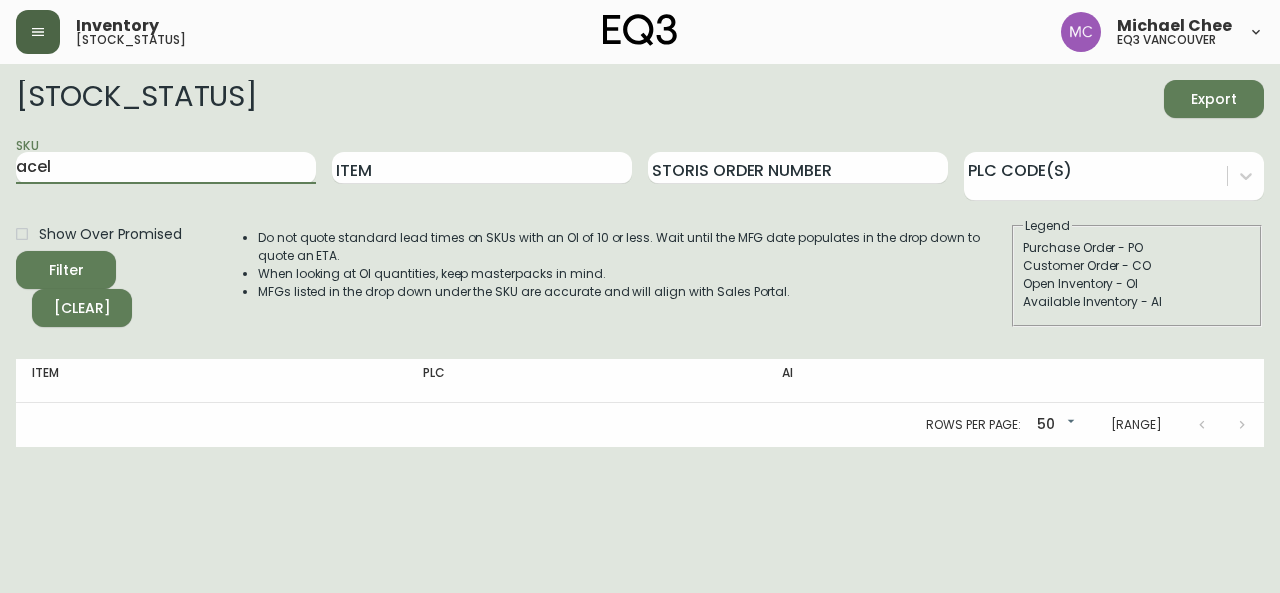 type on "acel" 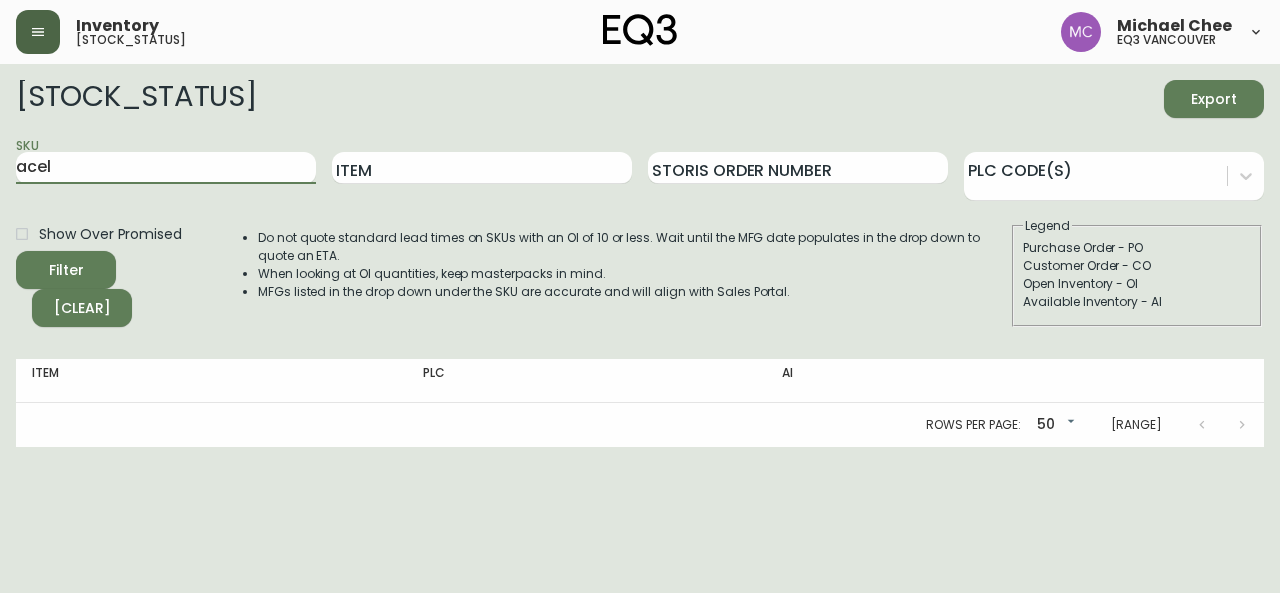 click on "Filter" at bounding box center [66, 270] 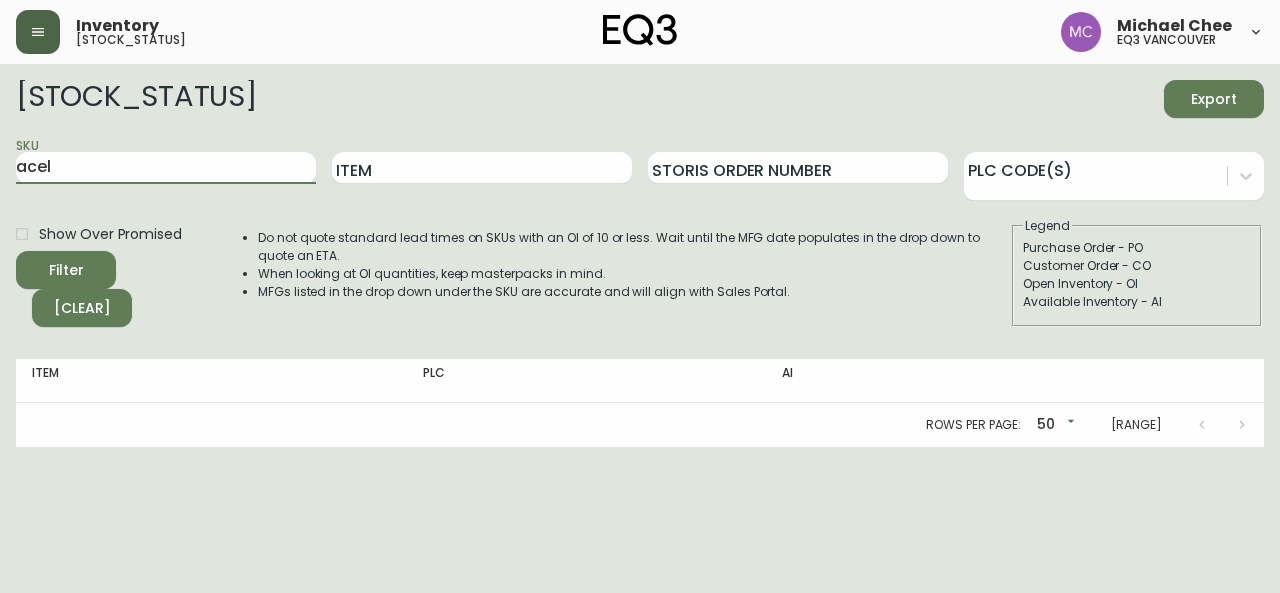 drag, startPoint x: 76, startPoint y: 163, endPoint x: 0, endPoint y: 167, distance: 76.105194 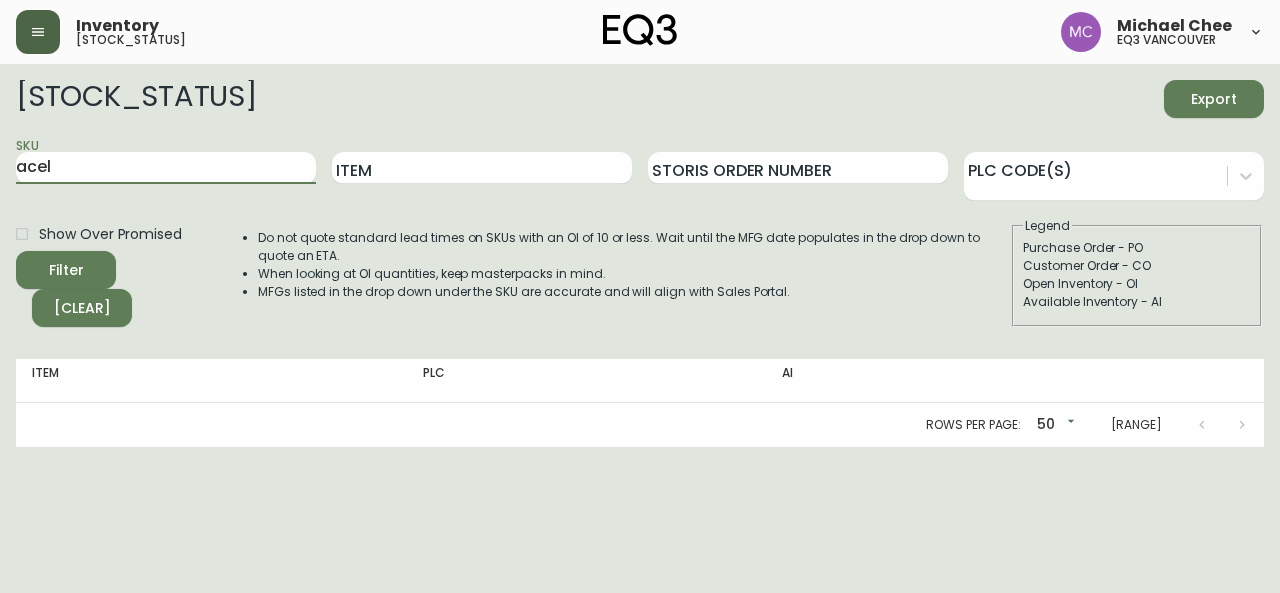 click on "Import Stock Status Export SKU acel Item Storis Order Number PLC Code(s) Show Over Promised Filter Clear Do not quote standard lead times on SKUs with an OI of 10 or less. Wait until the MFG date populates in the drop down to quote an ETA. When looking at OI quantities, keep masterpacks in mind. MFGs listed in the drop down under the SKU are accurate and will align with Sales Portal. Legend Purchase Order - PO Customer Order - CO Open Inventory - OI Available Inventory - AI Item PLC AI Rows per page: 50 50 0-0 of 0" at bounding box center (640, 255) 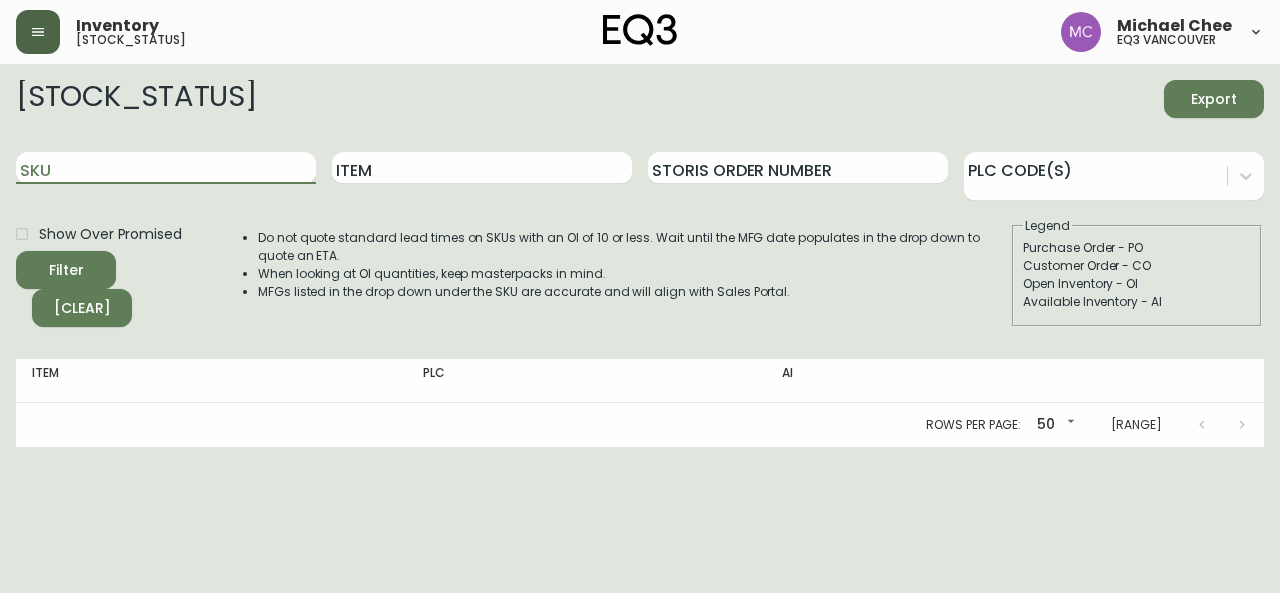 type 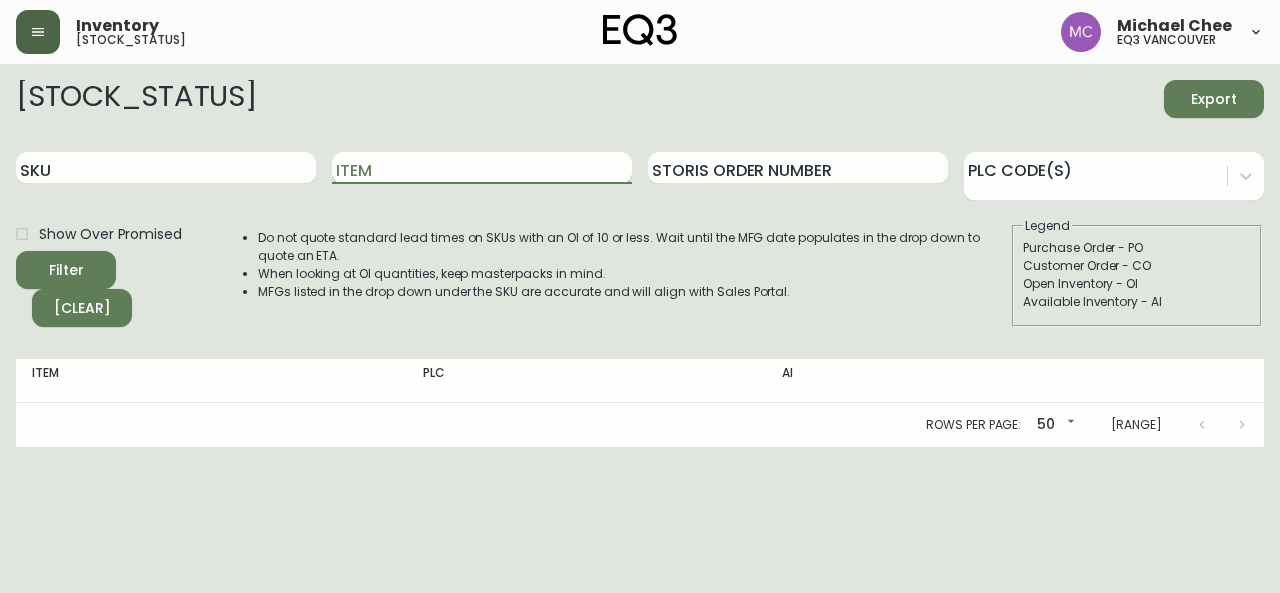 click on "Item" at bounding box center [482, 168] 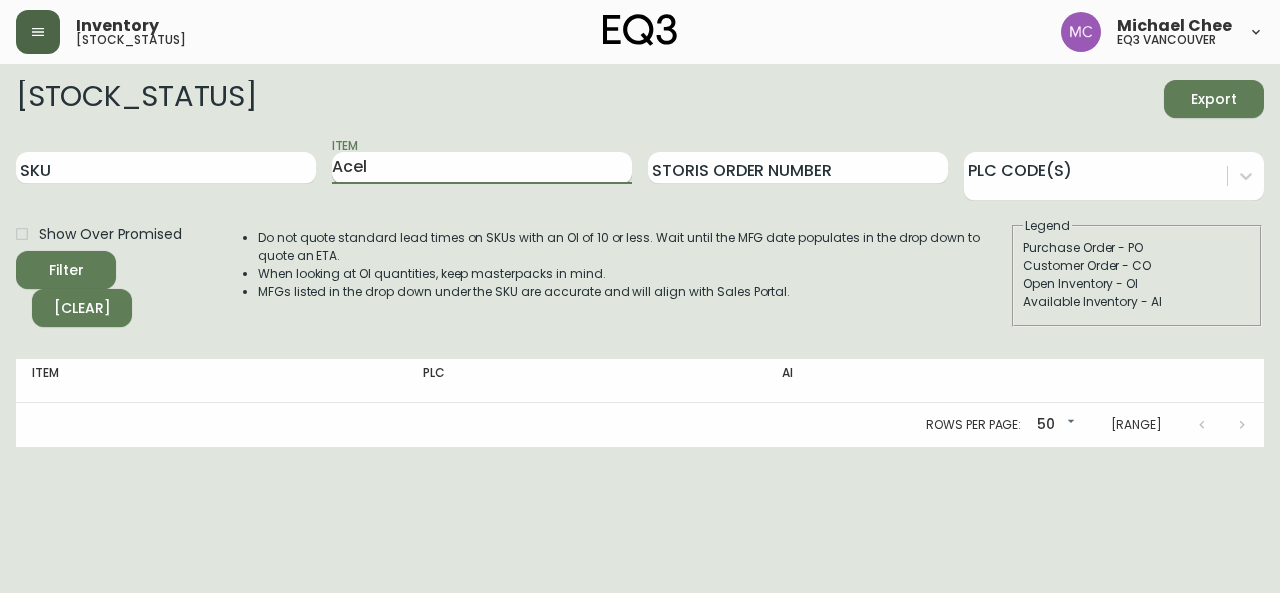 type on "Acel" 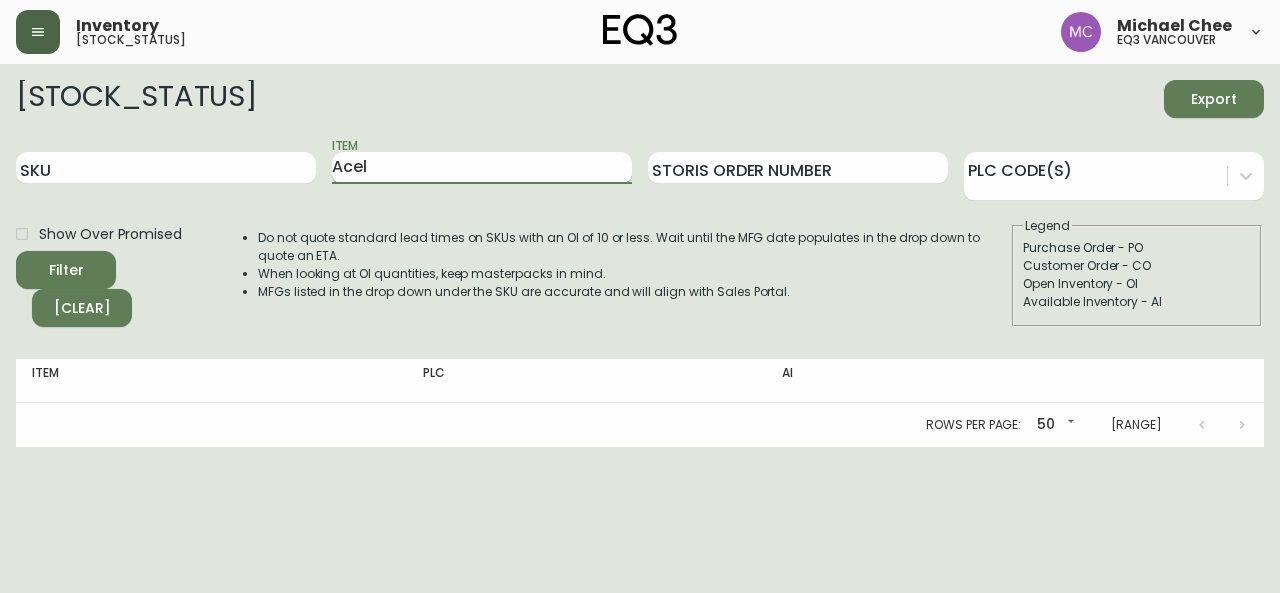 click on "Filter" at bounding box center (66, 270) 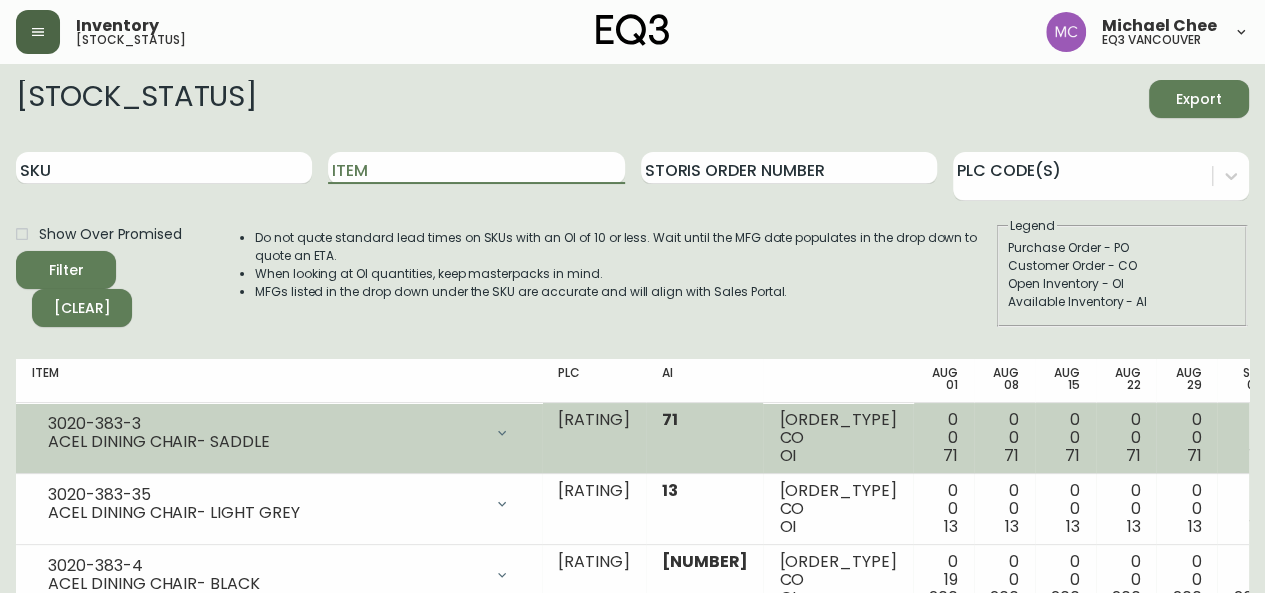 click on "Opening Balance 71 ( [DATE] ) Available Inventory 71 ( [DATE] ) Purchase Order (P019580) 74 ( [DATE] )" at bounding box center (279, 438) 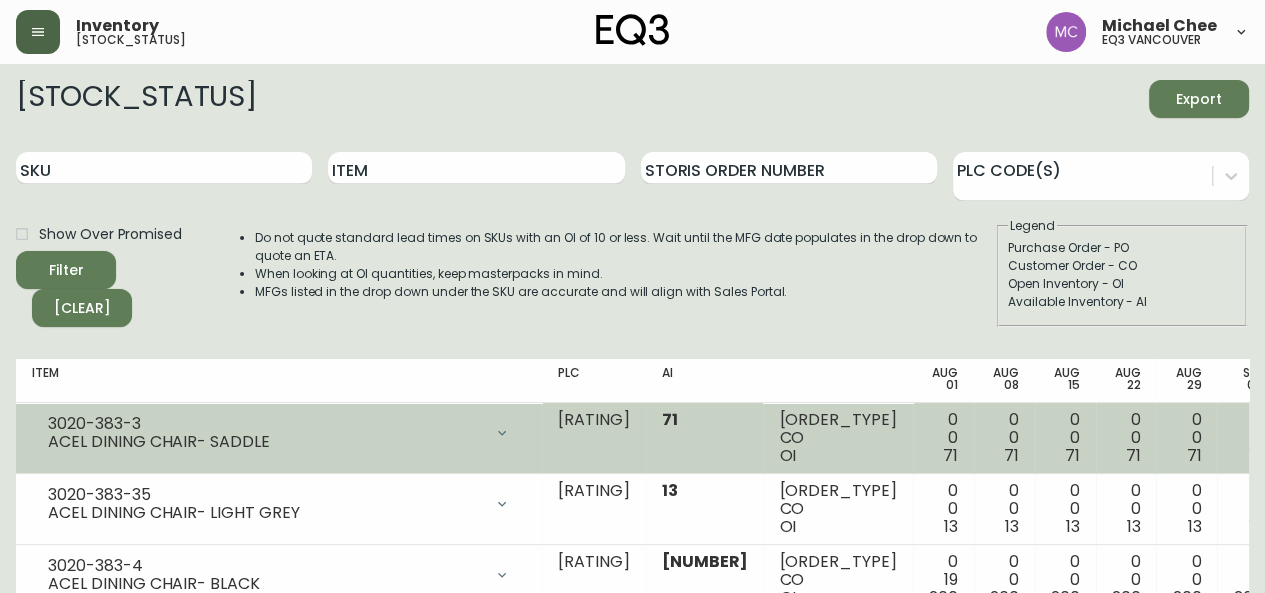 click on "3020-383-3" at bounding box center [265, 424] 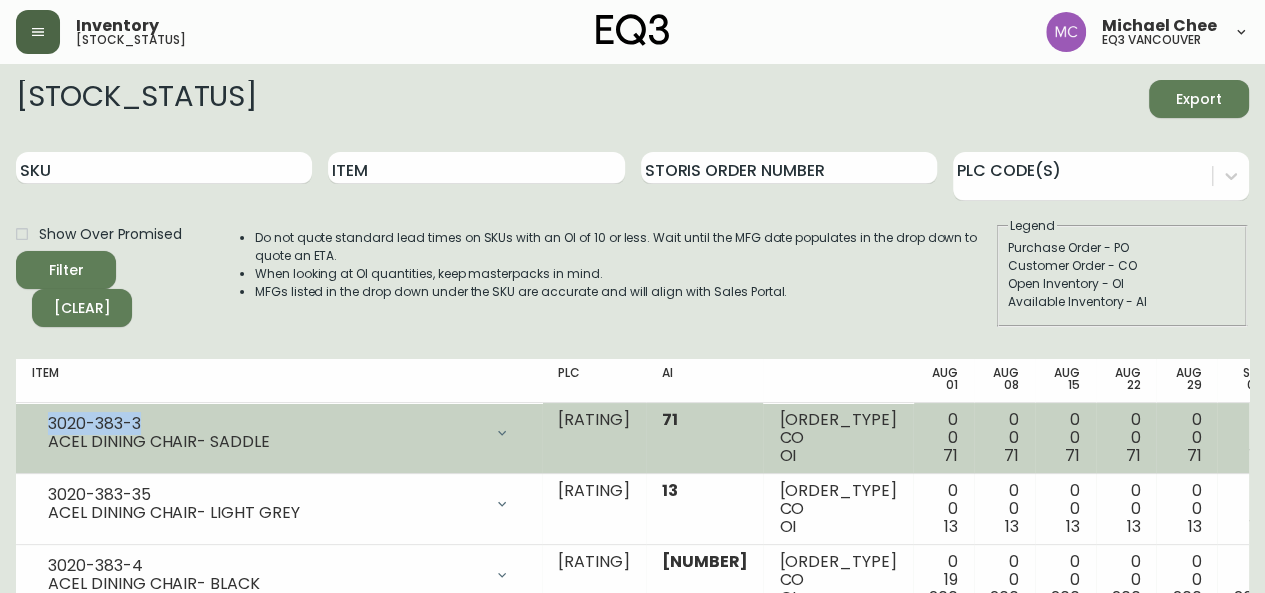 drag, startPoint x: 148, startPoint y: 419, endPoint x: 40, endPoint y: 419, distance: 108 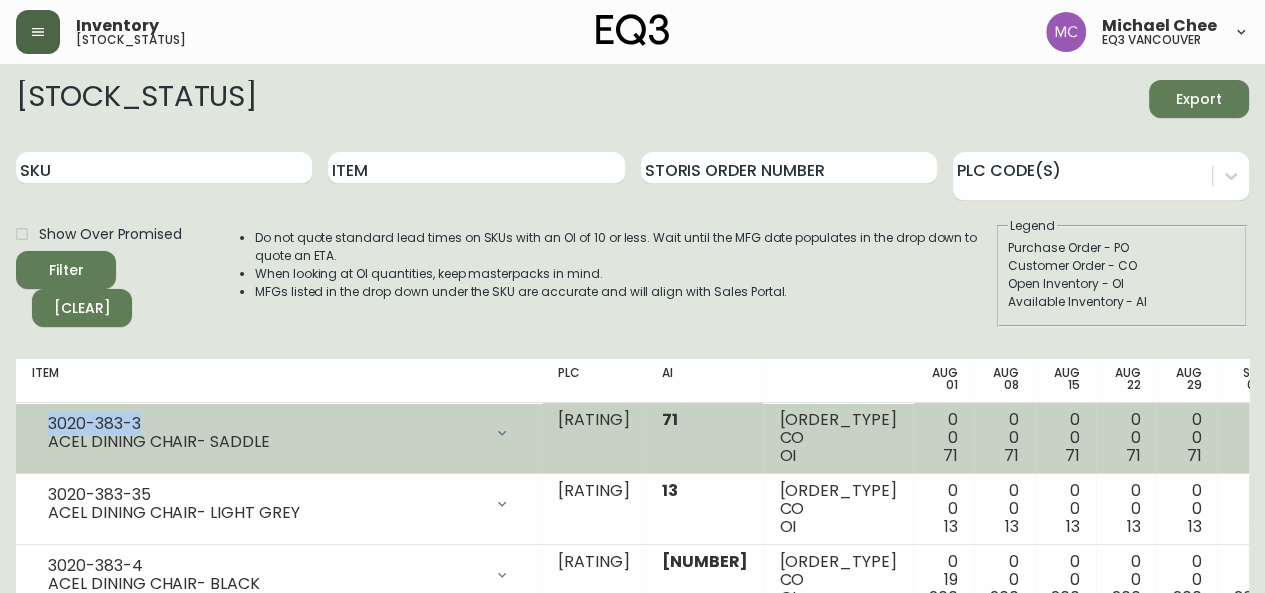 click on "[ORDER_NUMBER]" at bounding box center [279, 433] 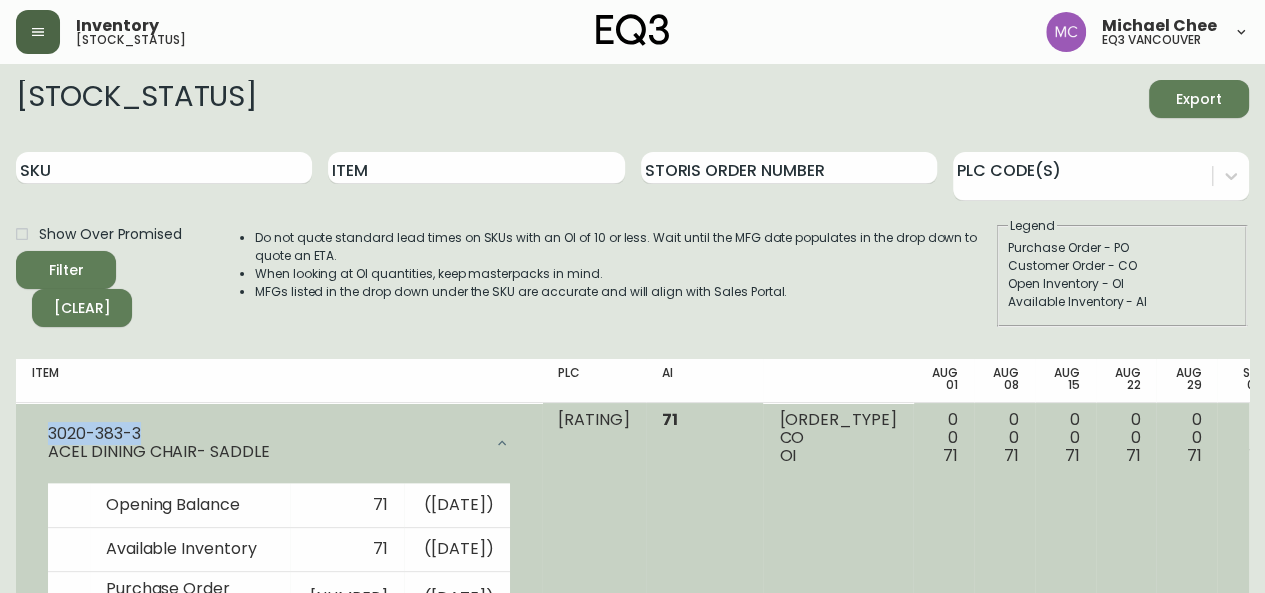copy on "3020-383-3" 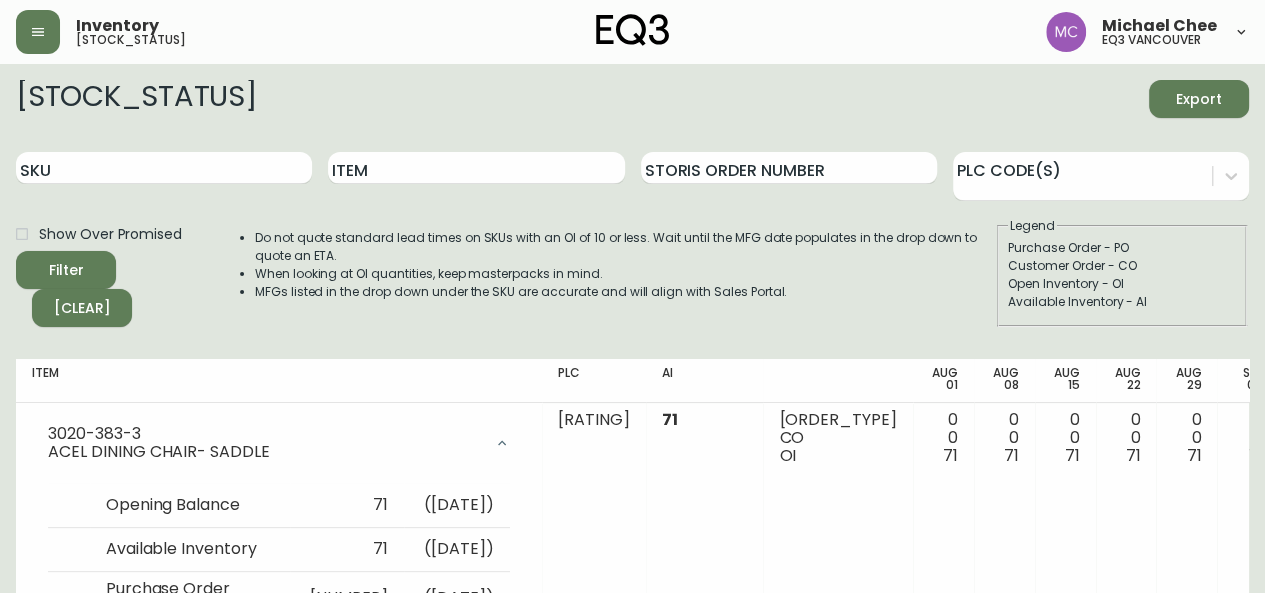 click on "Opening Balance 13 ( [DATE] ) Available Inventory 13 ( [DATE] ) Purchase Order (P019580) 72 ( [DATE] )" at bounding box center [632, 450] 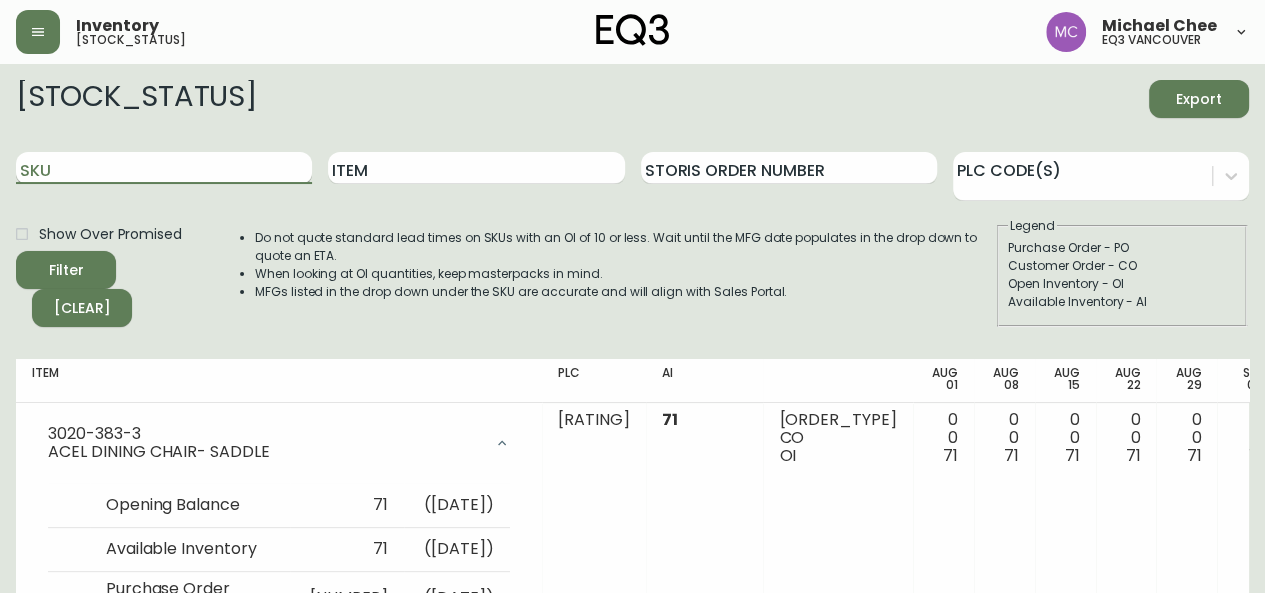 click on "SKU" at bounding box center (164, 168) 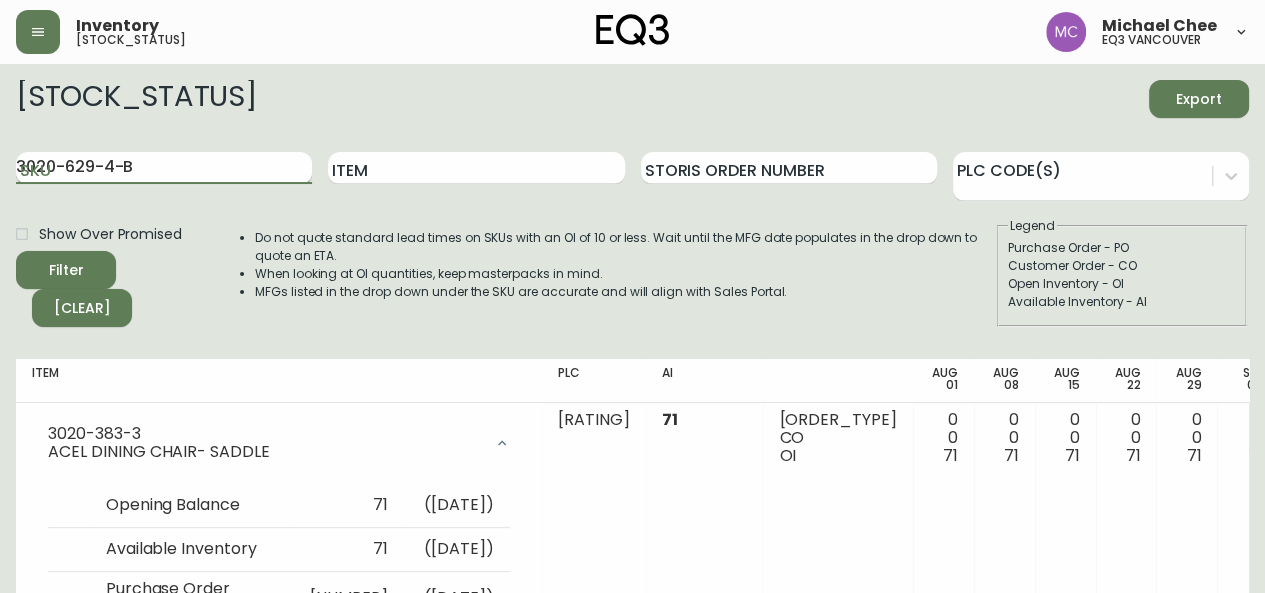 type on "3020-629-4-B" 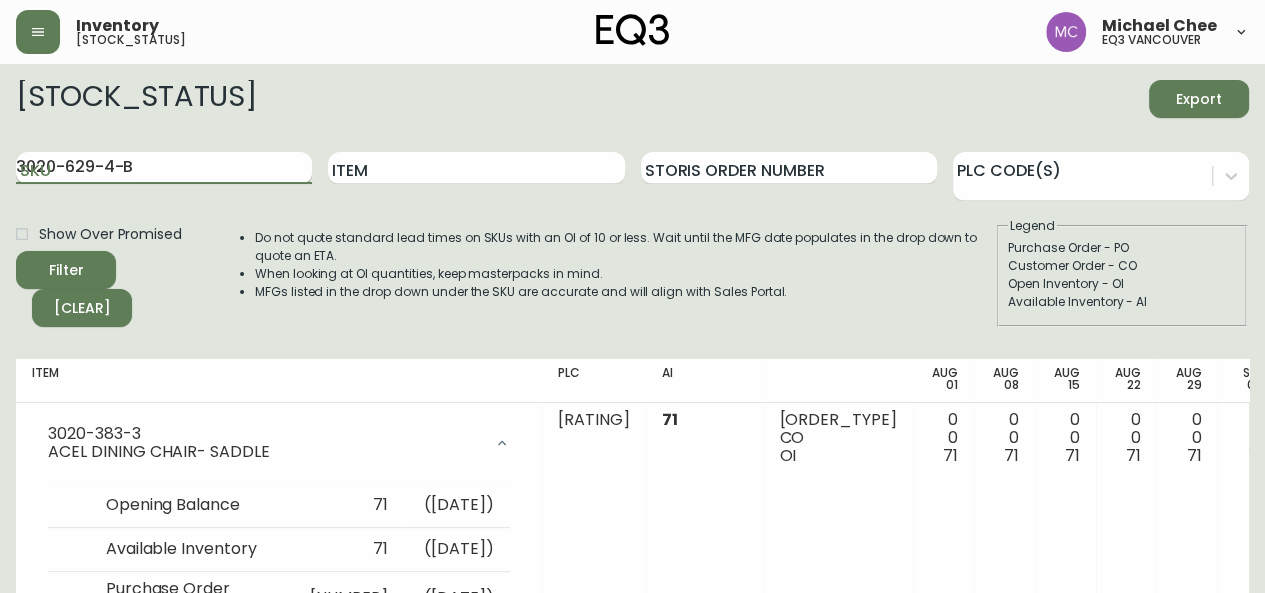 click on "Filter" at bounding box center [66, 270] 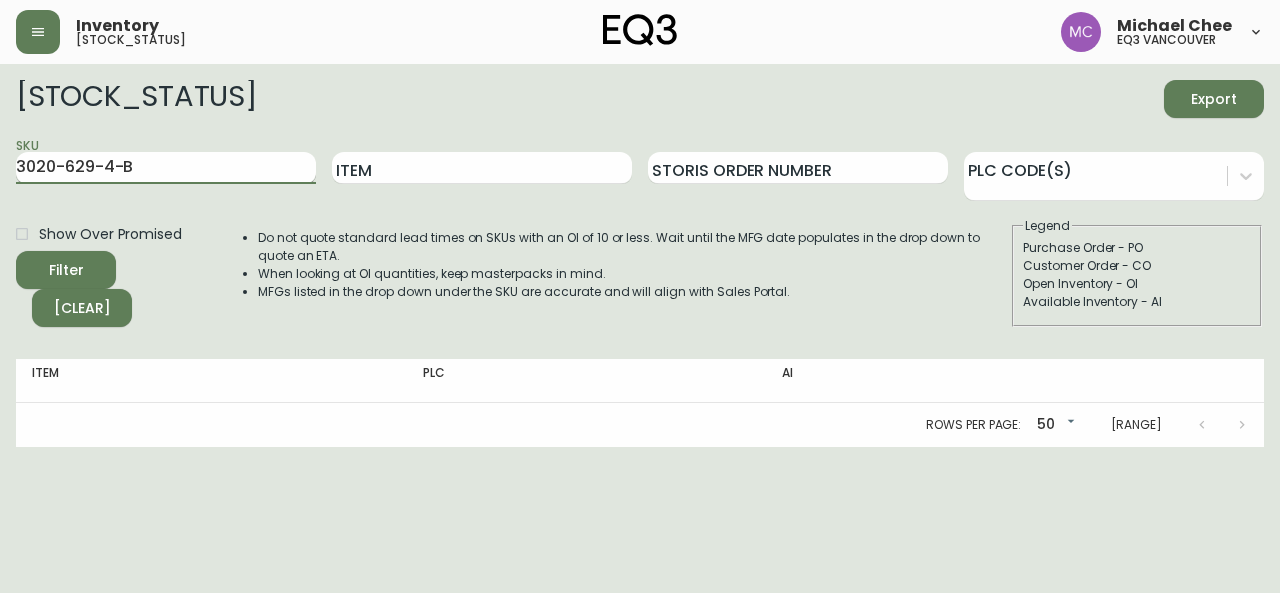 click on "3020-629-4-B" at bounding box center [166, 168] 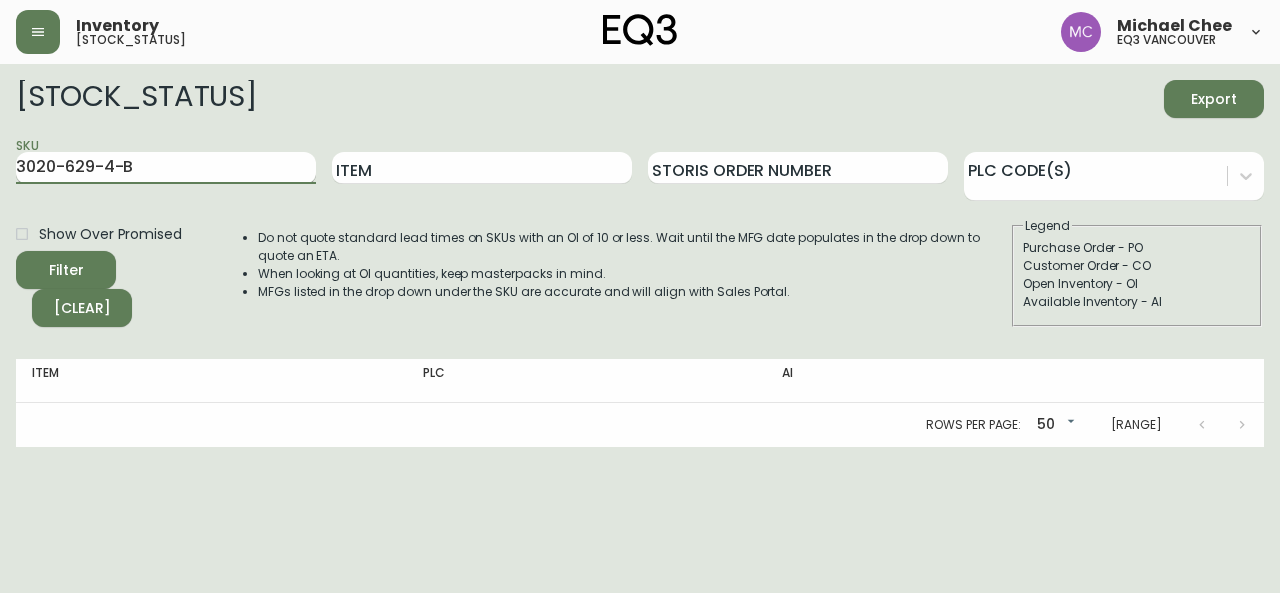 click on "Filter" at bounding box center [66, 270] 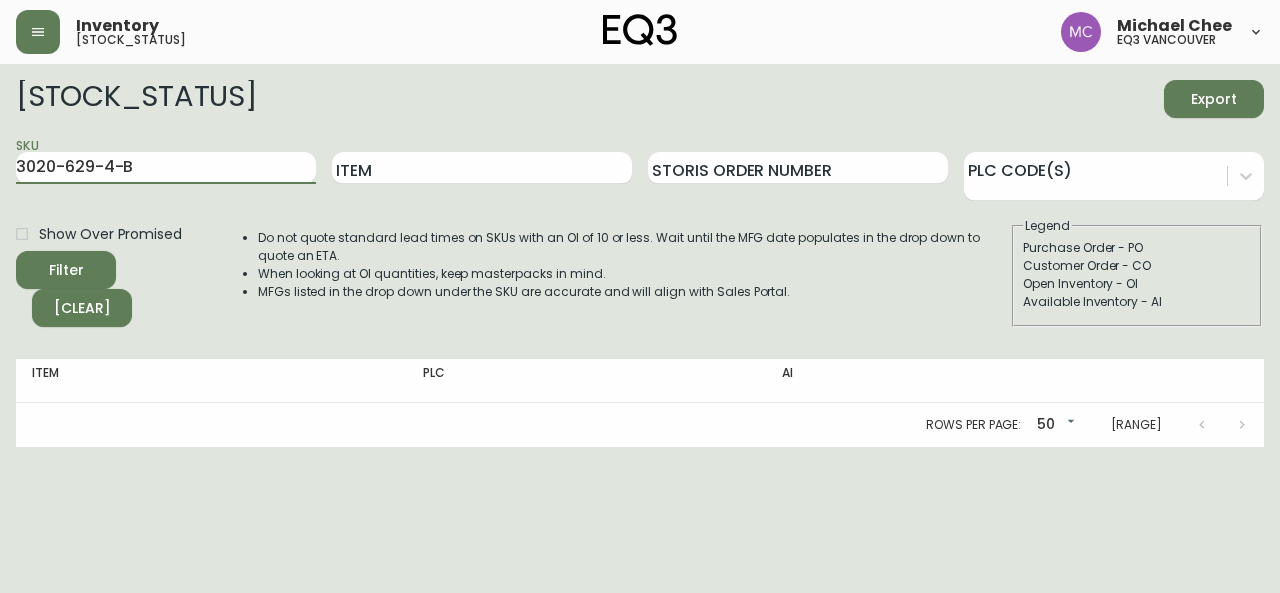 drag, startPoint x: 146, startPoint y: 177, endPoint x: 0, endPoint y: 172, distance: 146.08559 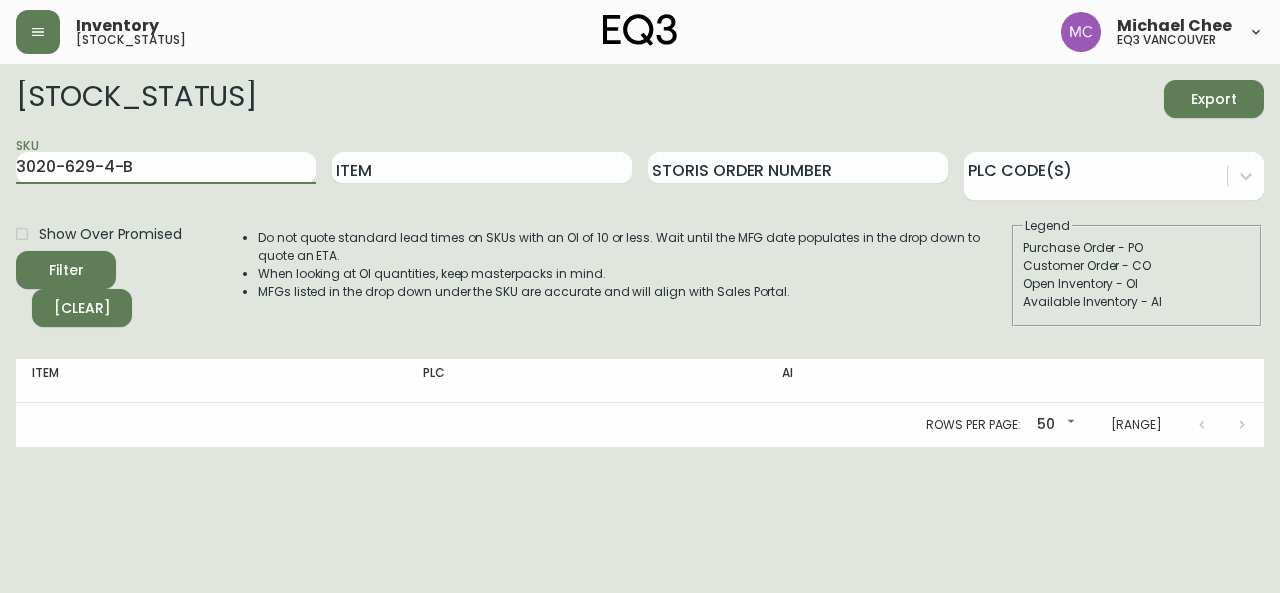 click on "Import Stock Status Export SKU 3020-629-4-B Item Storis Order Number PLC Code(s) Show Over Promised Filter Clear Do not quote standard lead times on SKUs with an OI of 10 or less. Wait until the MFG date populates in the drop down to quote an ETA. When looking at OI quantities, keep masterpacks in mind. MFGs listed in the drop down under the SKU are accurate and will align with Sales Portal. Legend Purchase Order - PO Customer Order - CO Open Inventory - OI Available Inventory - AI Item PLC AI Rows per page: 50 50 0-0 of 0" at bounding box center (640, 255) 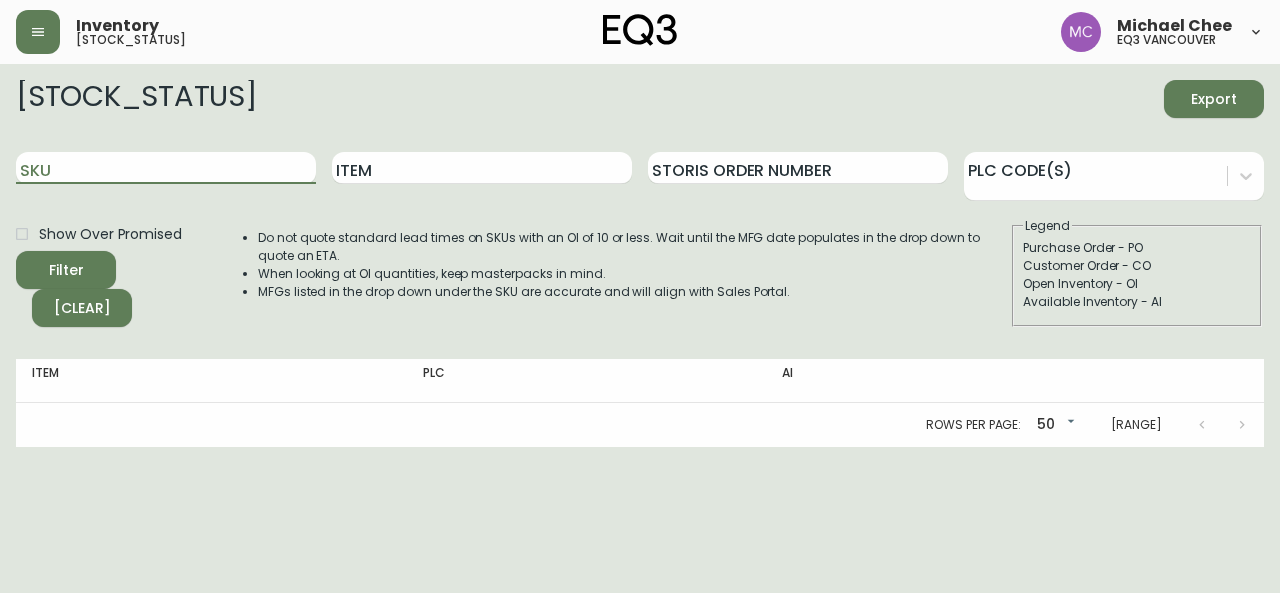 paste on "3020-623-4-A" 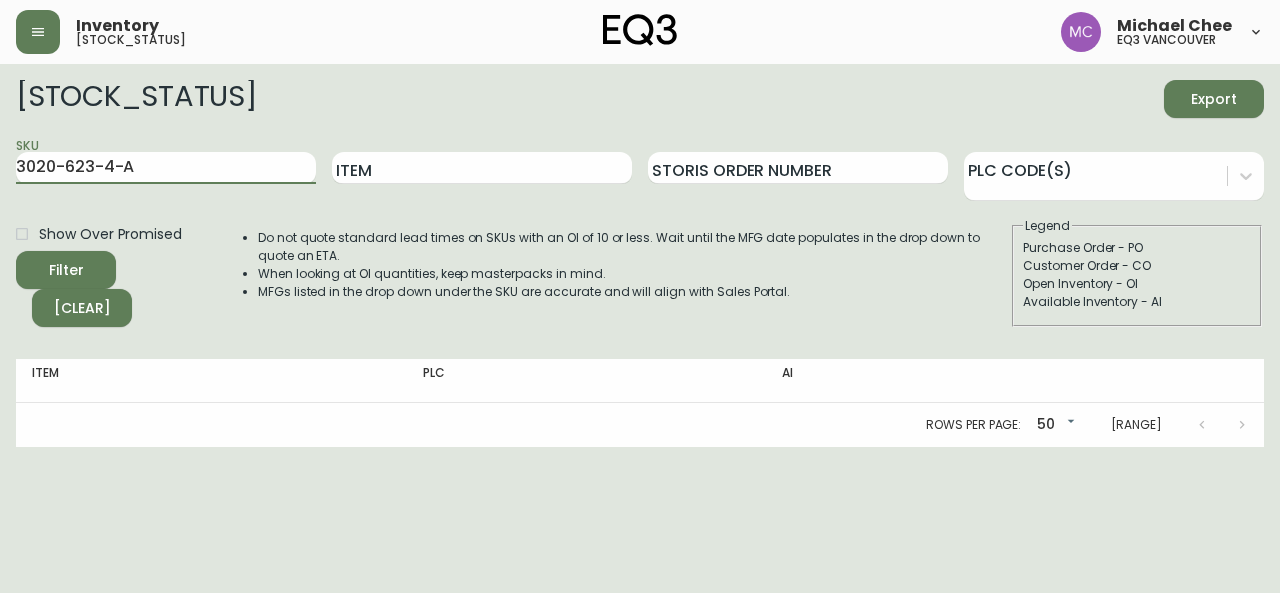type on "3020-623-4-A" 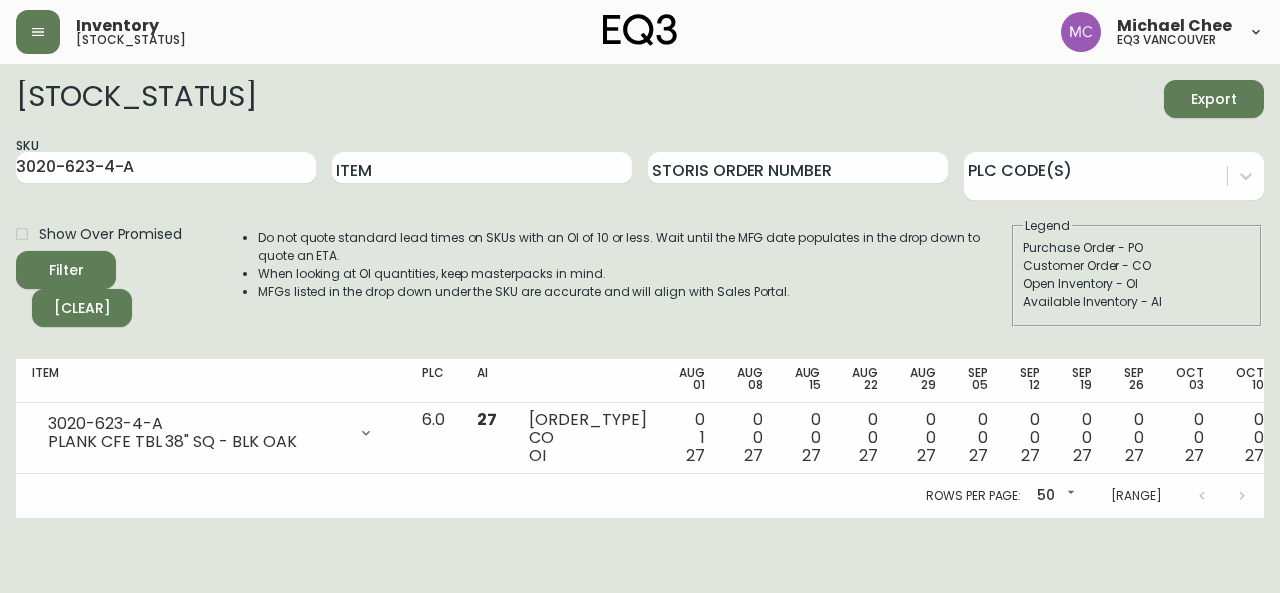 click on "Legend Purchase Order - PO Customer Order - CO Open Inventory - OI Available Inventory - AI" at bounding box center (1137, 272) 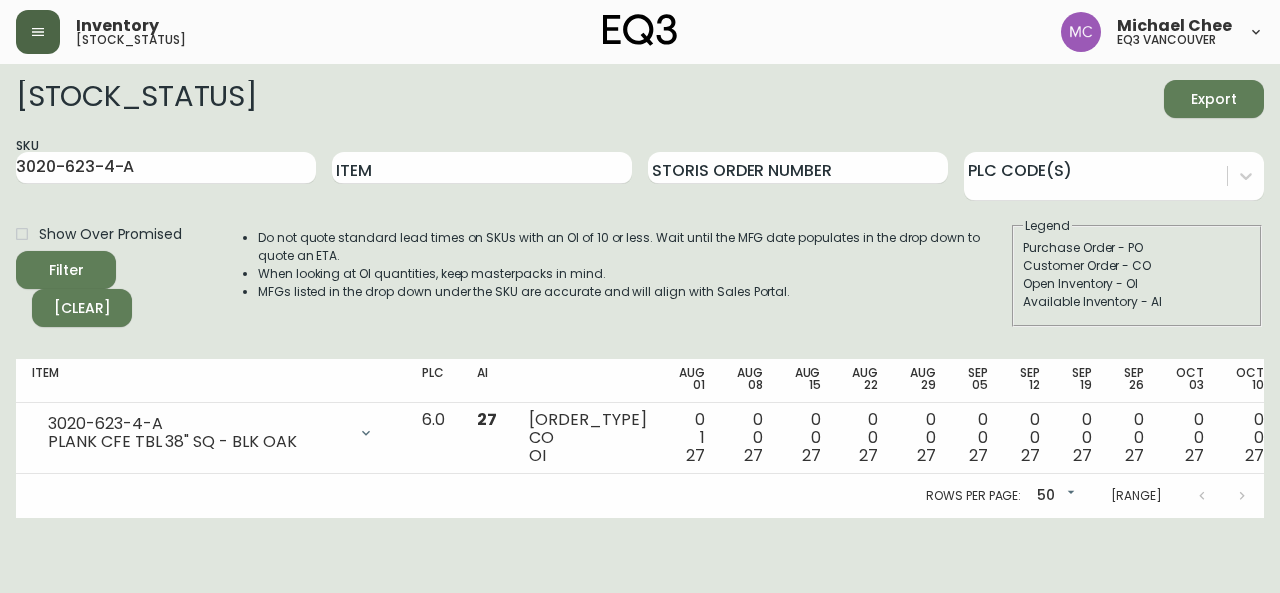 click at bounding box center [38, 32] 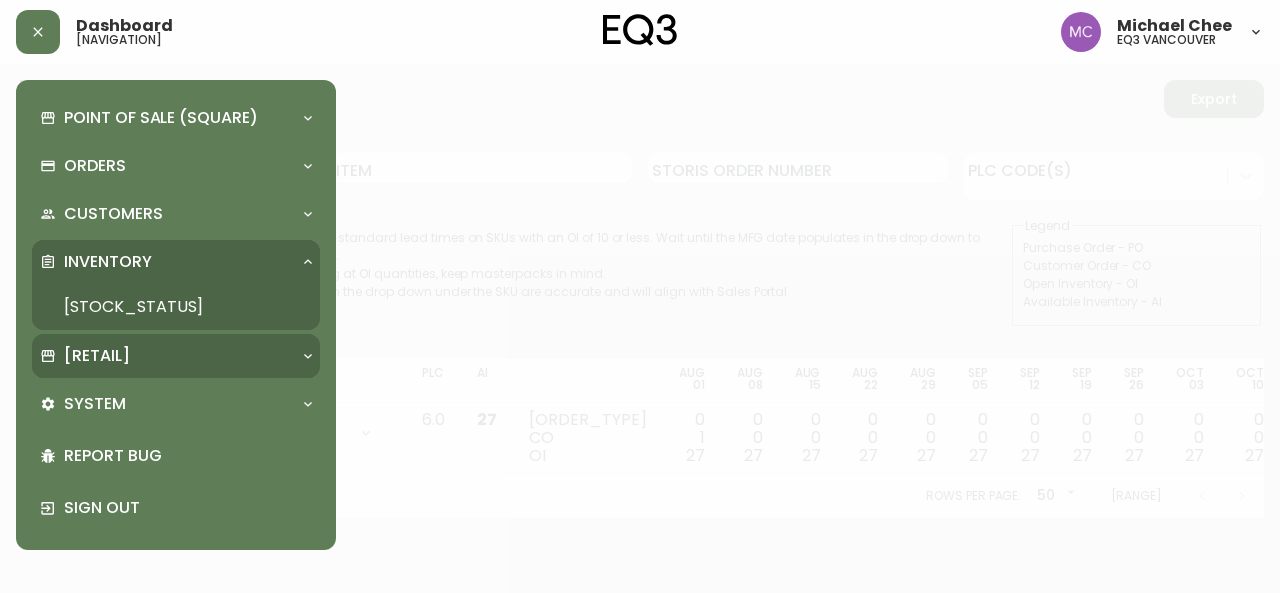 click on "[RETAIL]" at bounding box center [97, 356] 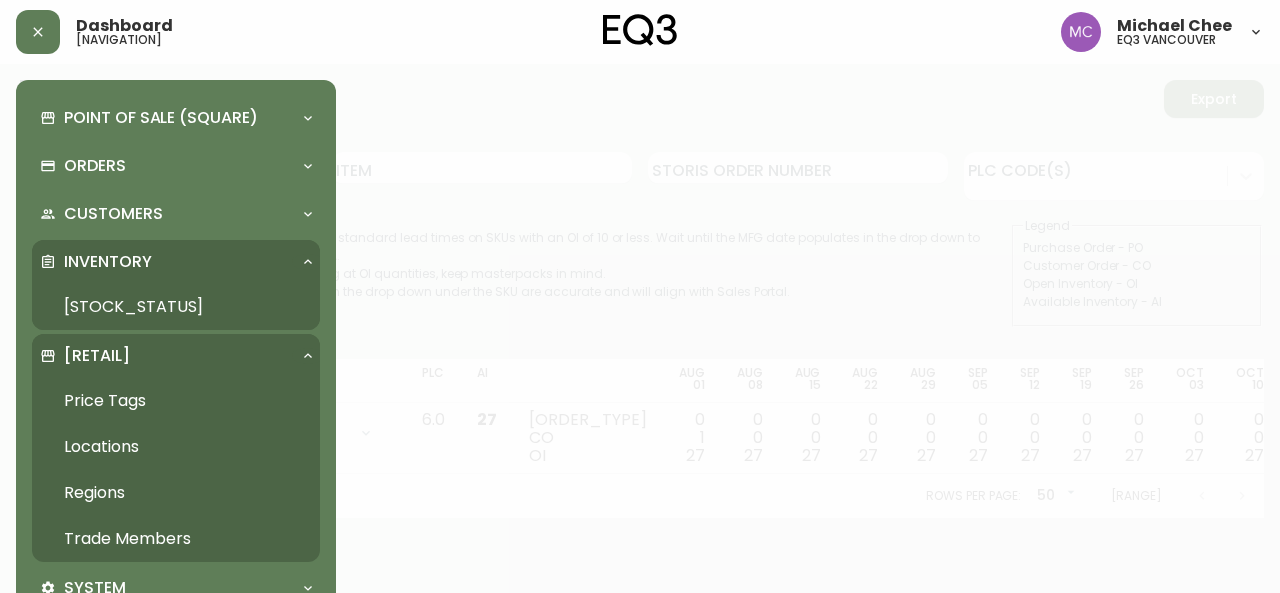 click on "Trade Members" at bounding box center (176, 539) 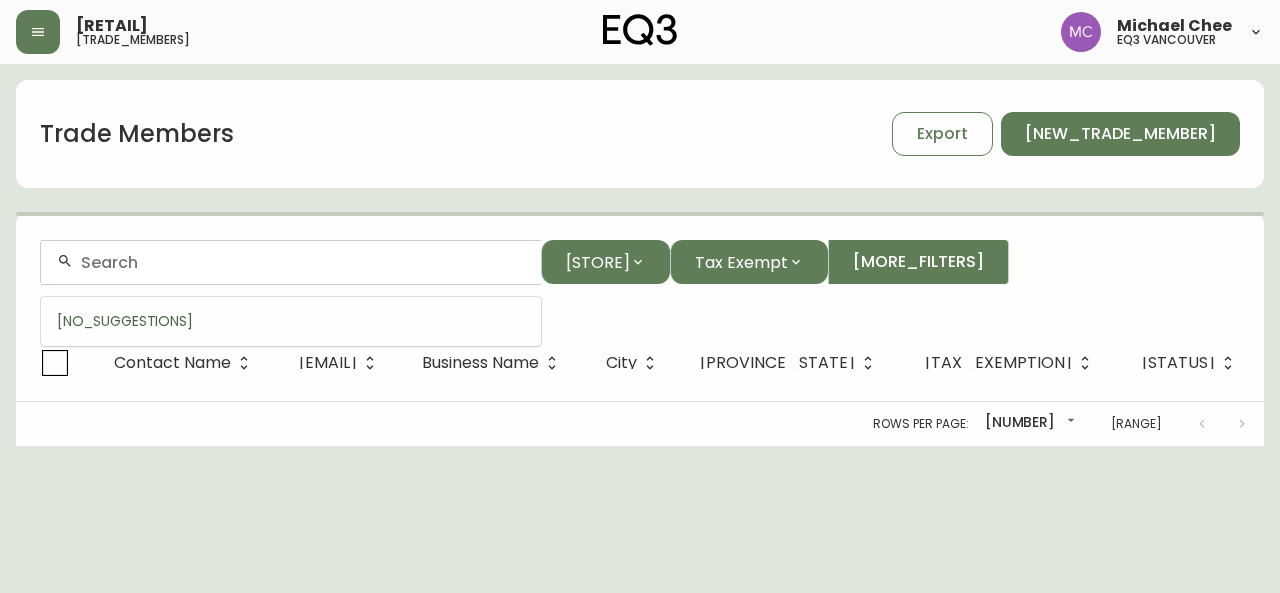 click at bounding box center [303, 262] 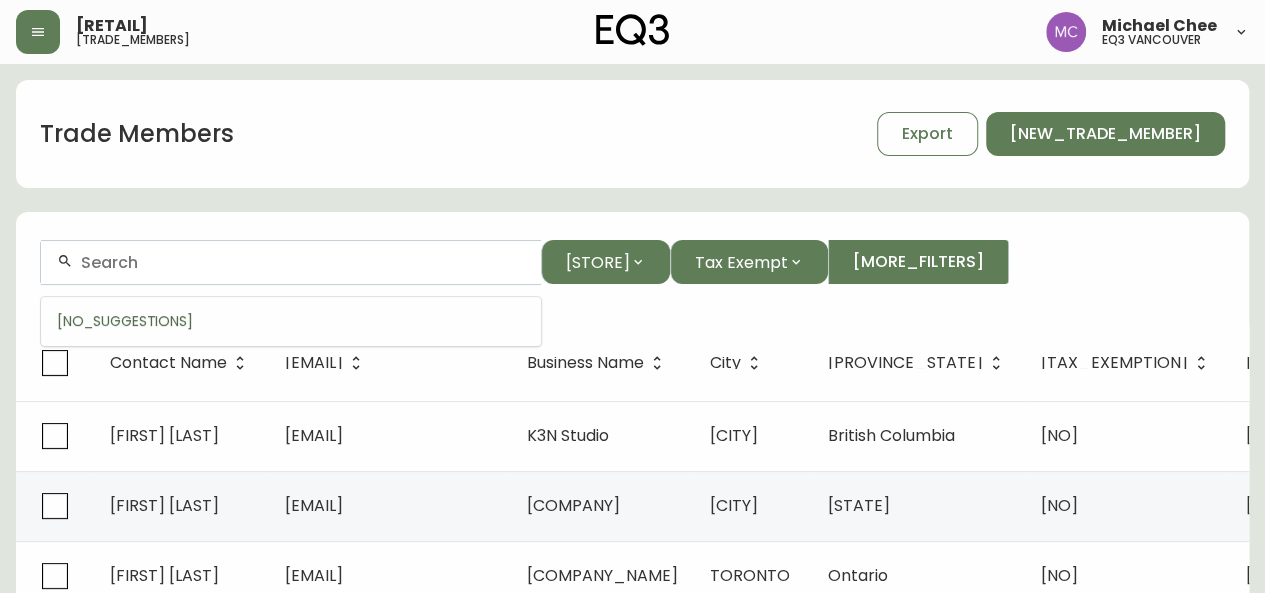 paste on "[COMPANY]" 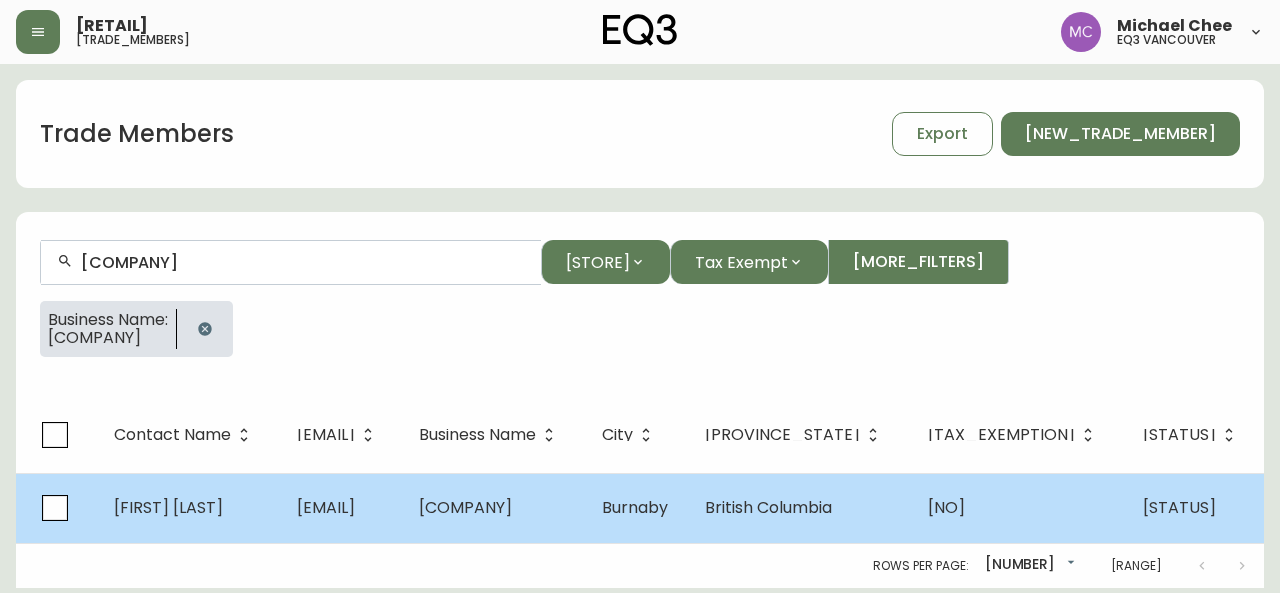 type on "[COMPANY]" 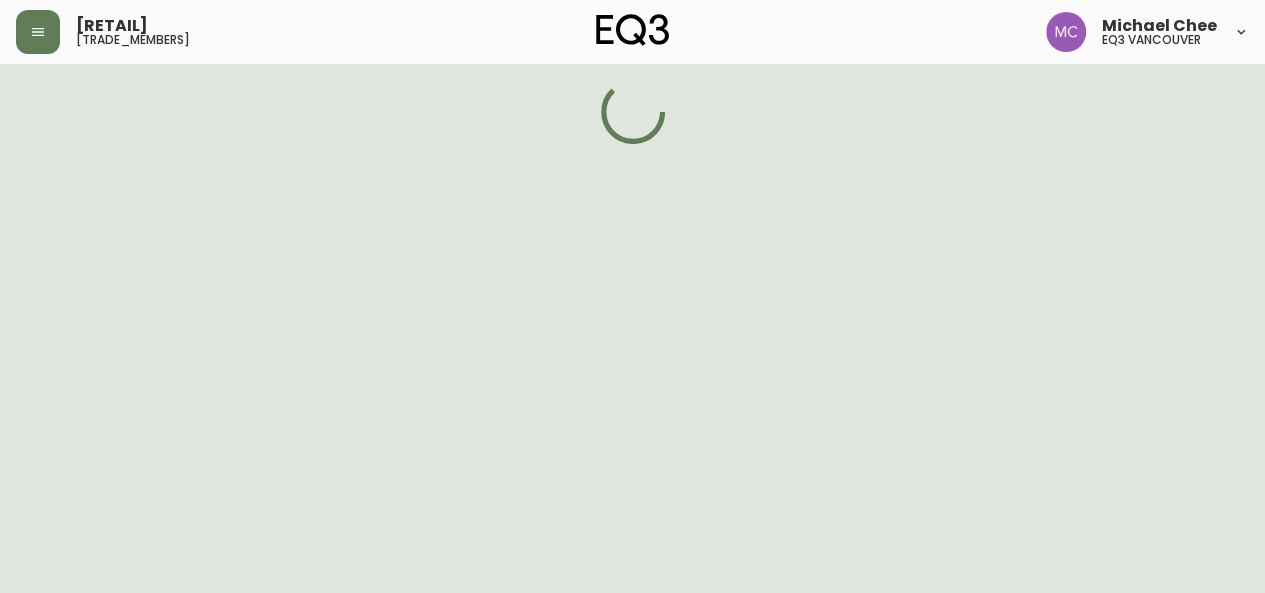 select on "[STATE]" 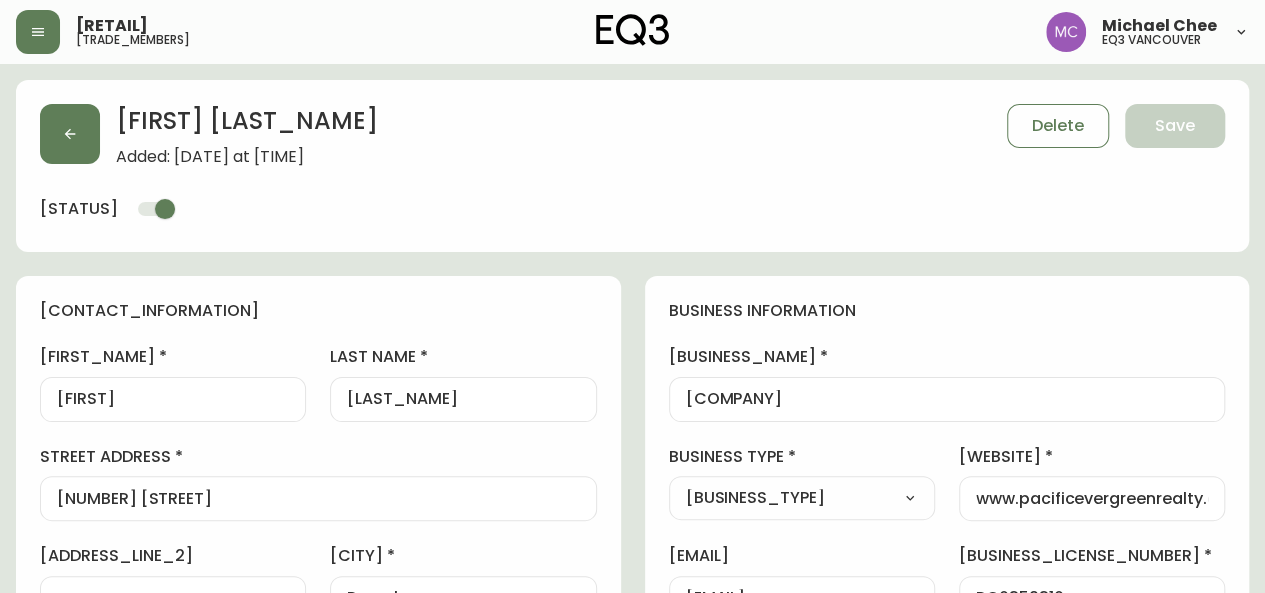 type on "EQ3 Vancouver" 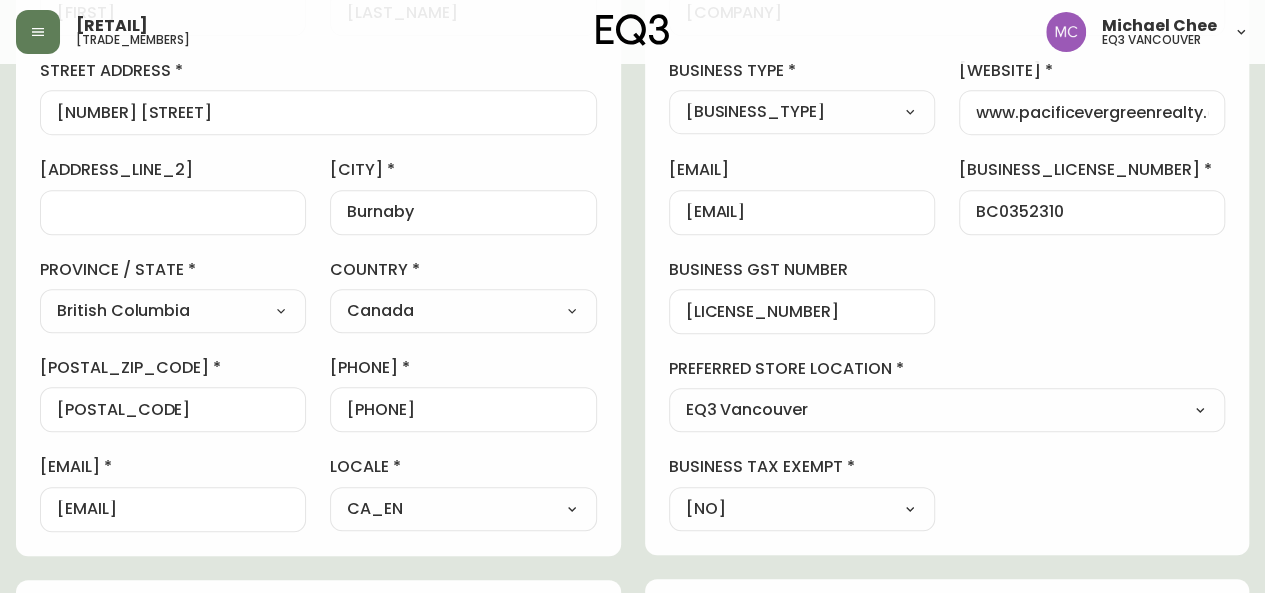 scroll, scrollTop: 0, scrollLeft: 0, axis: both 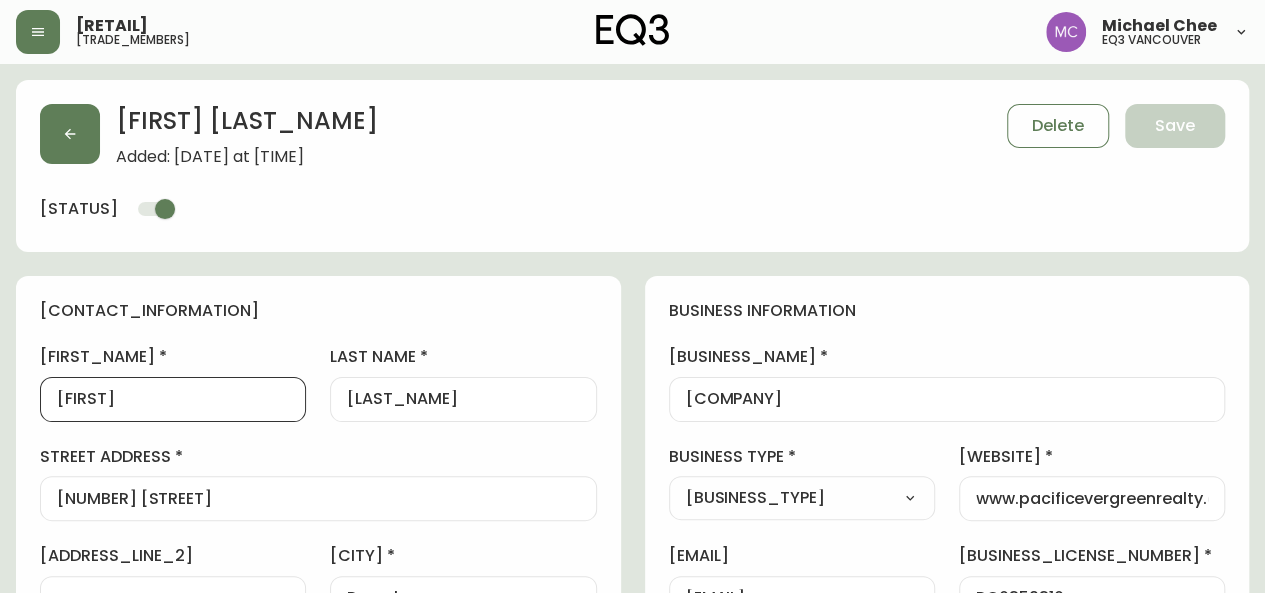 click on "[FIRST]" at bounding box center (173, 399) 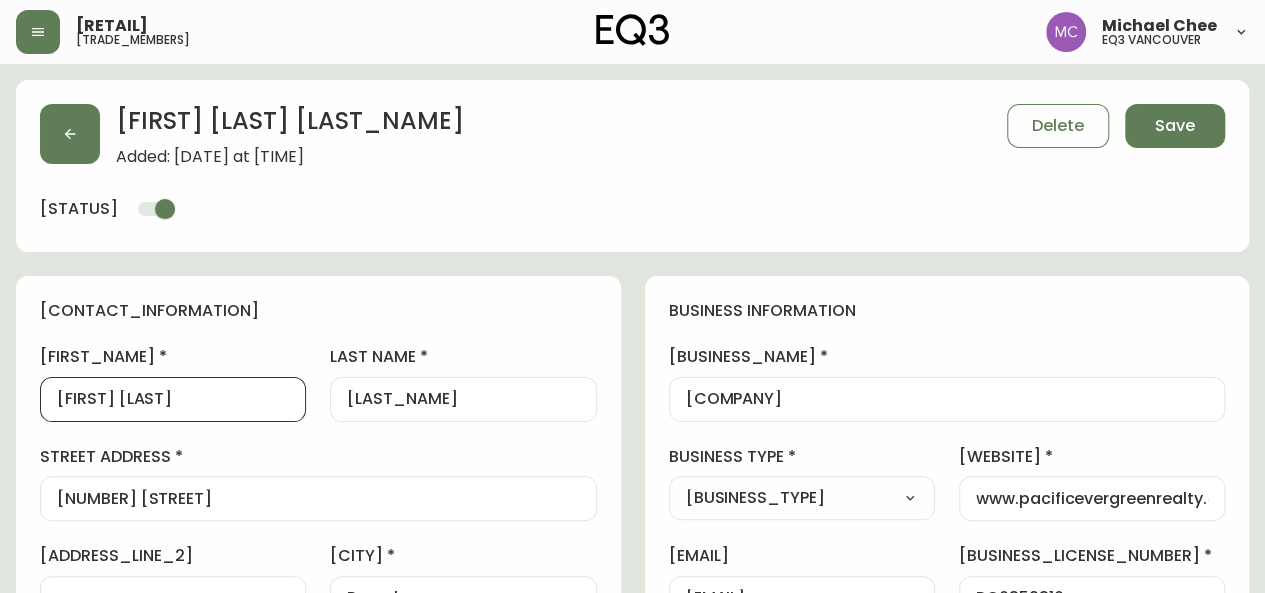 type on "[FIRST] [LAST]" 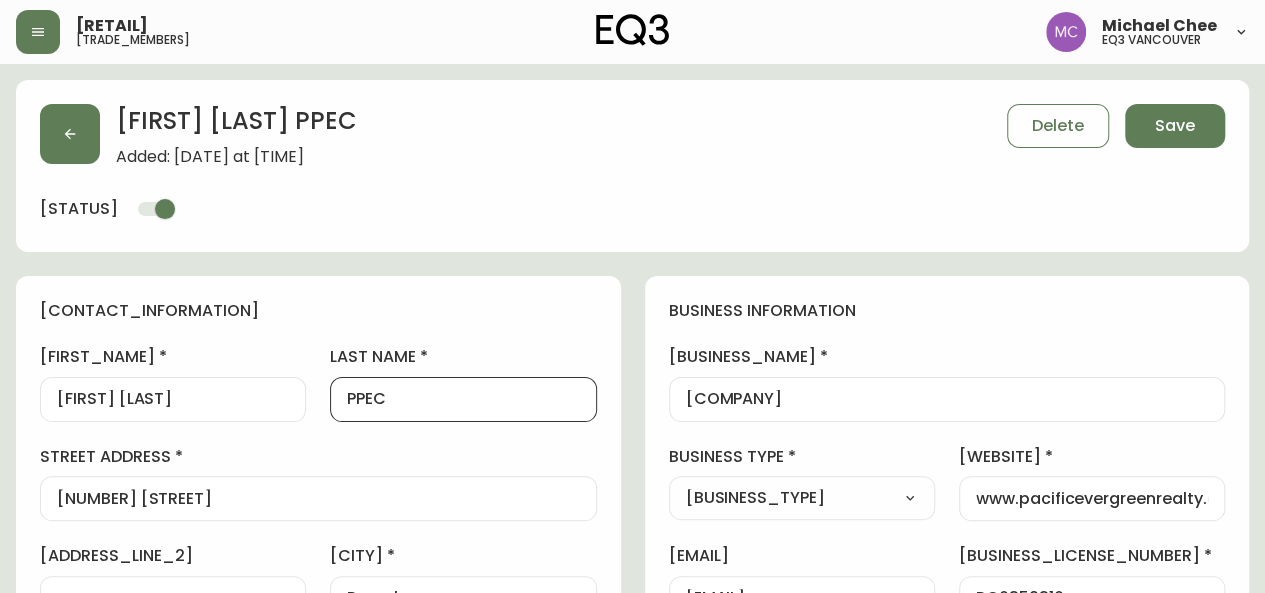 click on "PPEC" at bounding box center (463, 399) 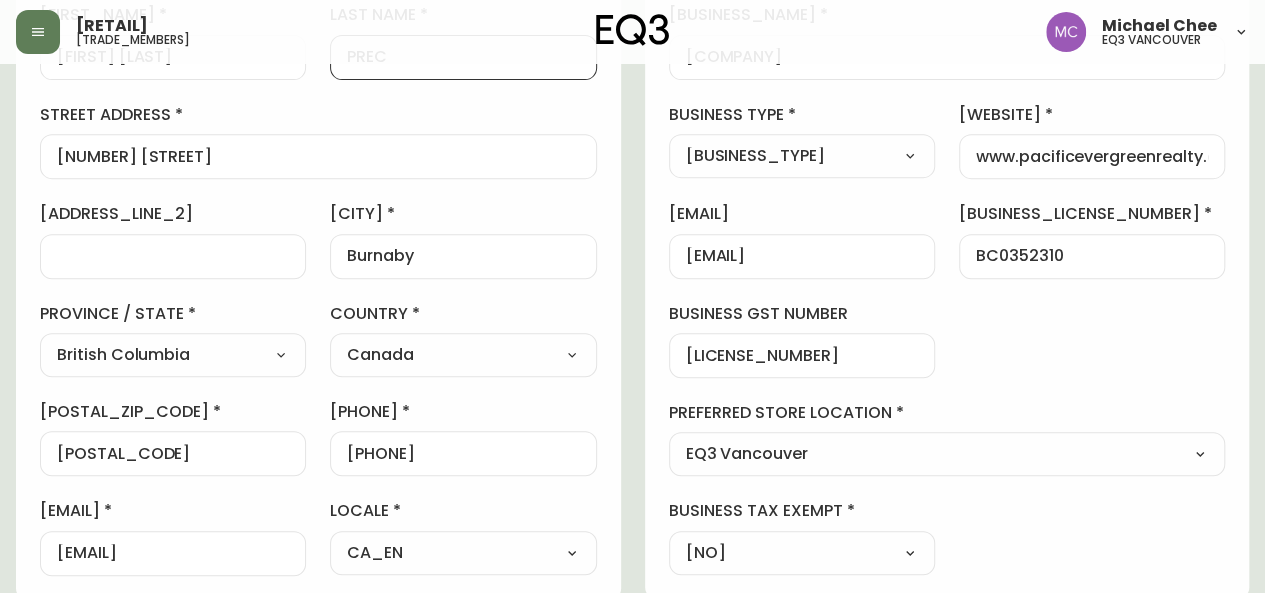 scroll, scrollTop: 344, scrollLeft: 0, axis: vertical 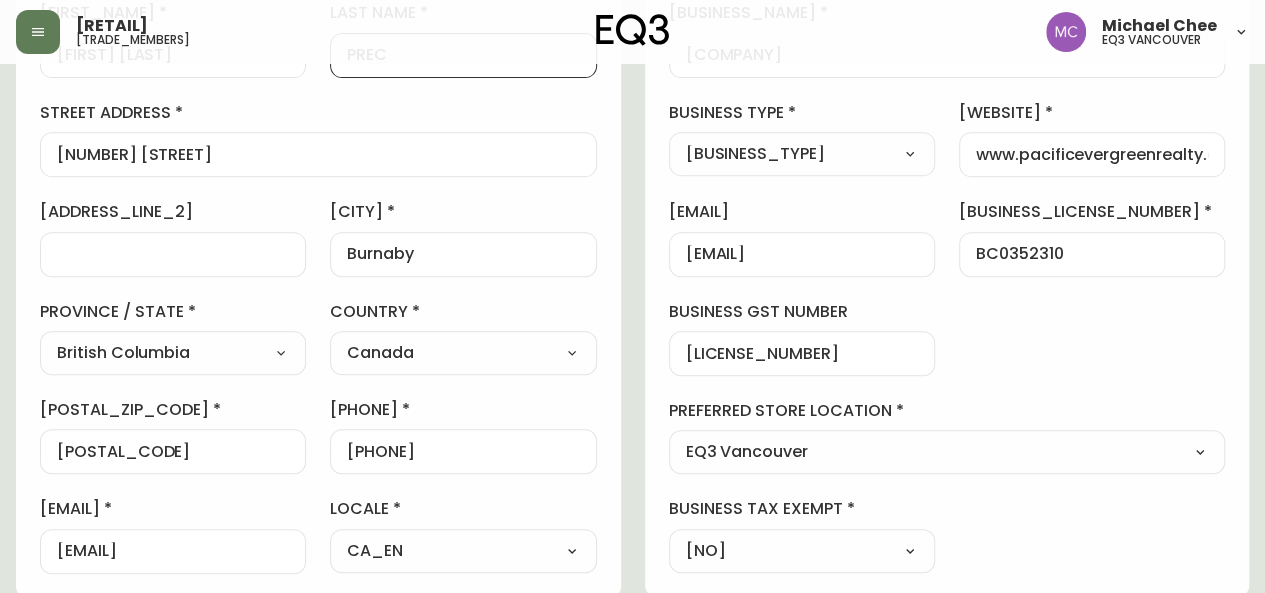 type on "PREC" 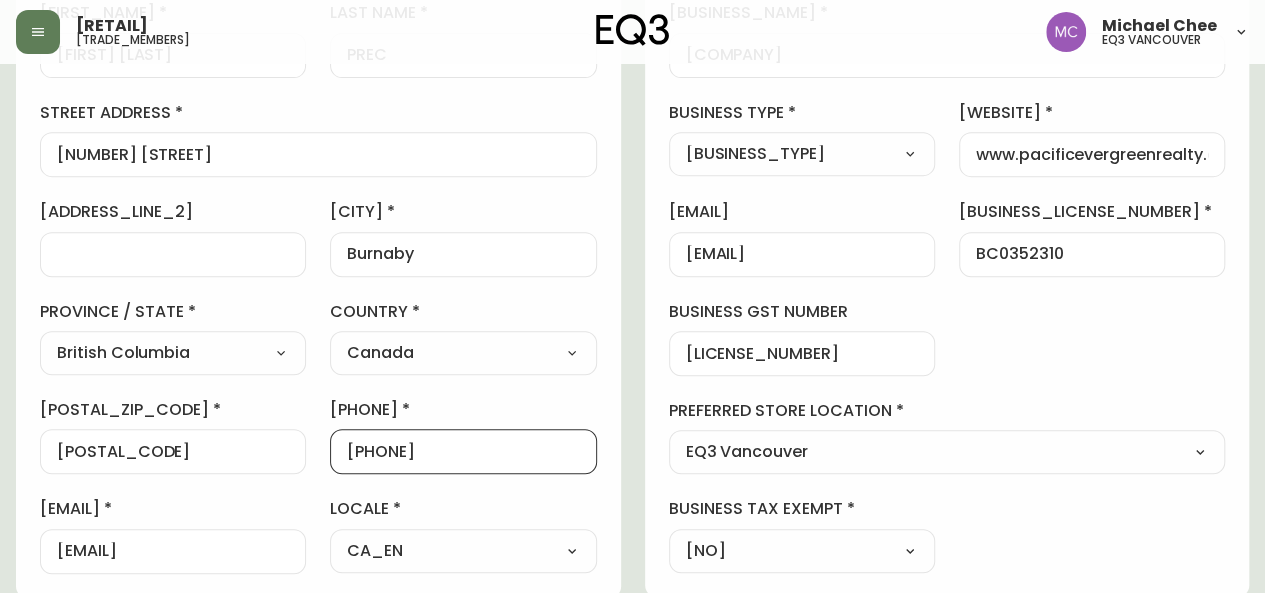 scroll, scrollTop: 0, scrollLeft: 0, axis: both 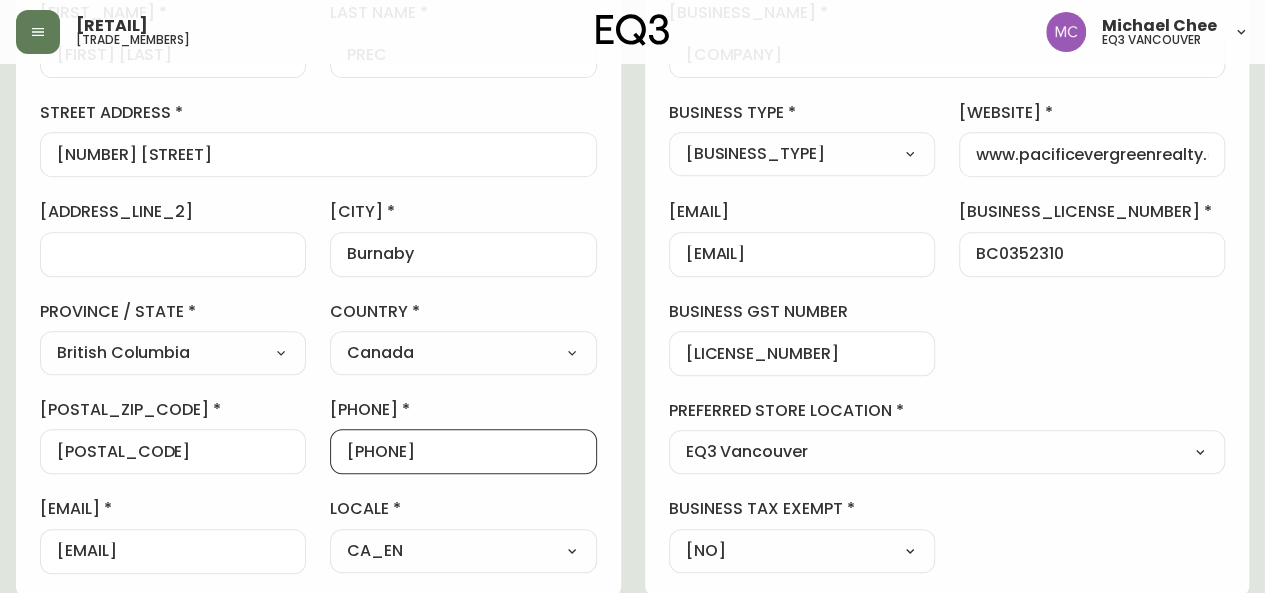 drag, startPoint x: 463, startPoint y: 453, endPoint x: 367, endPoint y: 454, distance: 96.00521 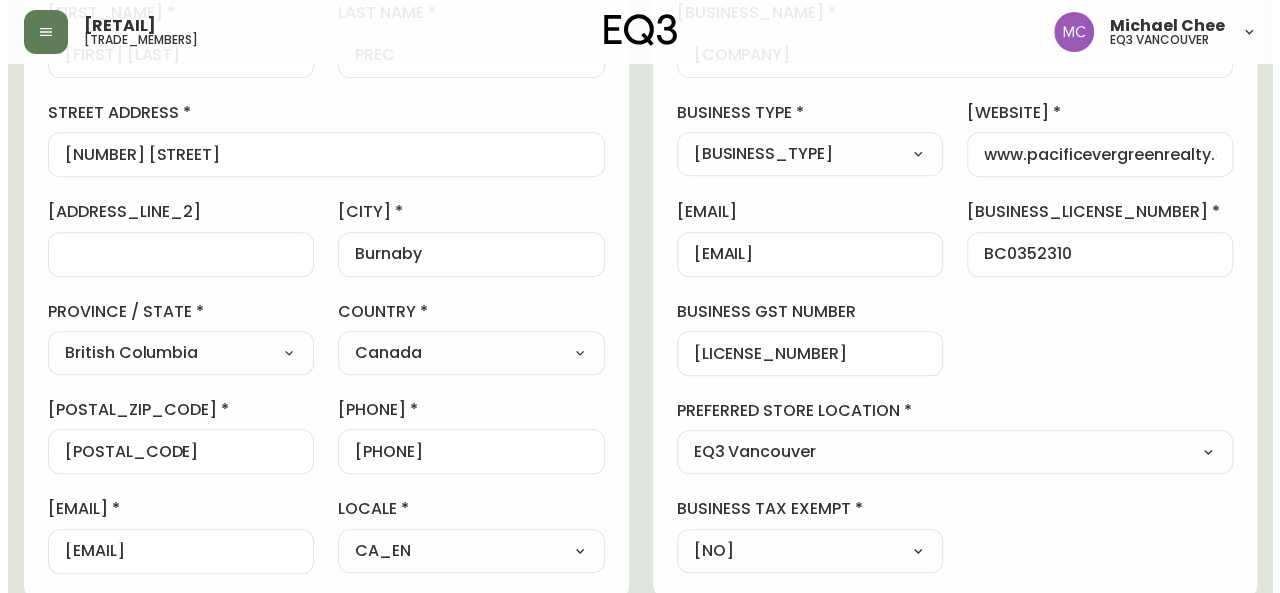 scroll, scrollTop: 0, scrollLeft: 0, axis: both 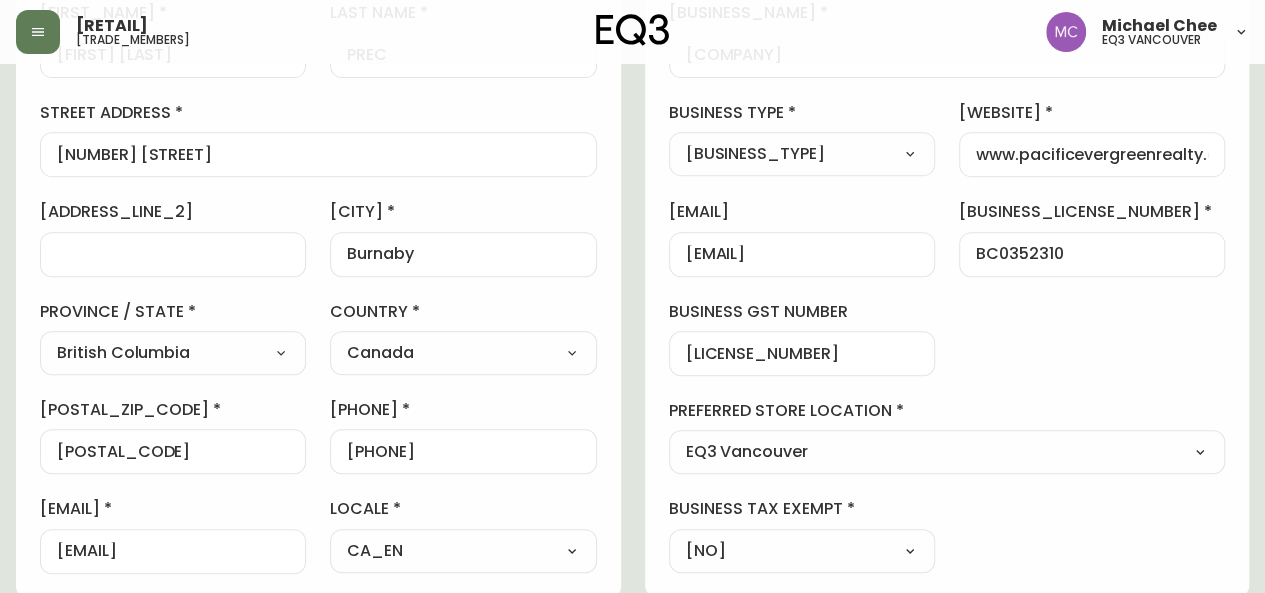click on "first name [FIRST] [LAST] street address [NUMBER] [STREET] city [CITY] province / state [STATE] Select Alberta British Columbia Manitoba New Brunswick Newfoundland and Labrador Nova Scotia Nunavut Northwest Territories Ontario Prince Edward Island Quebec Saskatchewan Yukon country Canada Select Canada United States postal / zip code [POSTAL_CODE] phone number [PHONE] email [EMAIL] locale CA_EN Select CA_EN CA_FR US_EN" at bounding box center [318, 287] 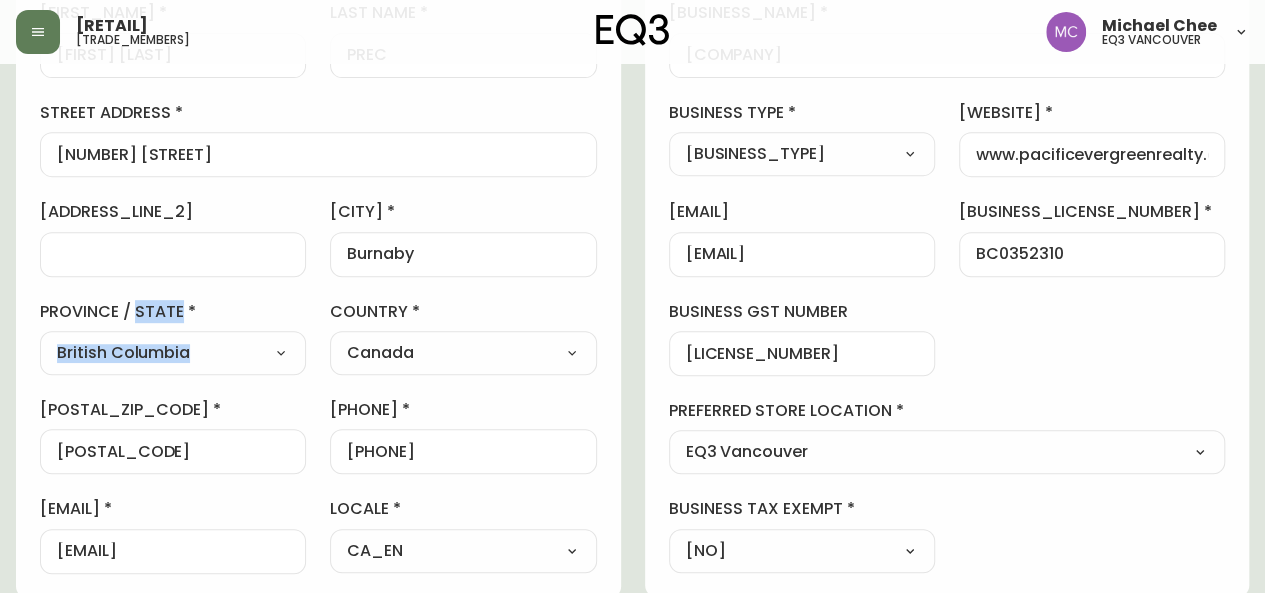 click on "first name [FIRST] [LAST] street address [NUMBER] [STREET] city [CITY] province / state [STATE] Select Alberta British Columbia Manitoba New Brunswick Newfoundland and Labrador Nova Scotia Nunavut Northwest Territories Ontario Prince Edward Island Quebec Saskatchewan Yukon country Canada Select Canada United States postal / zip code [POSTAL_CODE] phone number [PHONE] email [EMAIL] locale CA_EN Select CA_EN CA_FR US_EN" at bounding box center (318, 287) 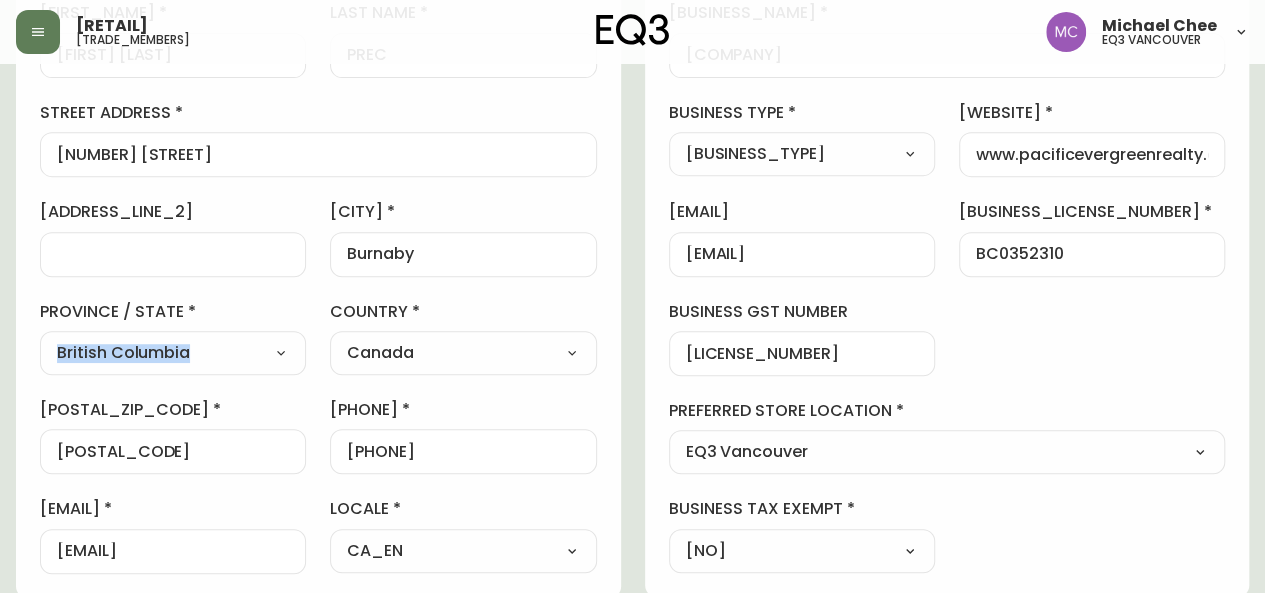 click on "first name [FIRST] [LAST] street address [NUMBER] [STREET] city [CITY] province / state [STATE] Select Alberta British Columbia Manitoba New Brunswick Newfoundland and Labrador Nova Scotia Nunavut Northwest Territories Ontario Prince Edward Island Quebec Saskatchewan Yukon country Canada Select Canada United States postal / zip code [POSTAL_CODE] phone number [PHONE] email [EMAIL] locale CA_EN Select CA_EN CA_FR US_EN" at bounding box center (318, 287) 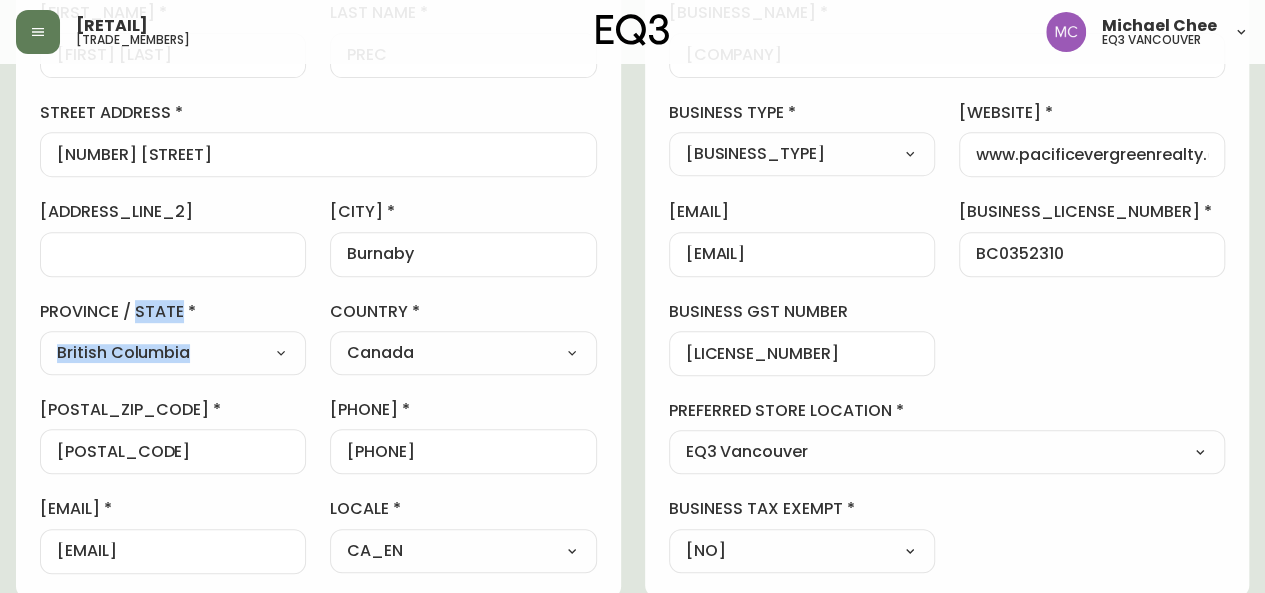 click on "first name [FIRST] [LAST] street address [NUMBER] [STREET] city [CITY] province / state [STATE] Select Alberta British Columbia Manitoba New Brunswick Newfoundland and Labrador Nova Scotia Nunavut Northwest Territories Ontario Prince Edward Island Quebec Saskatchewan Yukon country Canada Select Canada United States postal / zip code [POSTAL_CODE] phone number [PHONE] email [EMAIL] locale CA_EN Select CA_EN CA_FR US_EN" at bounding box center (318, 287) 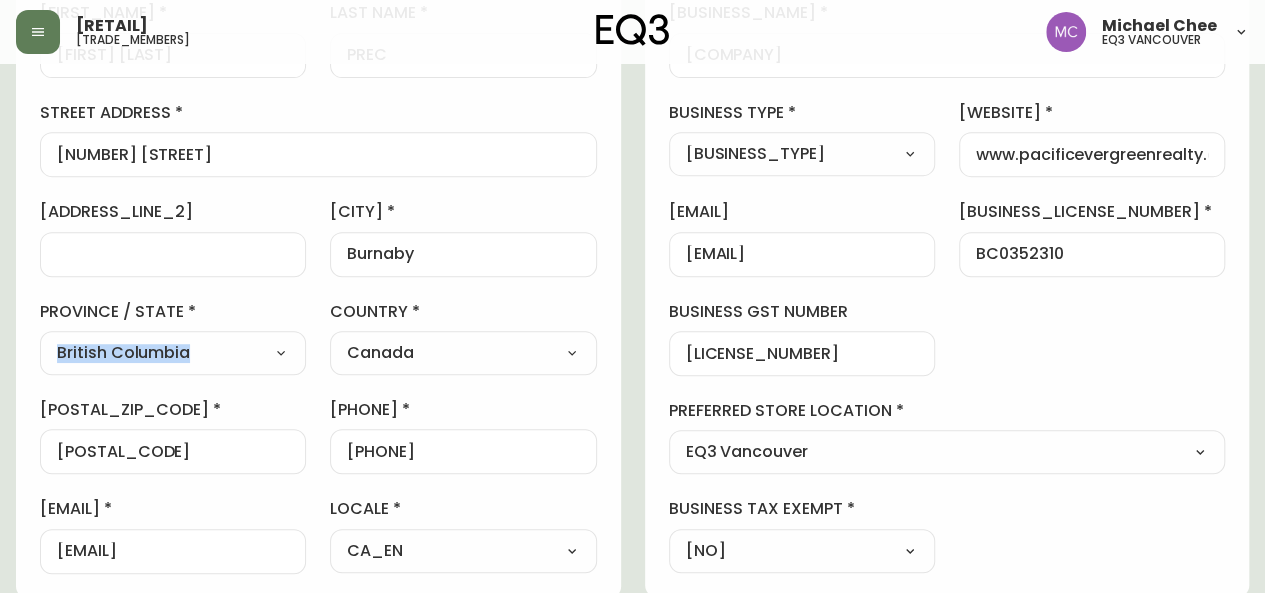 click on "first name [FIRST] [LAST] street address [NUMBER] [STREET] city [CITY] province / state [STATE] Select Alberta British Columbia Manitoba New Brunswick Newfoundland and Labrador Nova Scotia Nunavut Northwest Territories Ontario Prince Edward Island Quebec Saskatchewan Yukon country Canada Select Canada United States postal / zip code [POSTAL_CODE] phone number [PHONE] email [EMAIL] locale CA_EN Select CA_EN CA_FR US_EN" at bounding box center [318, 287] 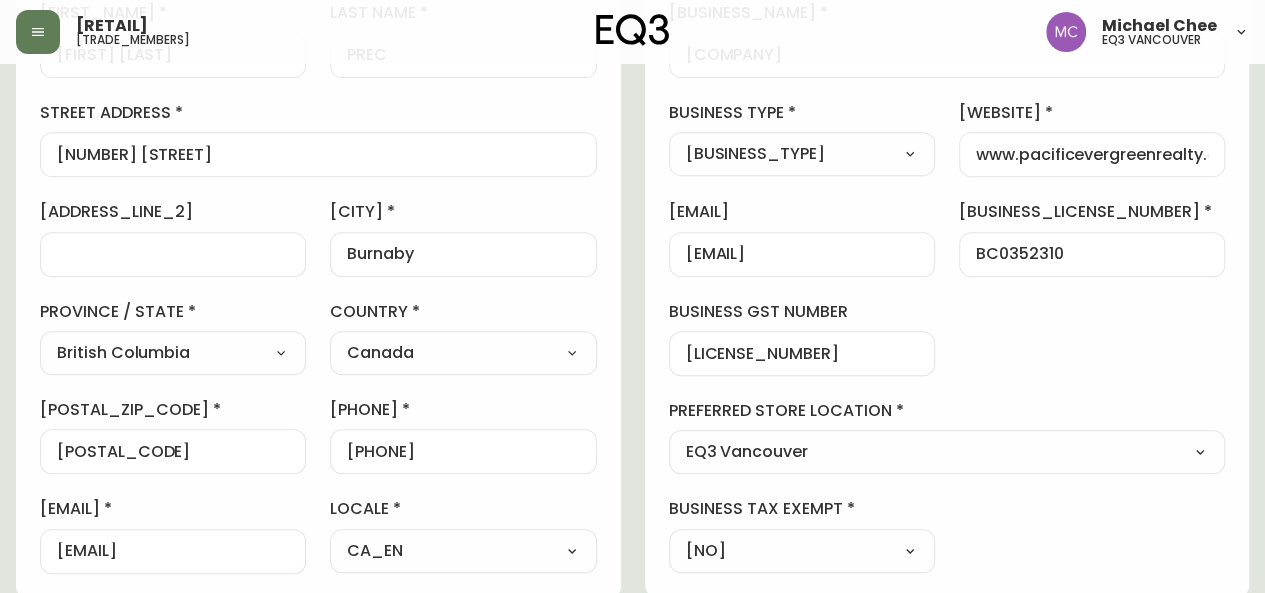 click on "Monty Law   PREC Added: December 23, 2023 at 7:46 am Delete Save active contact information first name Monty Law last name PREC street address 4768 Smith Avenue address line 2 city Burnaby province / state British Columbia Select Alberta British Columbia Manitoba New Brunswick Newfoundland and Labrador Nova Scotia Nunavut Northwest Territories Ontario Prince Edward Island Quebec Saskatchewan Yukon country Canada Select Canada United States postal / zip code V5G 2W2 phone number +16047222869 email montylaw88@gmail.com locale CA_EN Select CA_EN CA_FR US_EN additional information do you require a designer kit? Yes! I wish to purchase the EQ3 Designer Kit for $49. This kit contains 3” swatches of EQ3’s complete range of fabric and leather options, as well as wood samples and the latest catalogue. Thank you, I have already received a kit. No, I do not wish to purchase a Designer Kit. how did you hear about the eq3 trade program? Outreach from a Trade Rep Select Social Media Advertisement Trade Show Other Other" at bounding box center (632, 480) 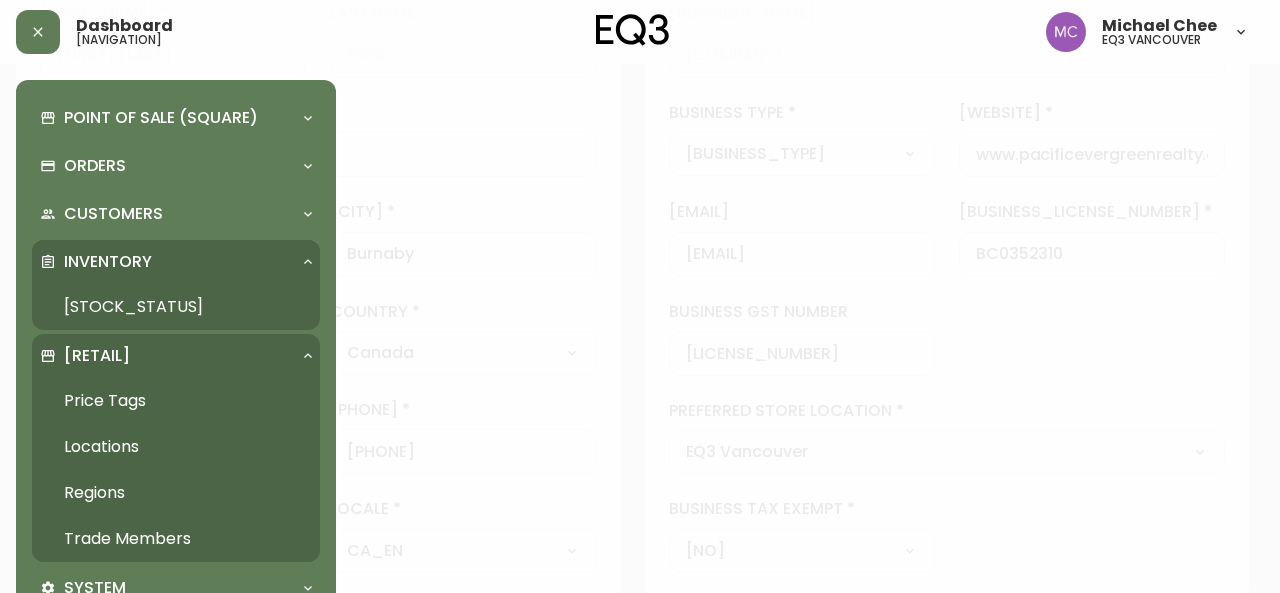 scroll, scrollTop: 344, scrollLeft: 0, axis: vertical 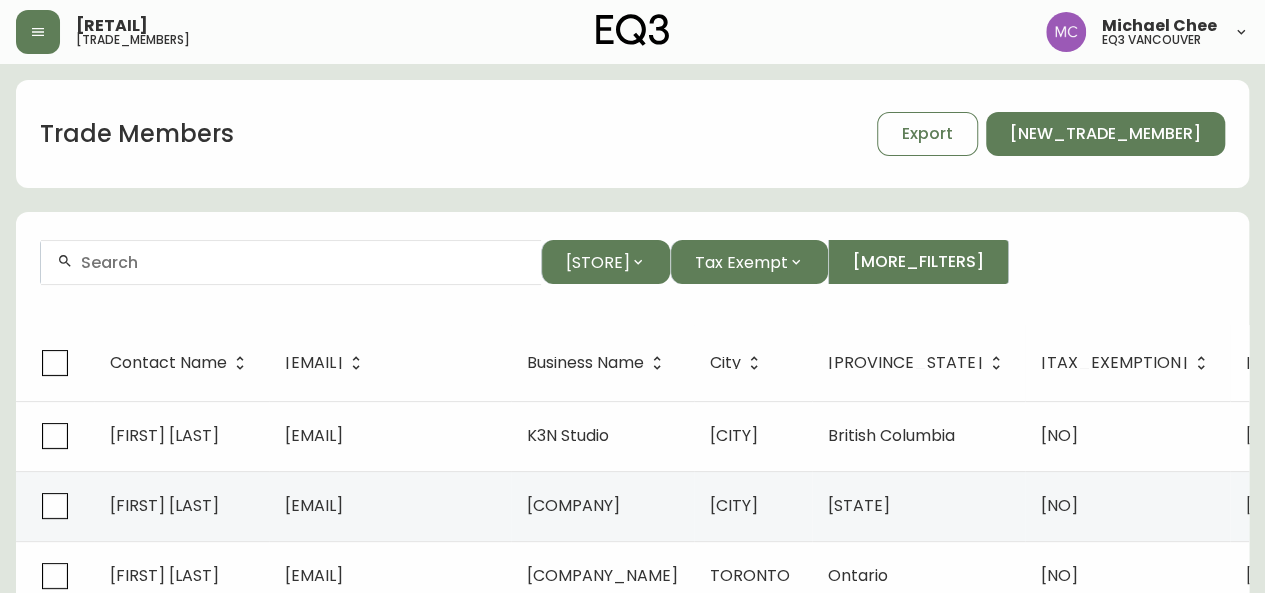 click at bounding box center (291, 262) 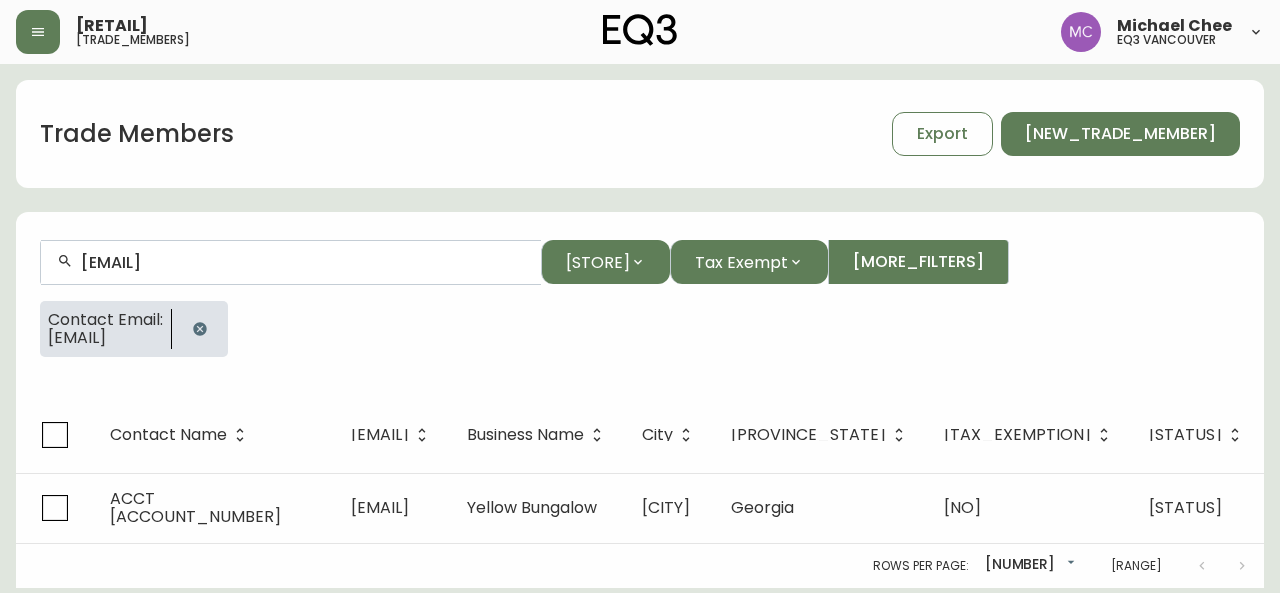 type on "[EMAIL]" 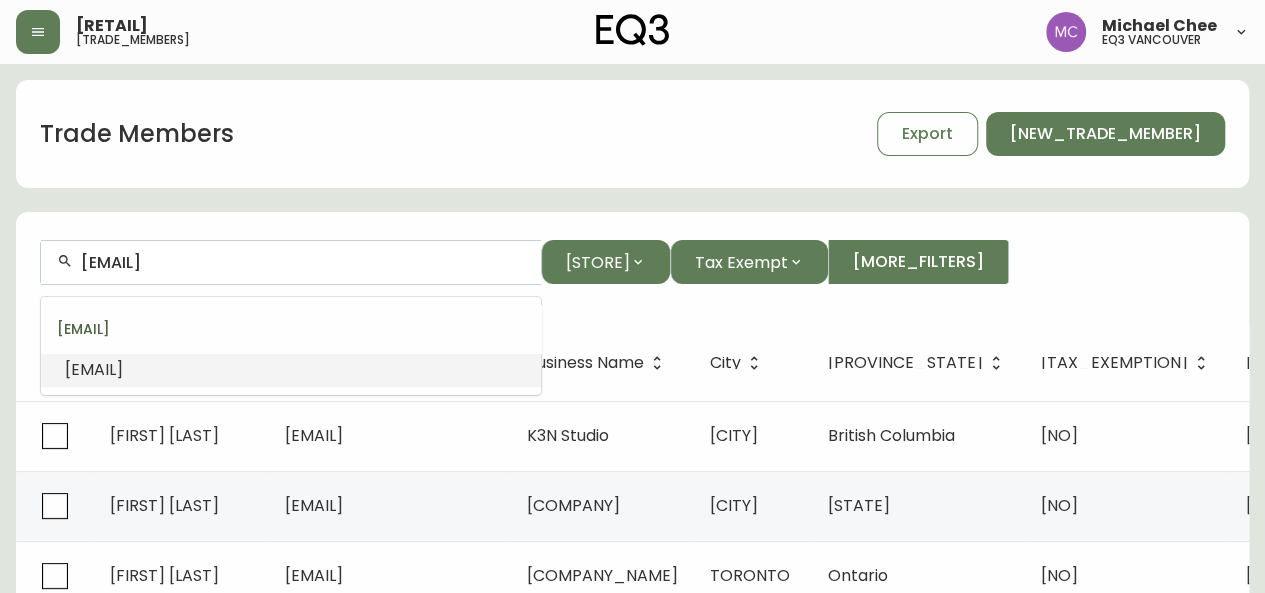drag, startPoint x: 379, startPoint y: 266, endPoint x: 68, endPoint y: 240, distance: 312.08493 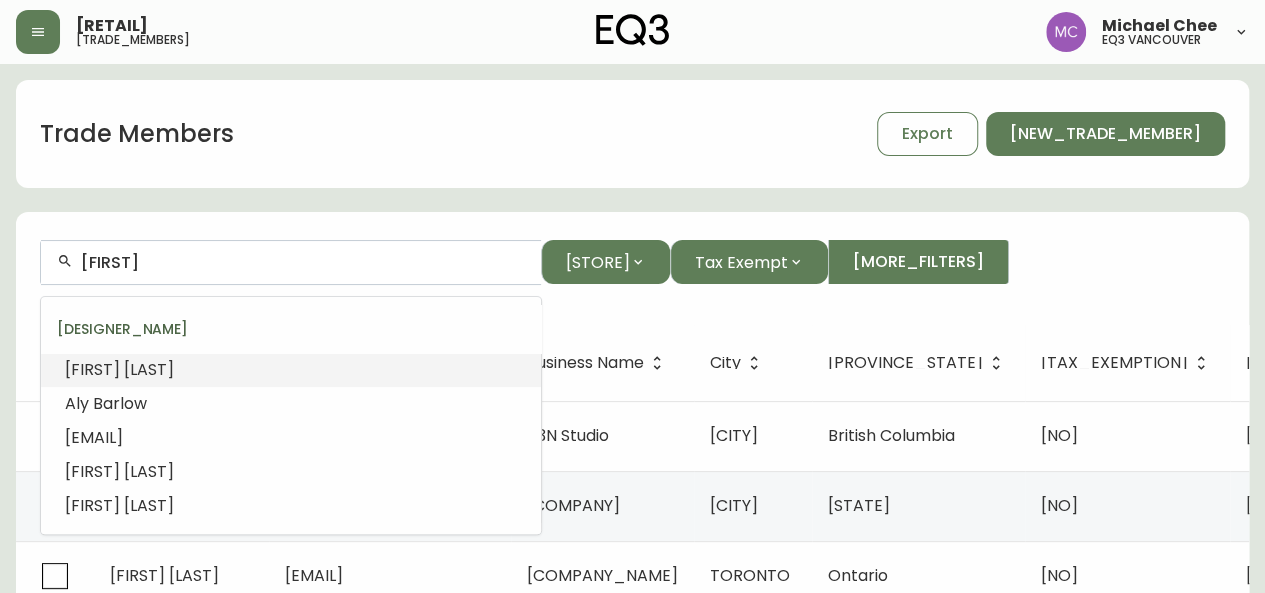 drag, startPoint x: 177, startPoint y: 252, endPoint x: 0, endPoint y: 251, distance: 177.00282 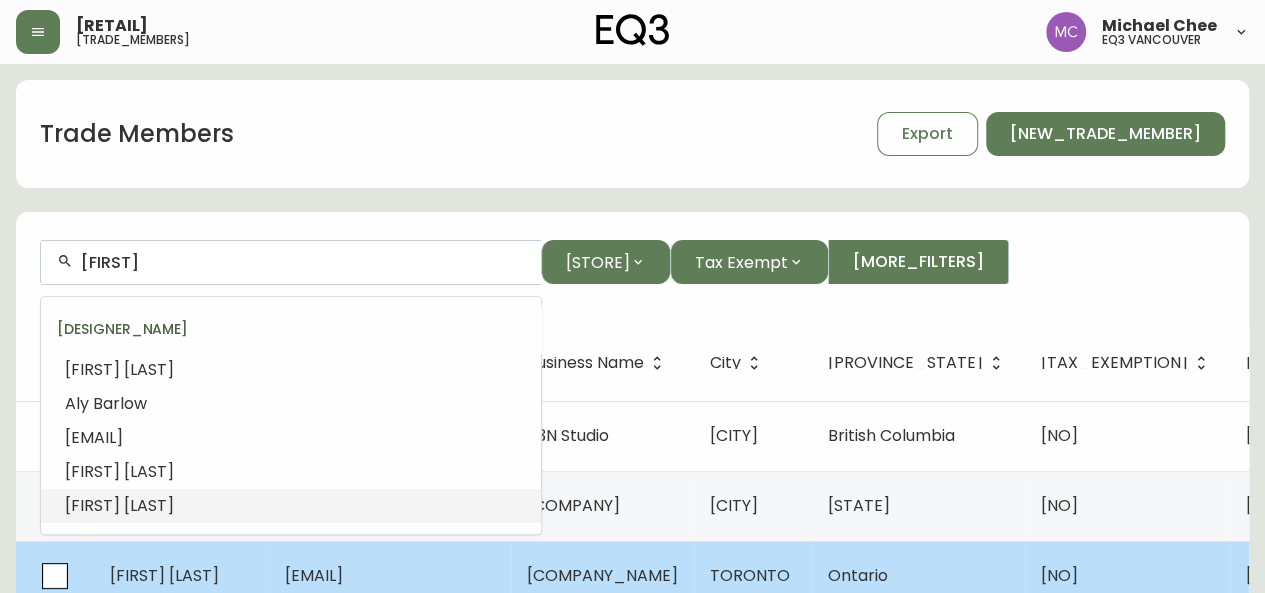 type on "[FIRST]" 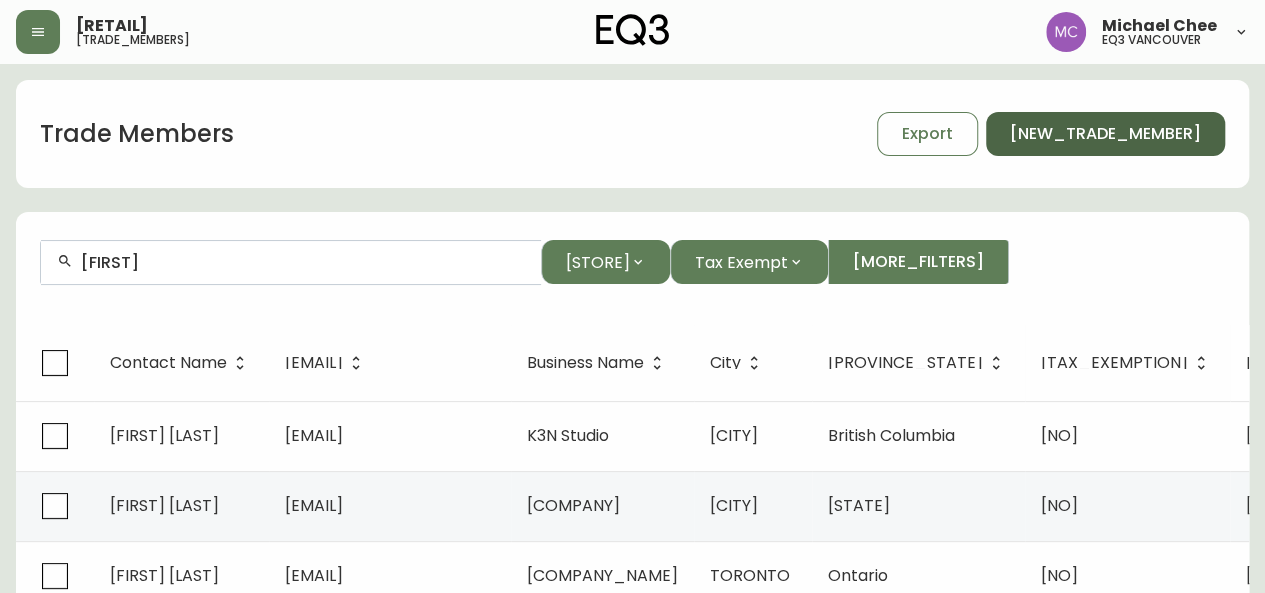 click on "[NEW_TRADE_MEMBER]" at bounding box center (1105, 134) 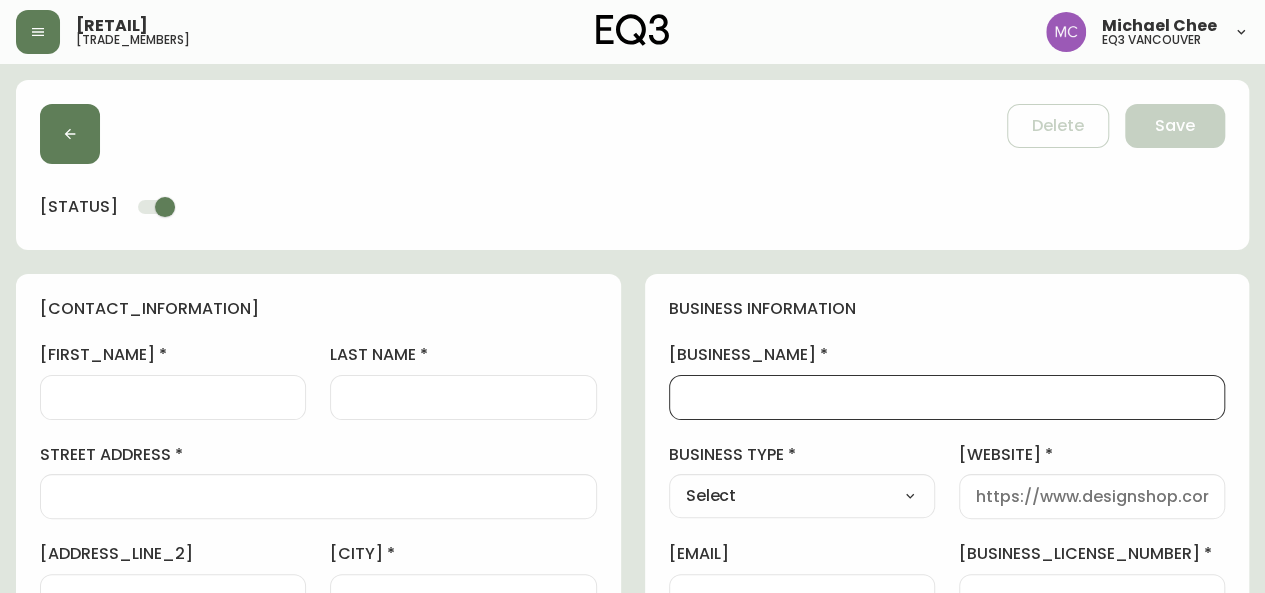 click on "[BUSINESS_NAME]" at bounding box center [947, 397] 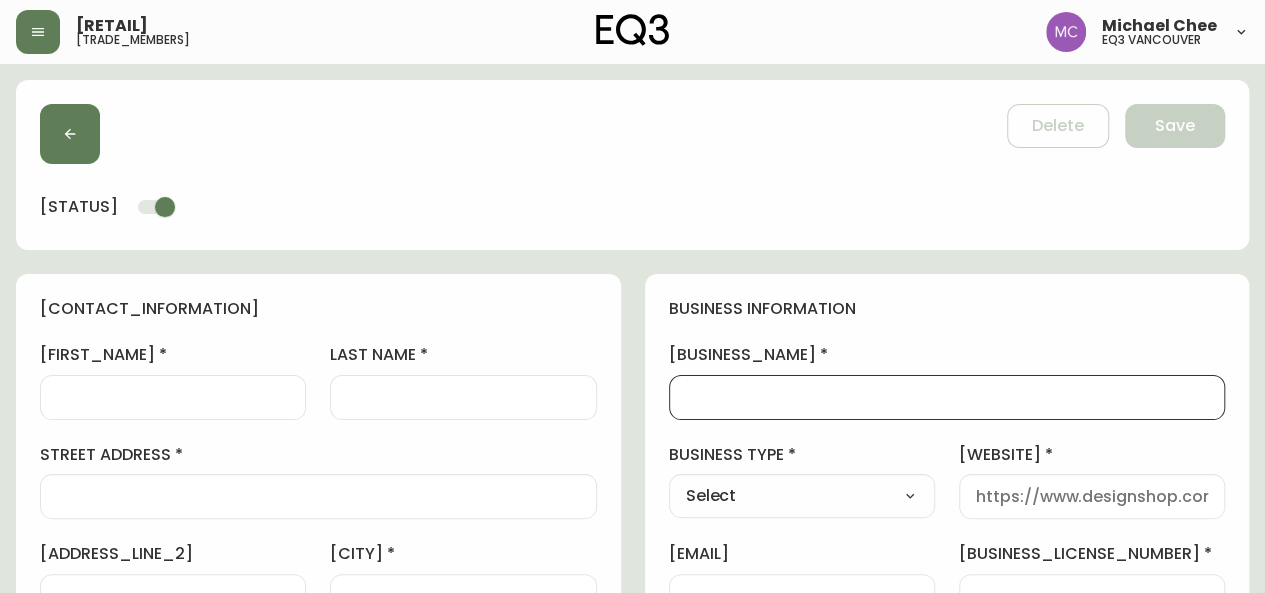 click on "[BUSINESS_NAME]" at bounding box center (947, 397) 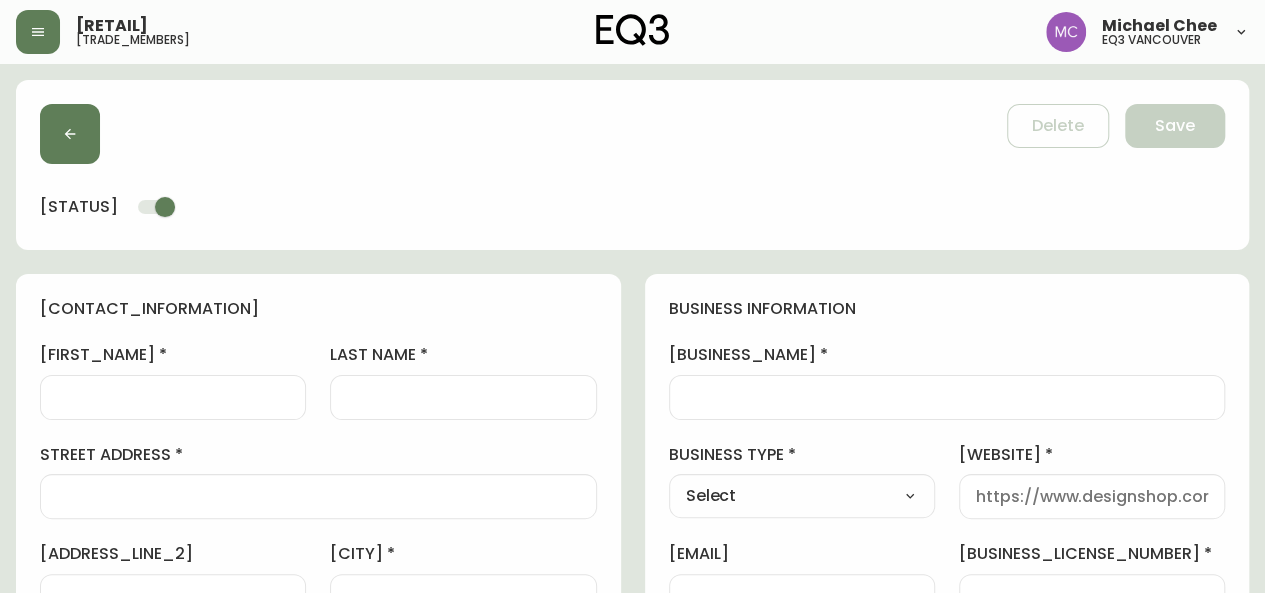 click on "[BUSINESS_NAME]" at bounding box center [947, 355] 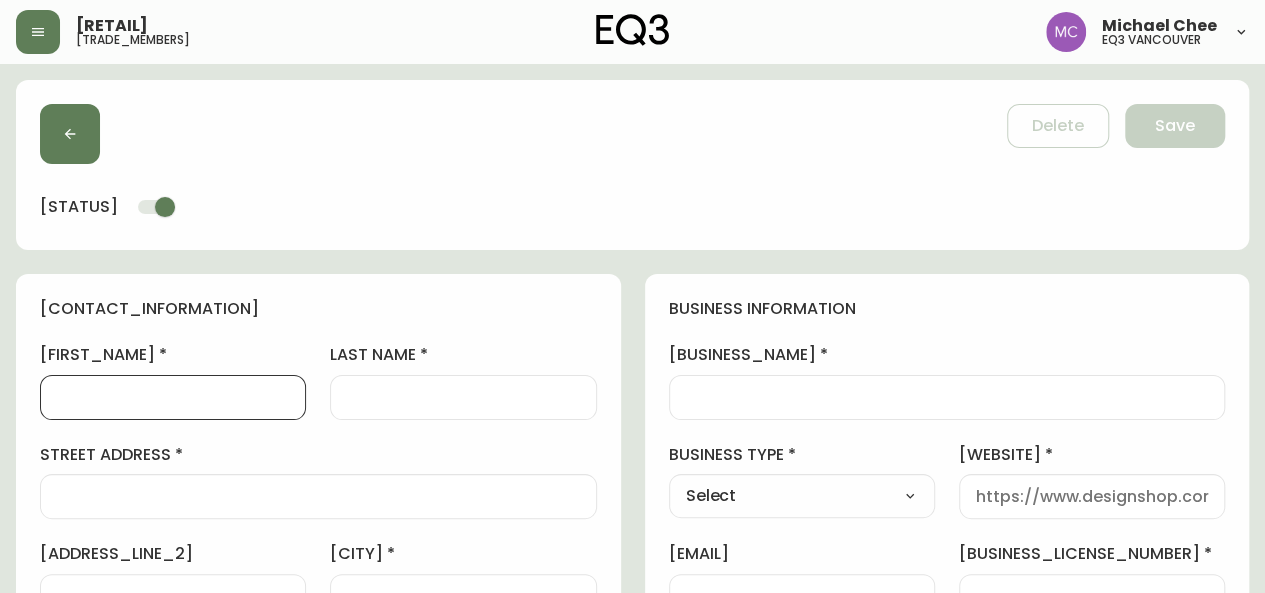 click on "[FIRST_NAME]" at bounding box center (173, 397) 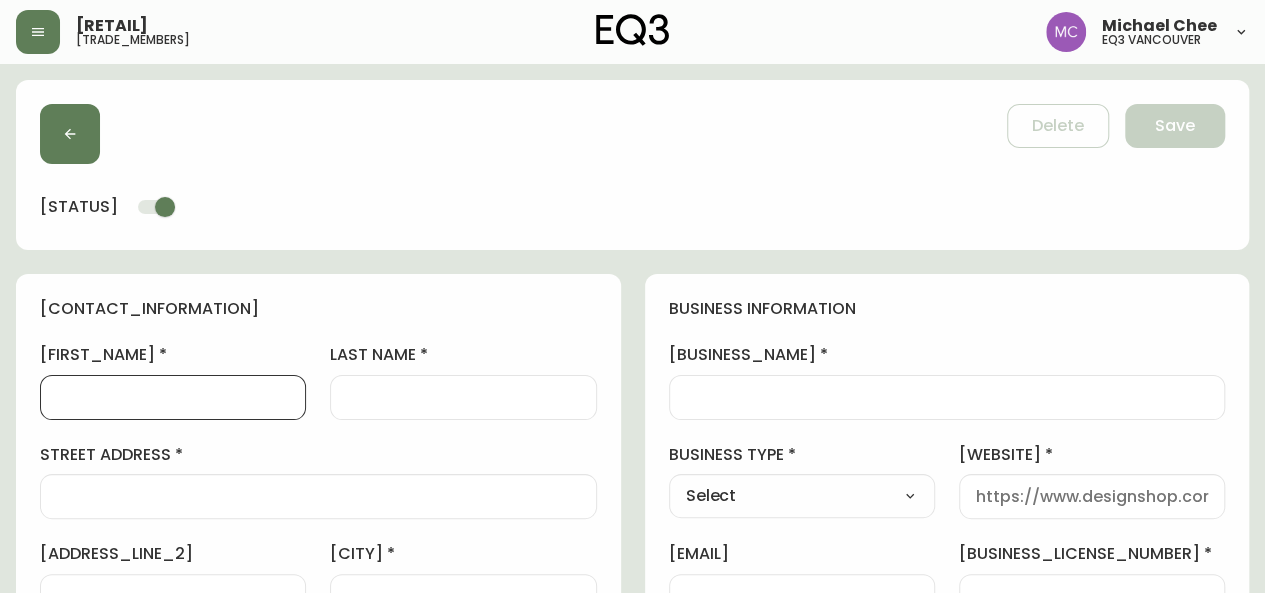 click on "last name" at bounding box center [463, 397] 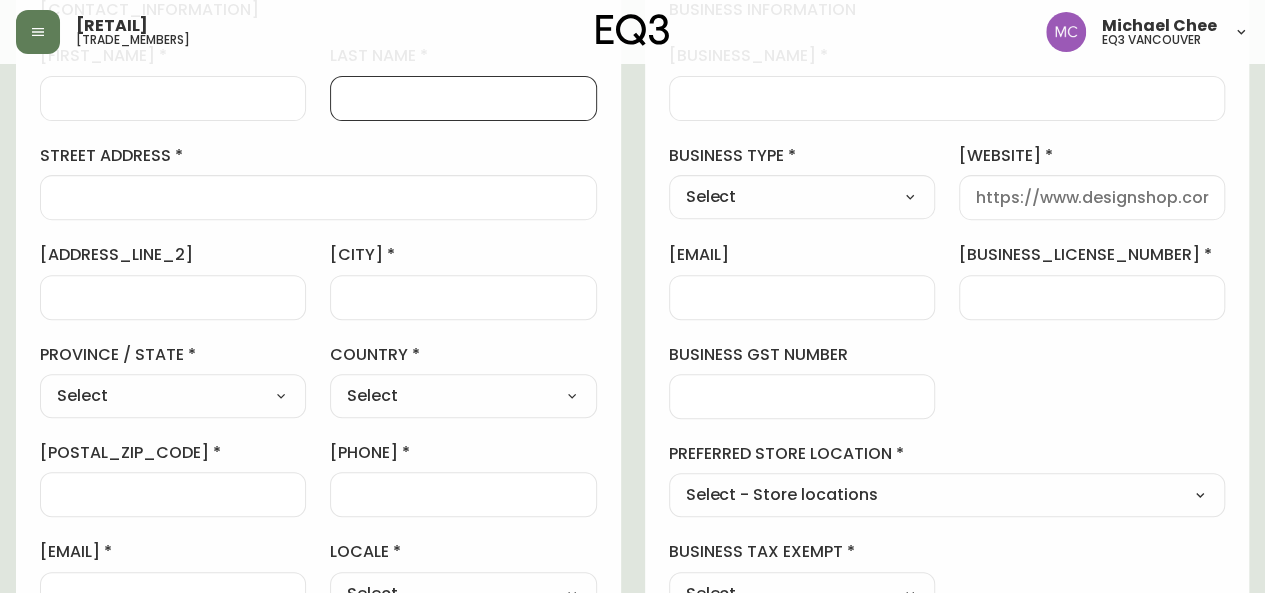 scroll, scrollTop: 297, scrollLeft: 0, axis: vertical 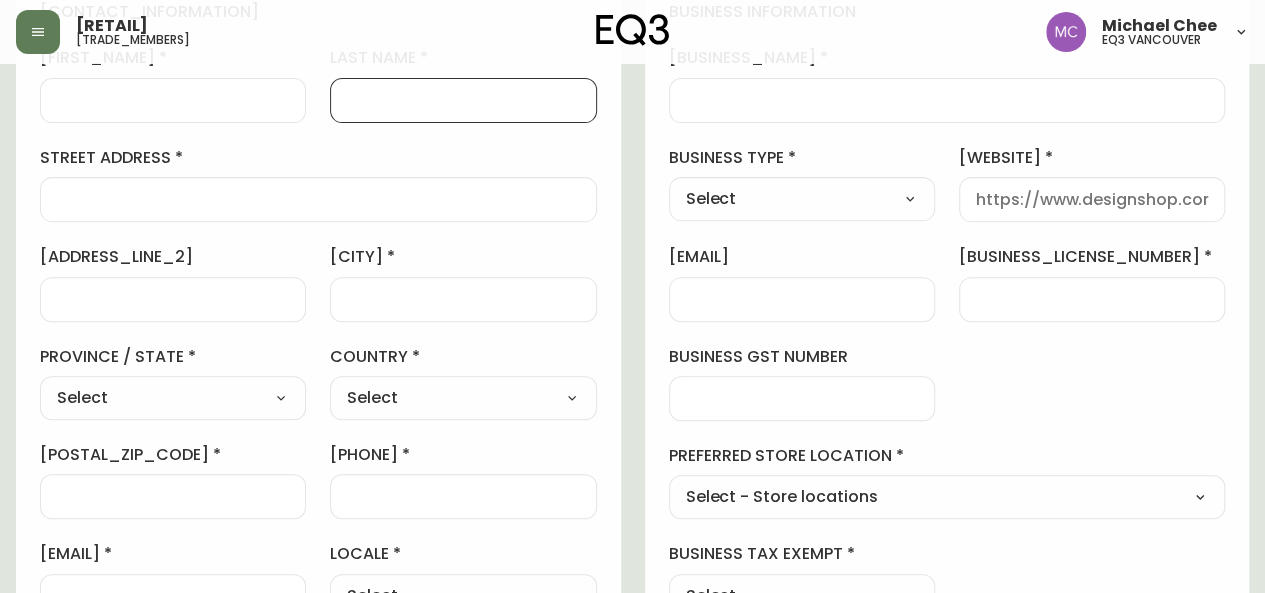 click on "[FIRST_NAME]" at bounding box center (173, 100) 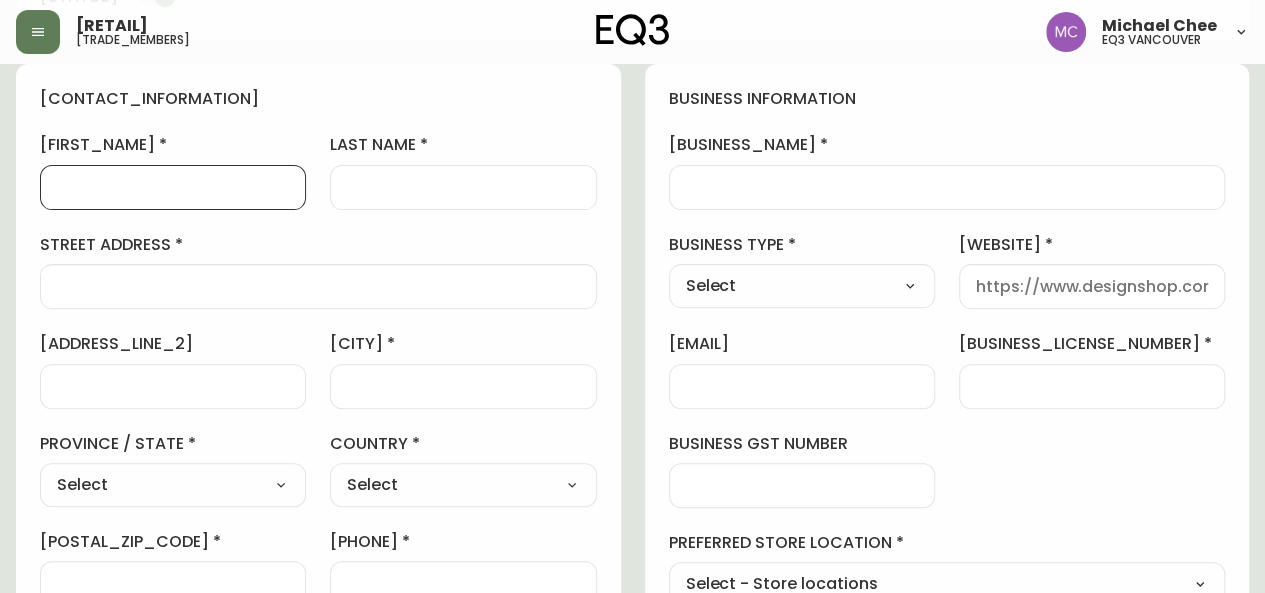 scroll, scrollTop: 206, scrollLeft: 0, axis: vertical 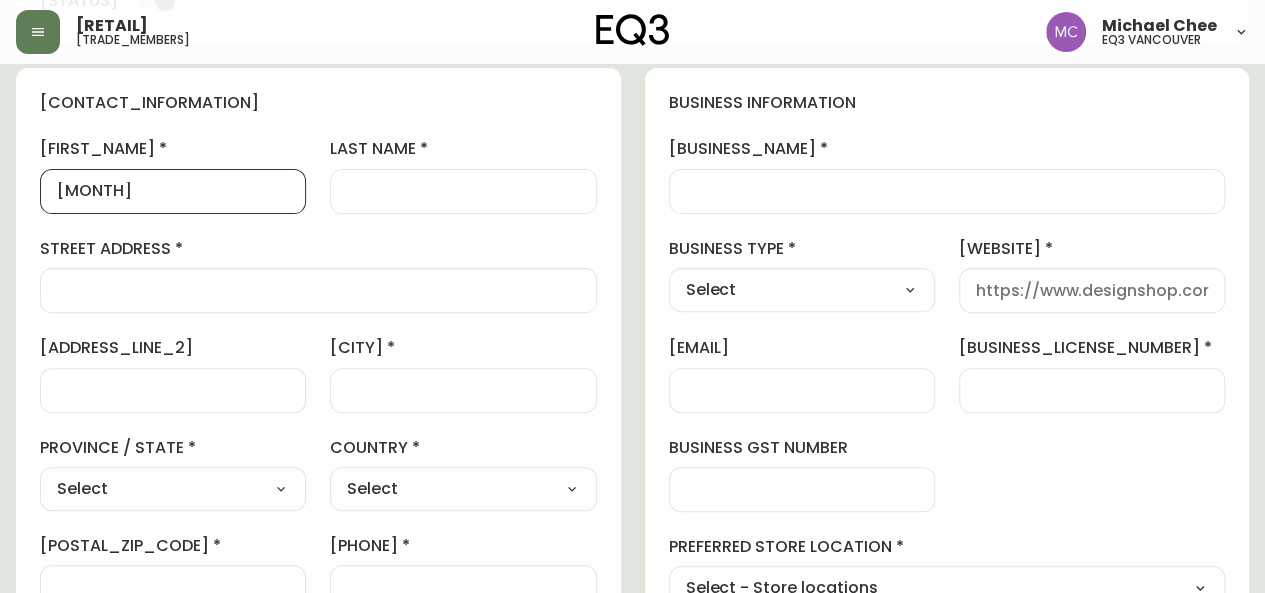 type on "[MONTH]" 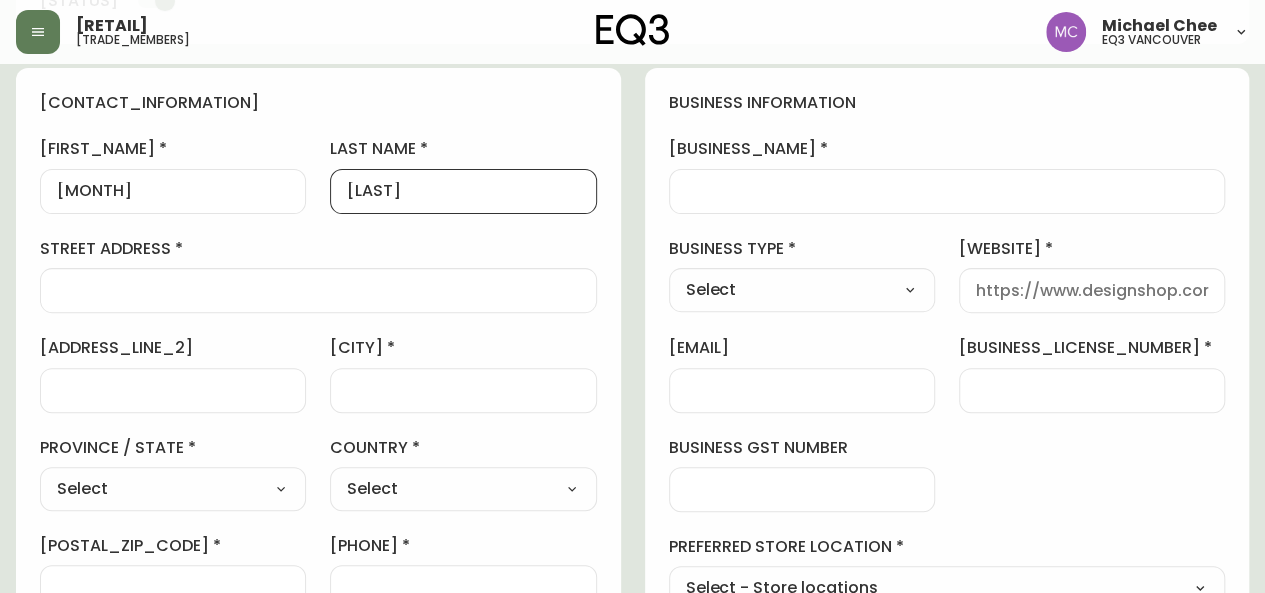 type on "[LAST]" 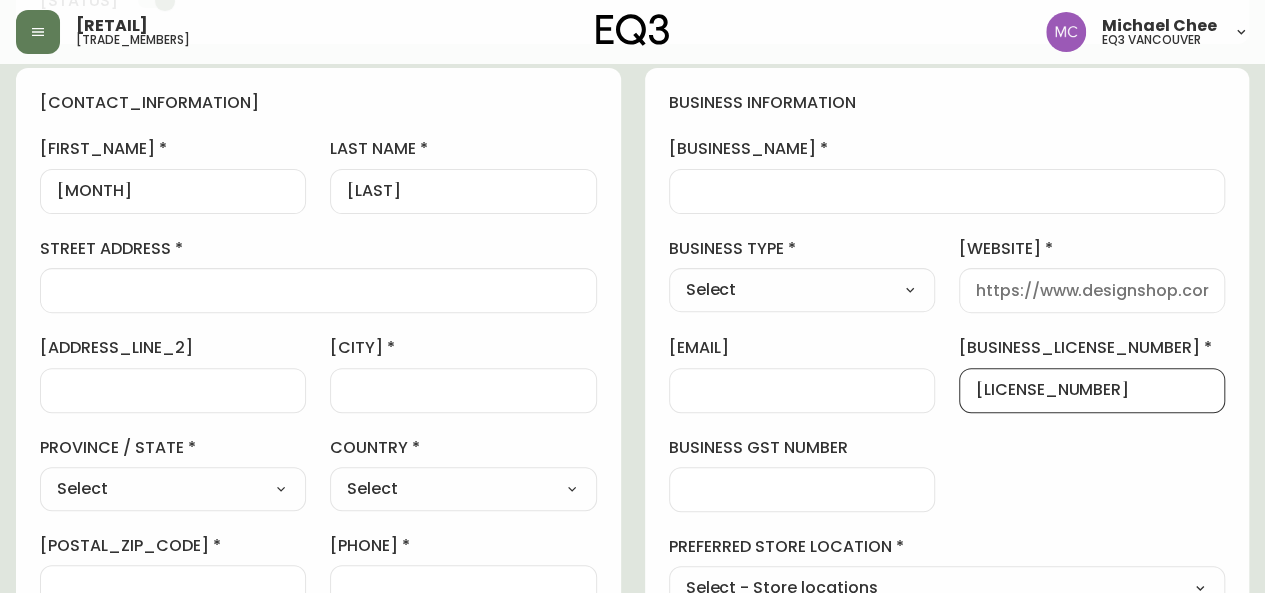 type on "[LICENSE_NUMBER]" 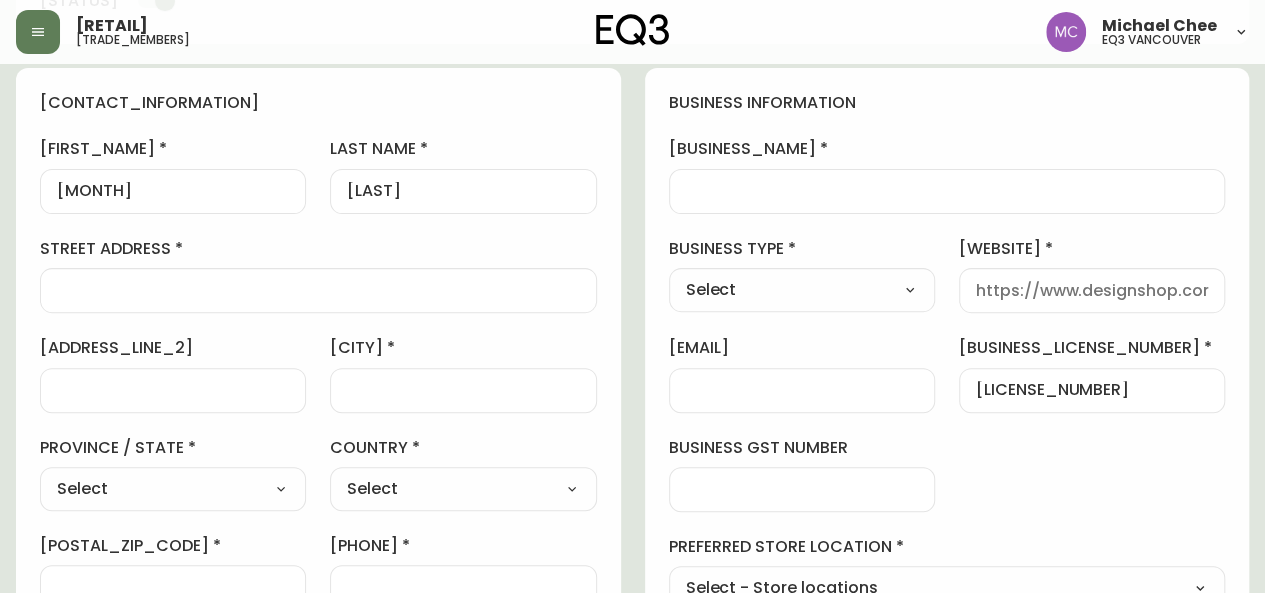 click at bounding box center (802, 390) 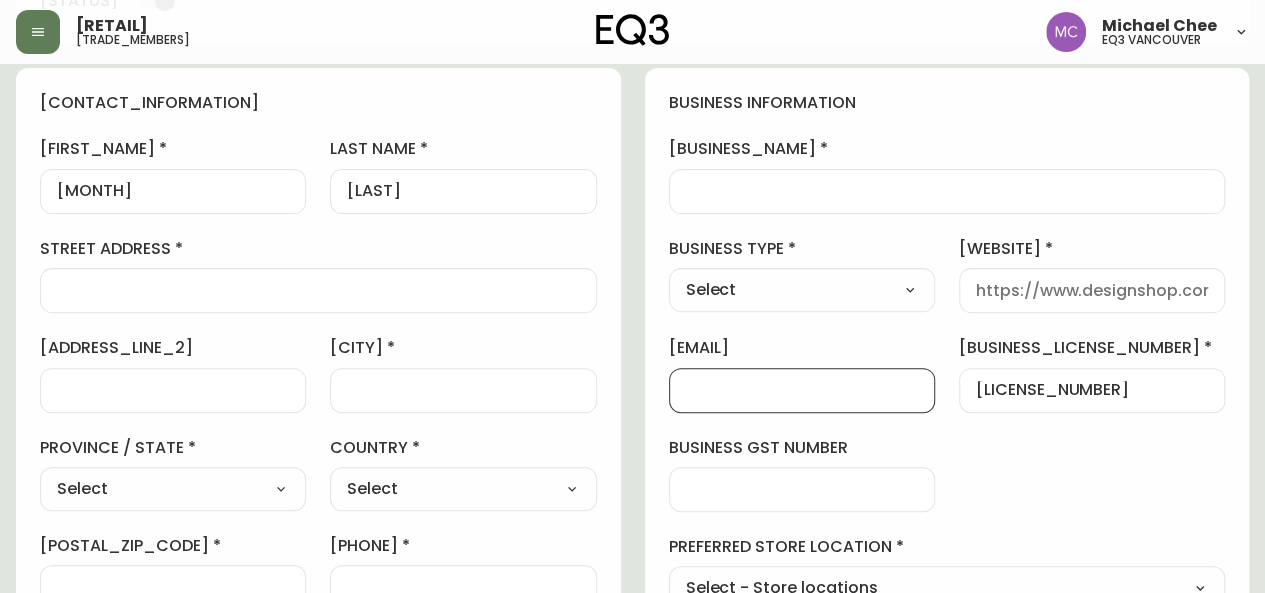 click on "street address" at bounding box center [318, 290] 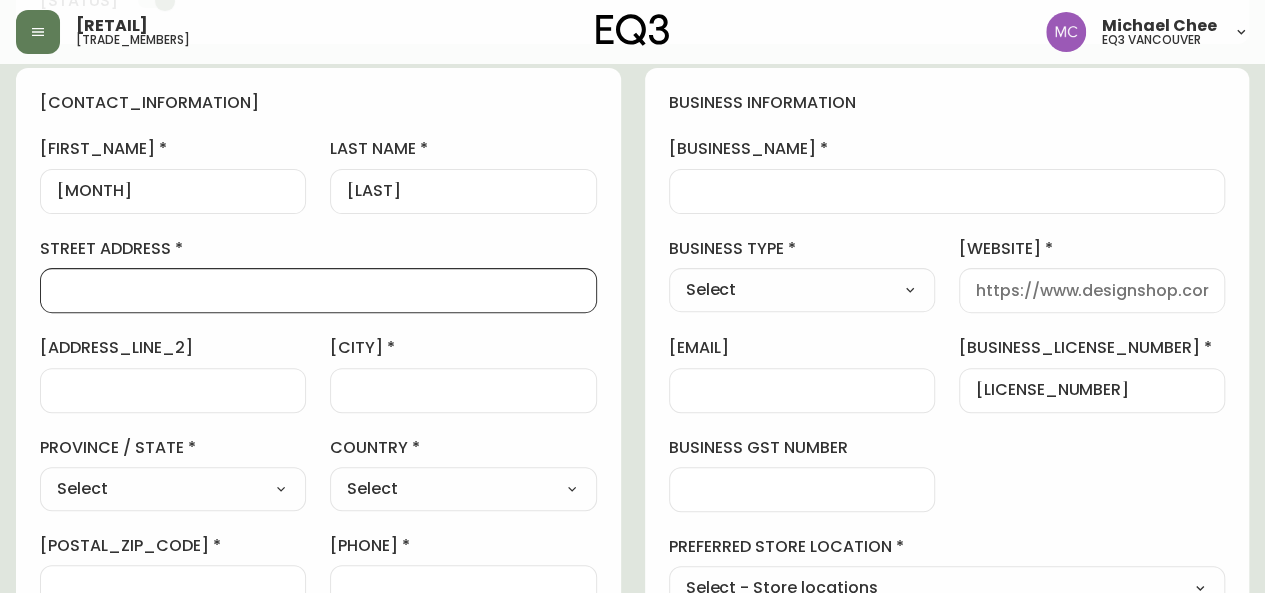 click on "[BUSINESS_NAME]" at bounding box center [947, 191] 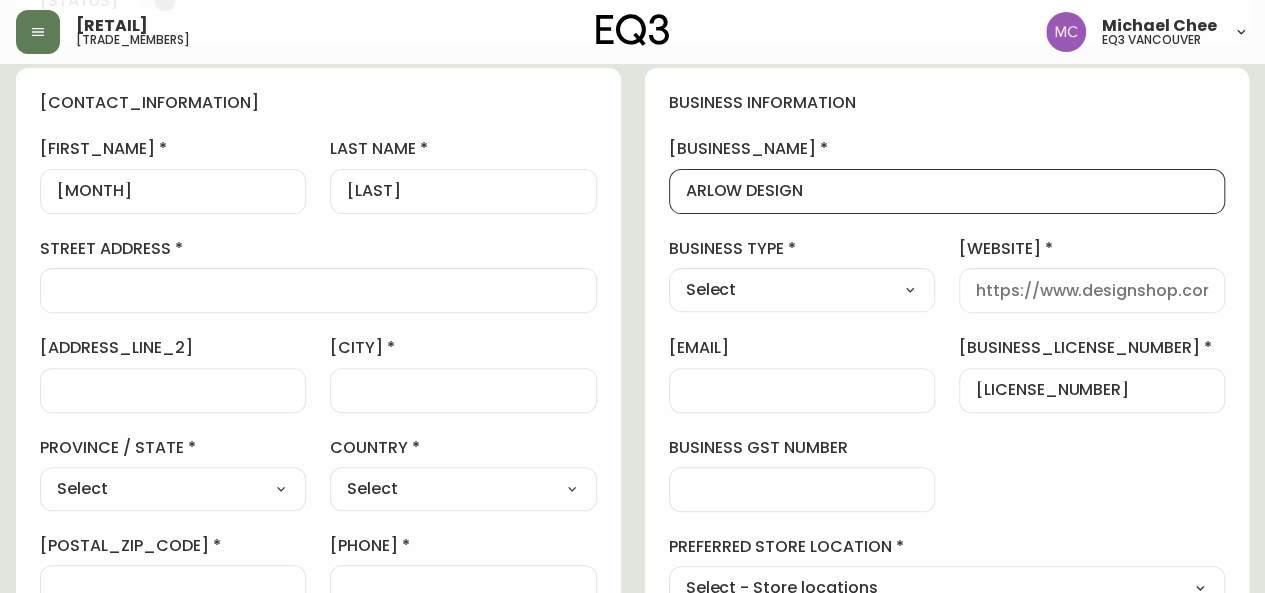 type on "ARLOW DESIGN" 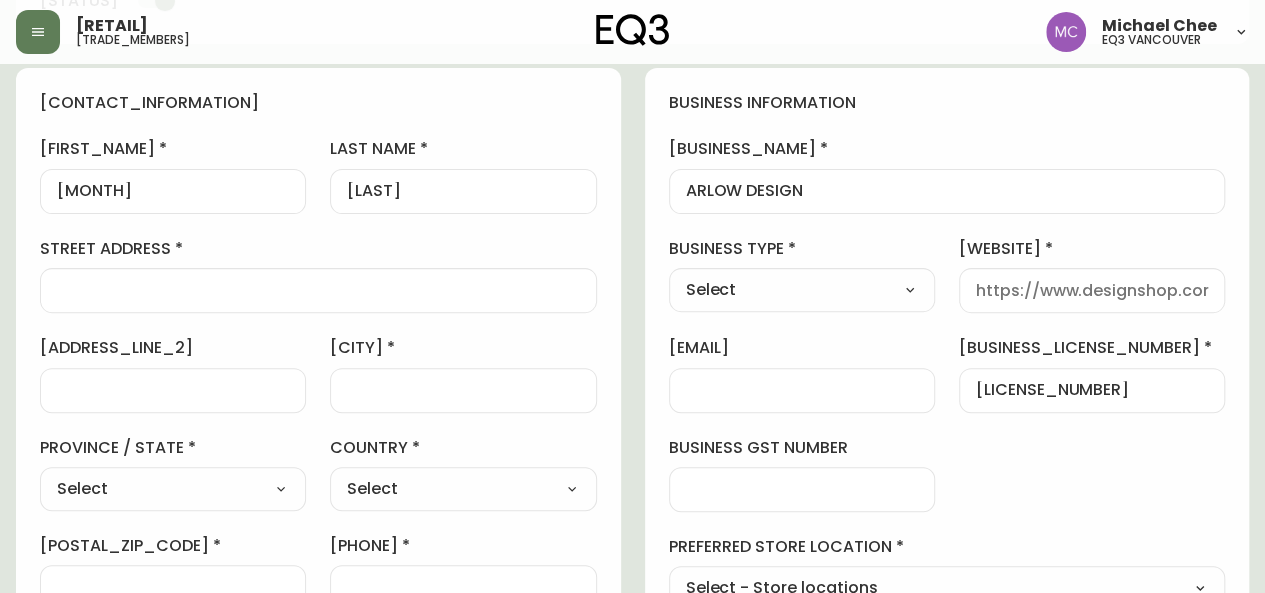 click on "Select Interior Designer Architect Home Builder Contractor Real Estate Agent Hospitality Other" at bounding box center (802, 290) 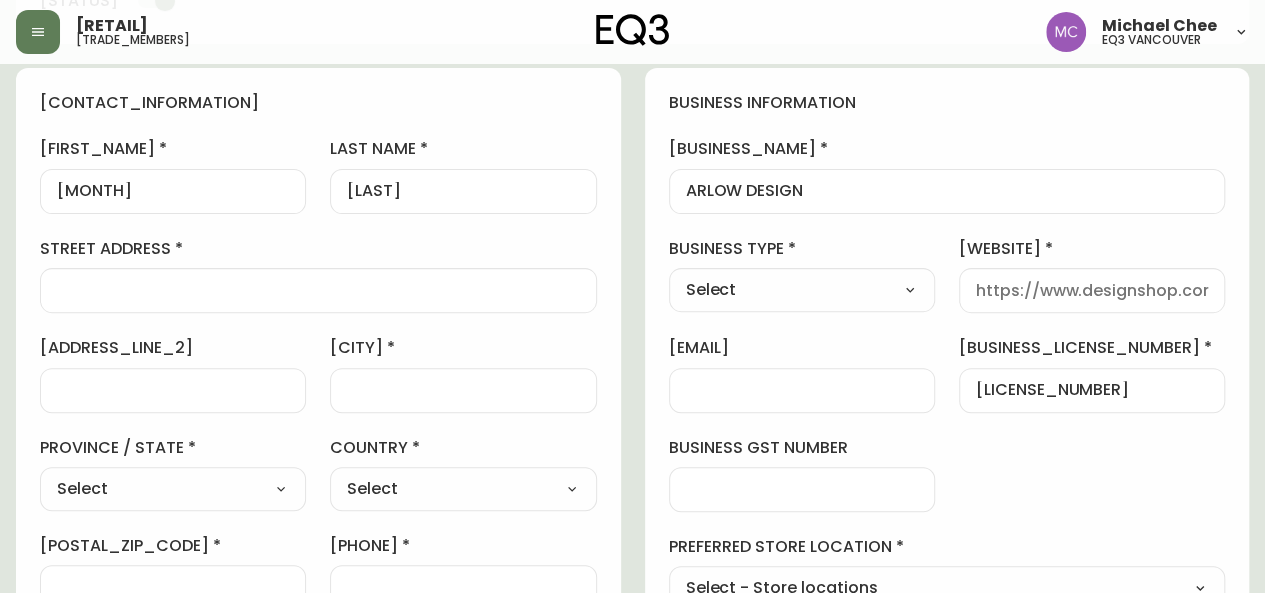 select on "Interior Designer" 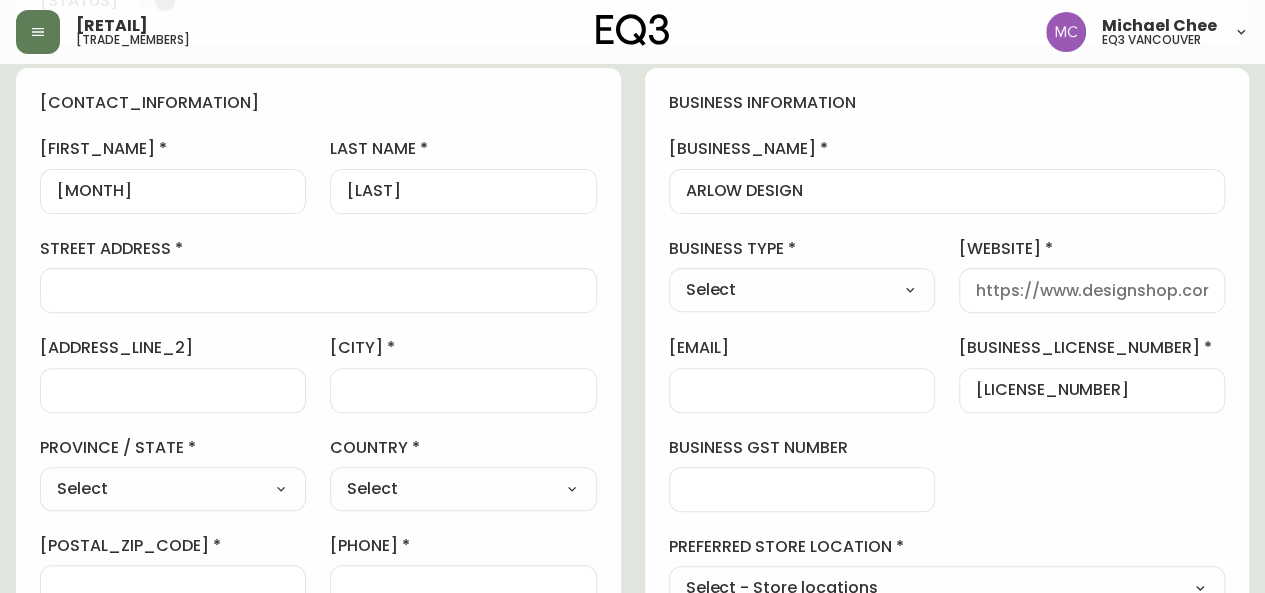 click on "Select Interior Designer Architect Home Builder Contractor Real Estate Agent Hospitality Other" at bounding box center (802, 290) 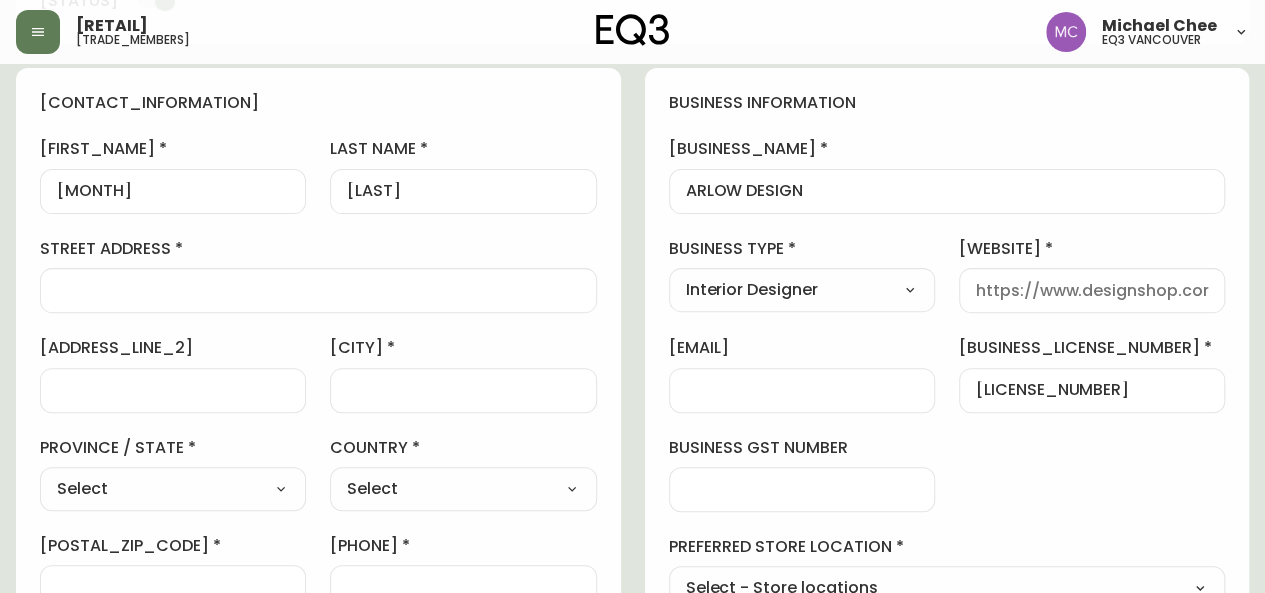 click on "business information business name ARLOW DESIGN business type Interior Designer Select Interior Designer Architect Home Builder Contractor Real Estate Agent Hospitality Other business website business email business license number 00004614 RT0001 business gst number preferred store location Select - Store locations Select - Store locations EQ3 Brossard EQ3 Burlington EQ3 Calgary EQ3 Montréal - Griffintown EQ3 Montréal - St Laurent EQ3 Ottawa EQ3 Outlet - Laval EQ3 Quebec City EQ3 Toronto - Hanna EQ3 Toronto - King EQ3 Vancouver EQ3 Winnipeg Select - Trade locations EQ3 US Trade - Formally East  business tax exempt Select Select Yes No" at bounding box center (947, 400) 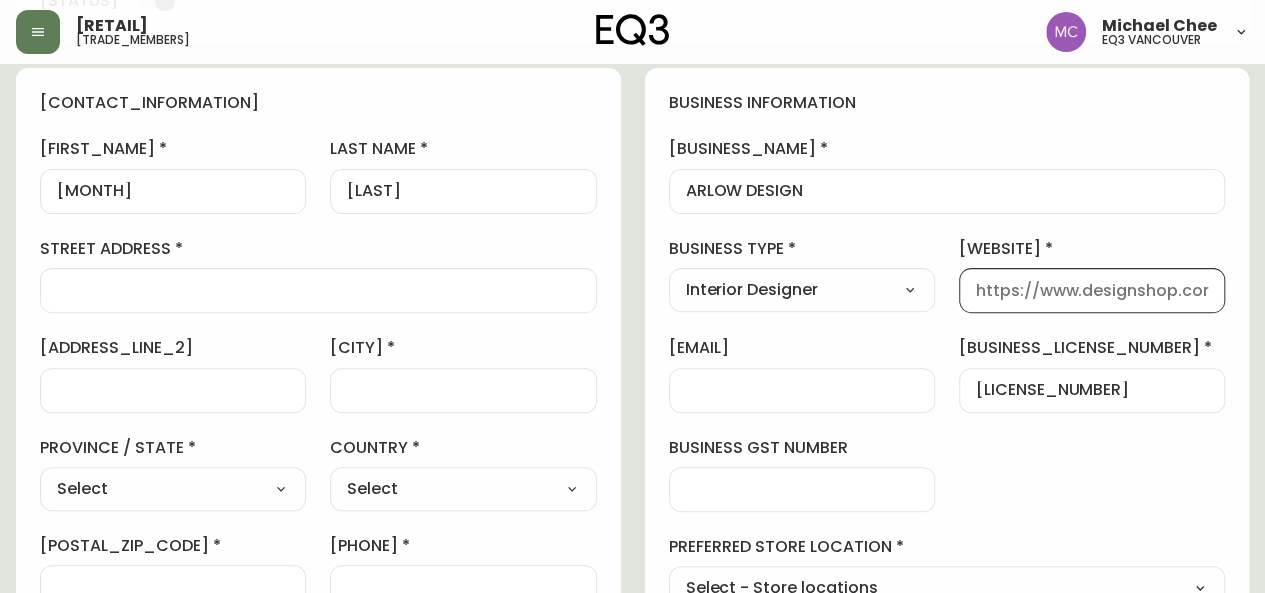 paste on "[URL]" 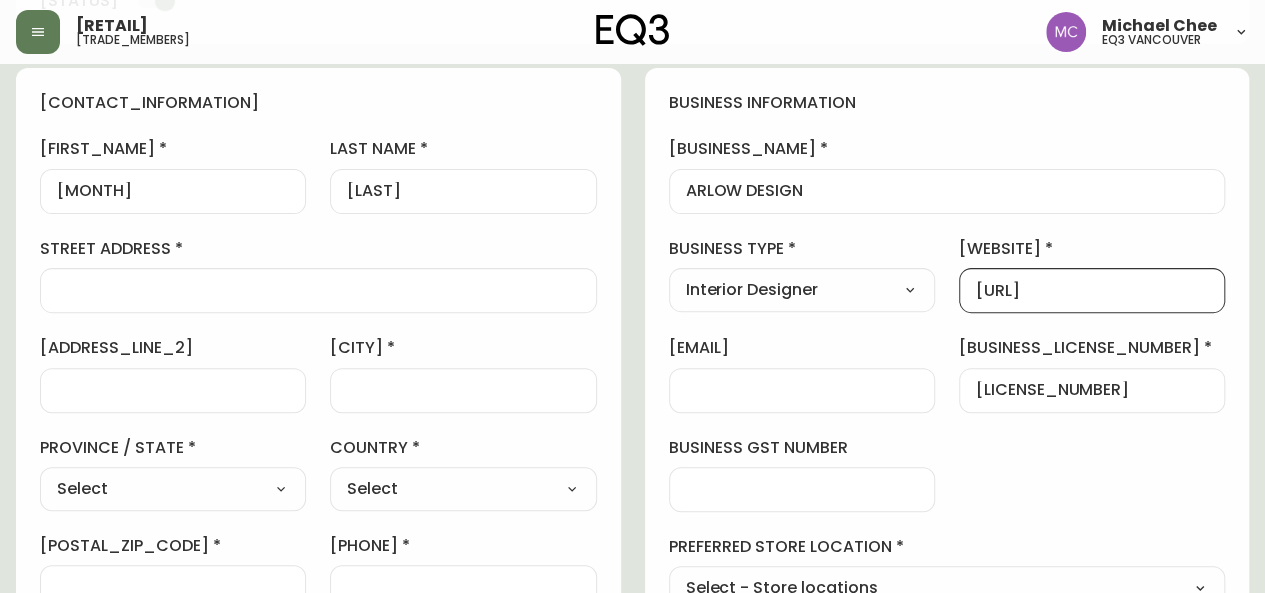 type on "[URL]" 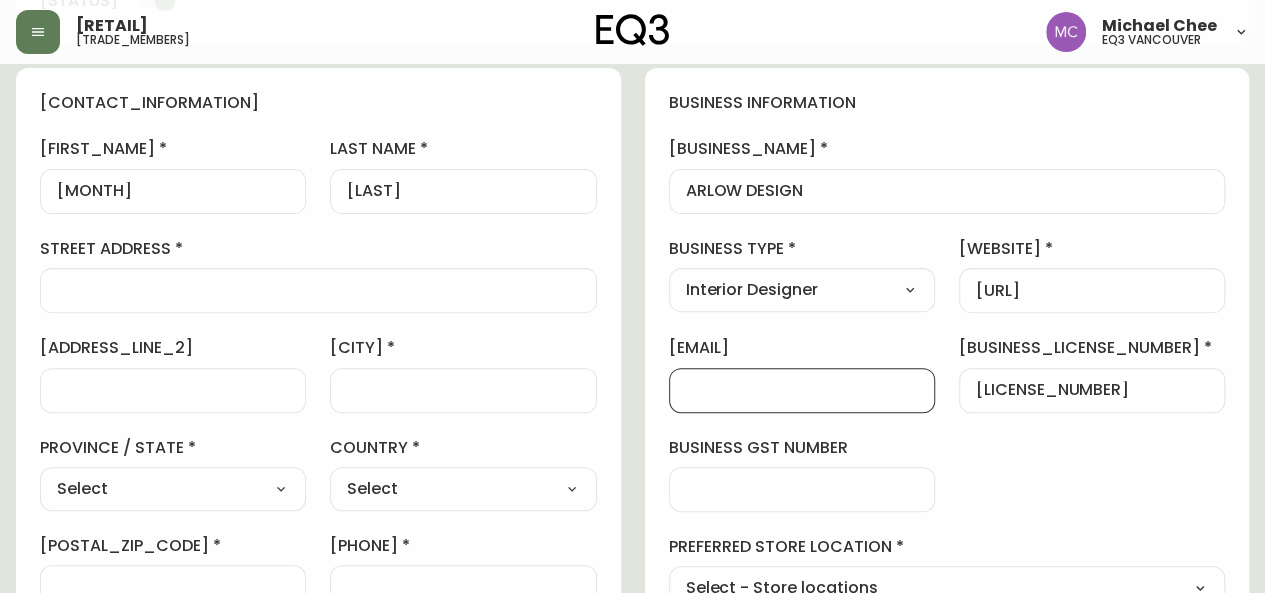 click on "[EMAIL]" at bounding box center (802, 390) 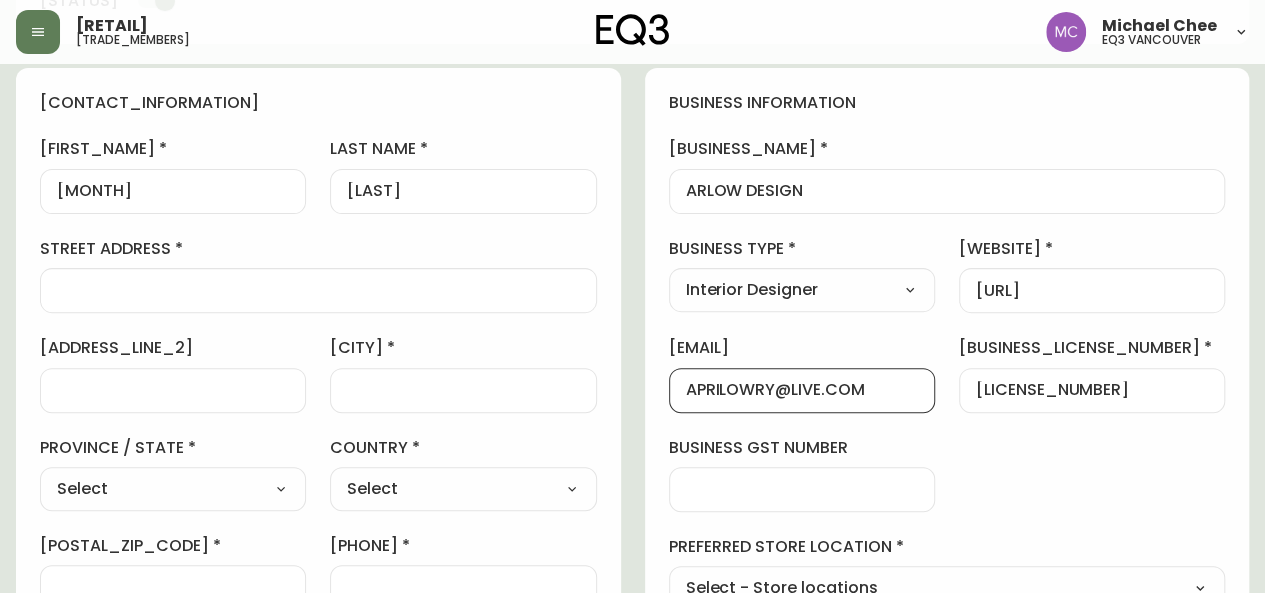 type on "APRILOWRY@LIVE.COM" 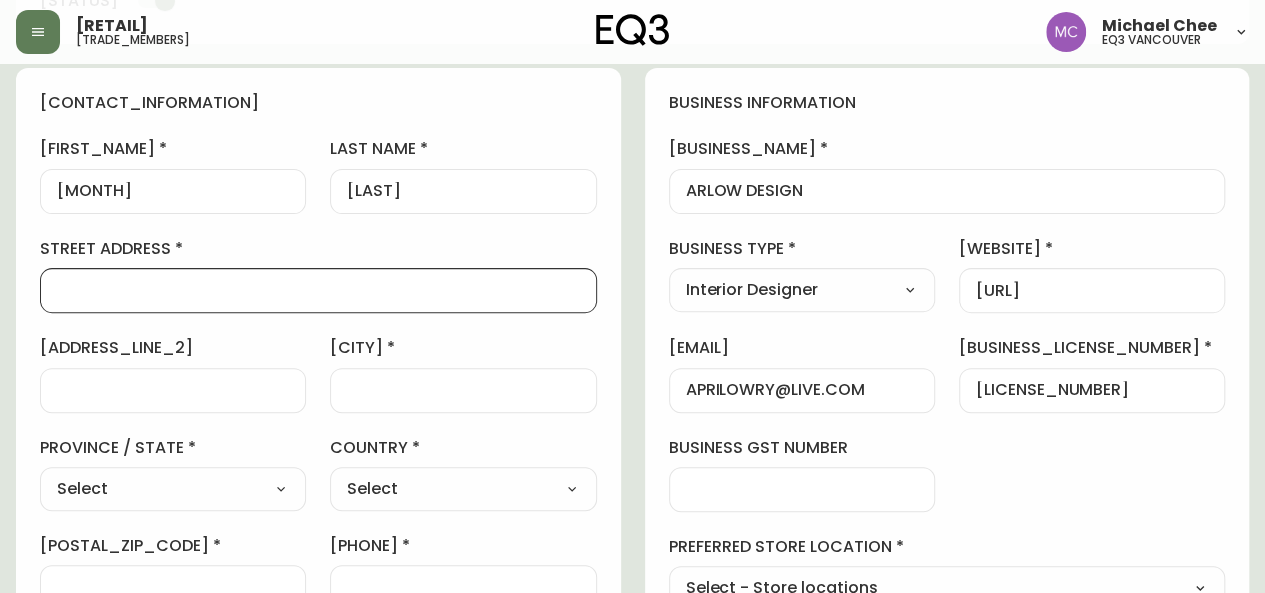 click on "street address" at bounding box center (318, 290) 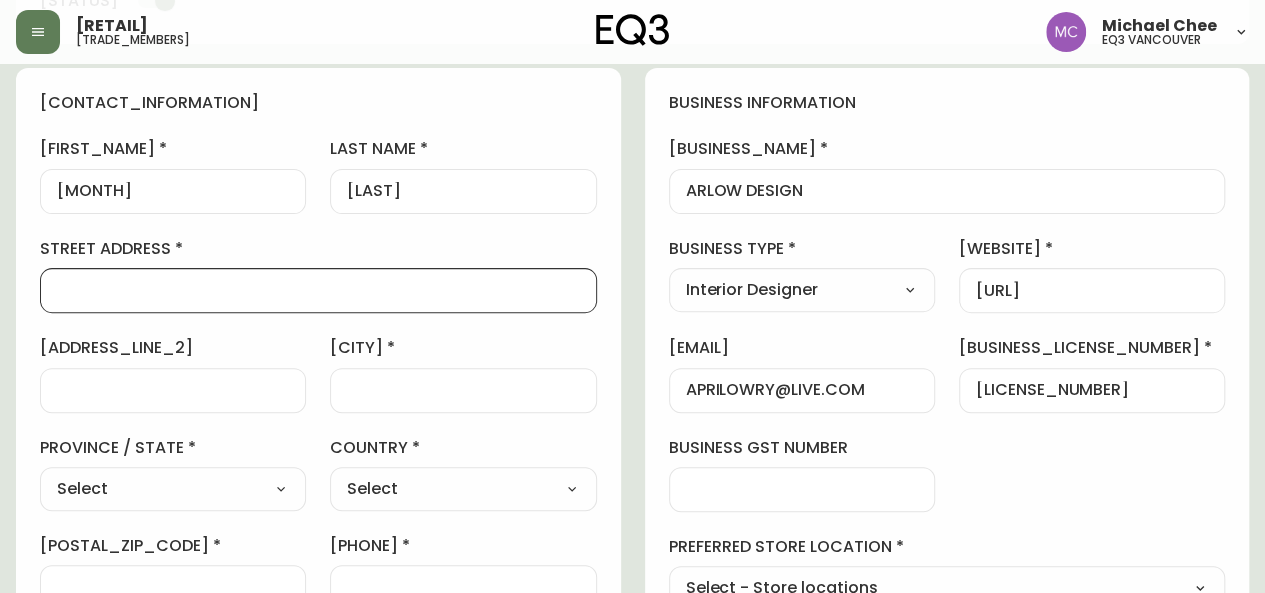 click on "Select Alberta British Columbia Manitoba New Brunswick Newfoundland and Labrador Nova Scotia Nunavut Northwest Territories Ontario Prince Edward Island Quebec Saskatchewan Yukon" at bounding box center (173, 489) 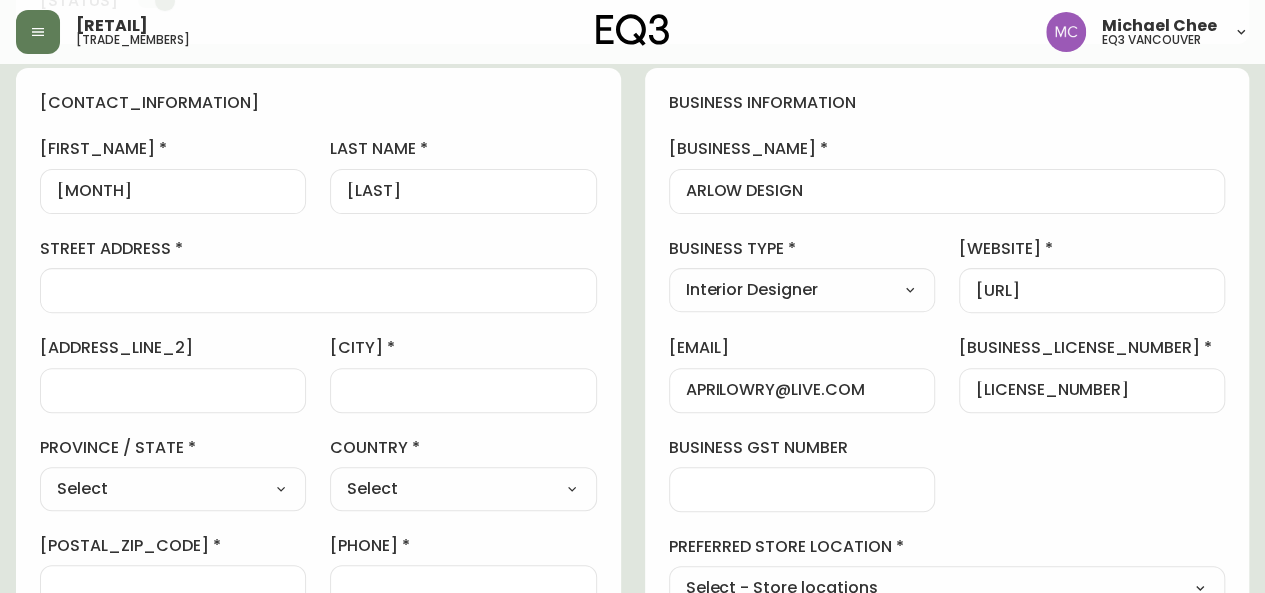 select on "[STATE]" 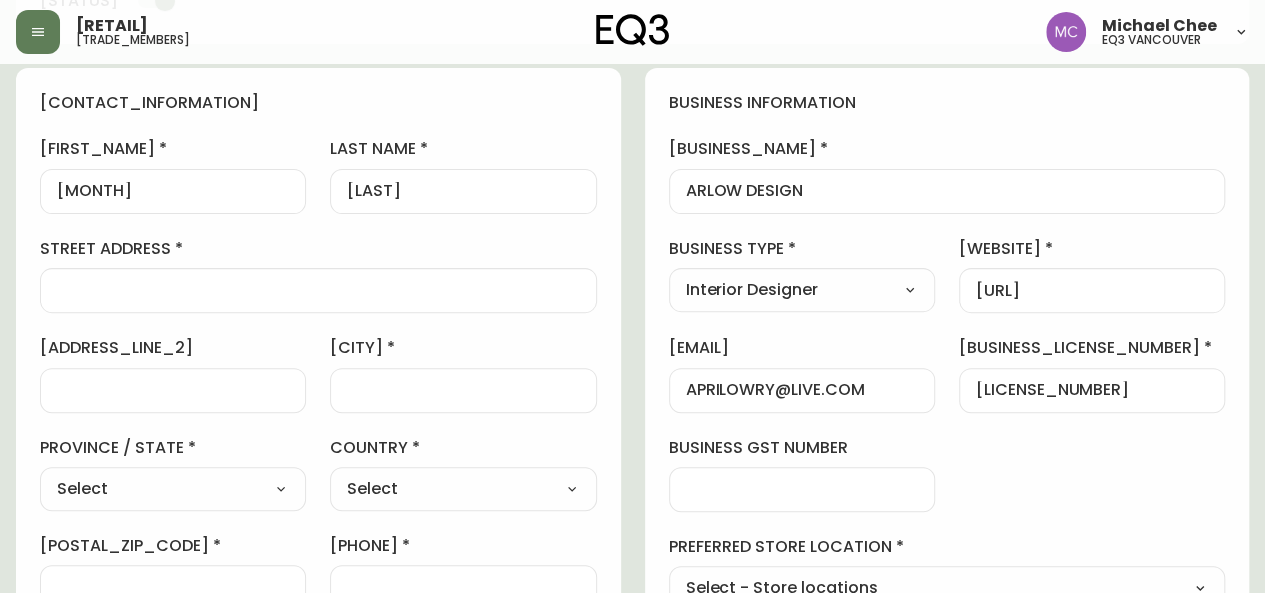 click on "Select Alberta British Columbia Manitoba New Brunswick Newfoundland and Labrador Nova Scotia Nunavut Northwest Territories Ontario Prince Edward Island Quebec Saskatchewan Yukon" at bounding box center [173, 489] 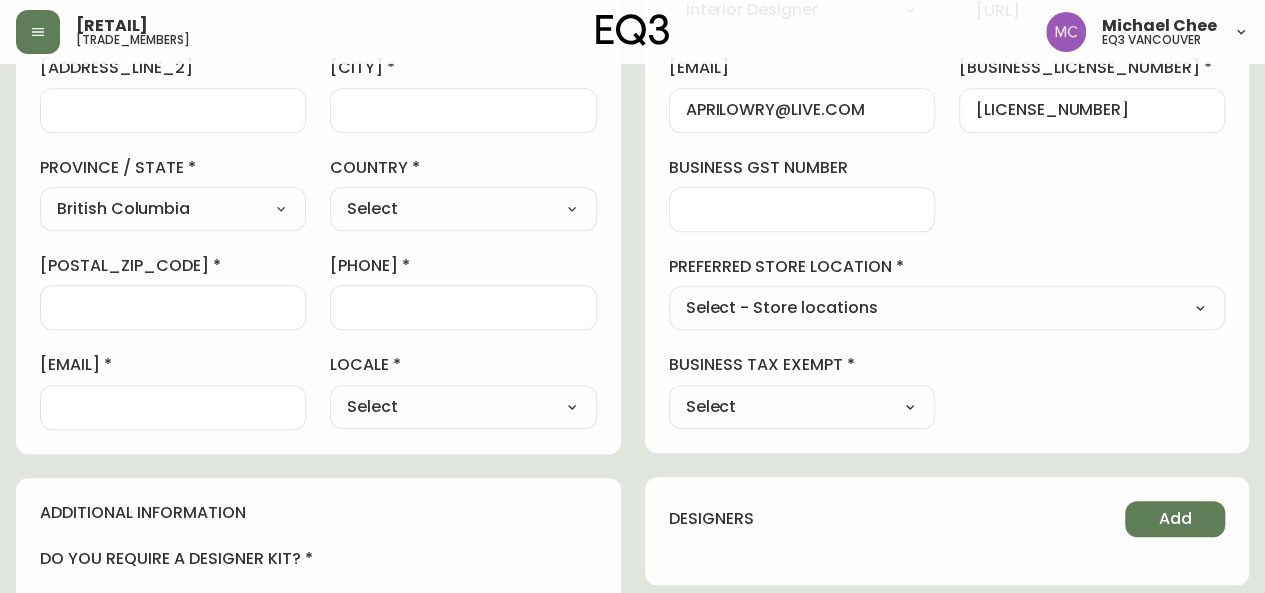 scroll, scrollTop: 482, scrollLeft: 0, axis: vertical 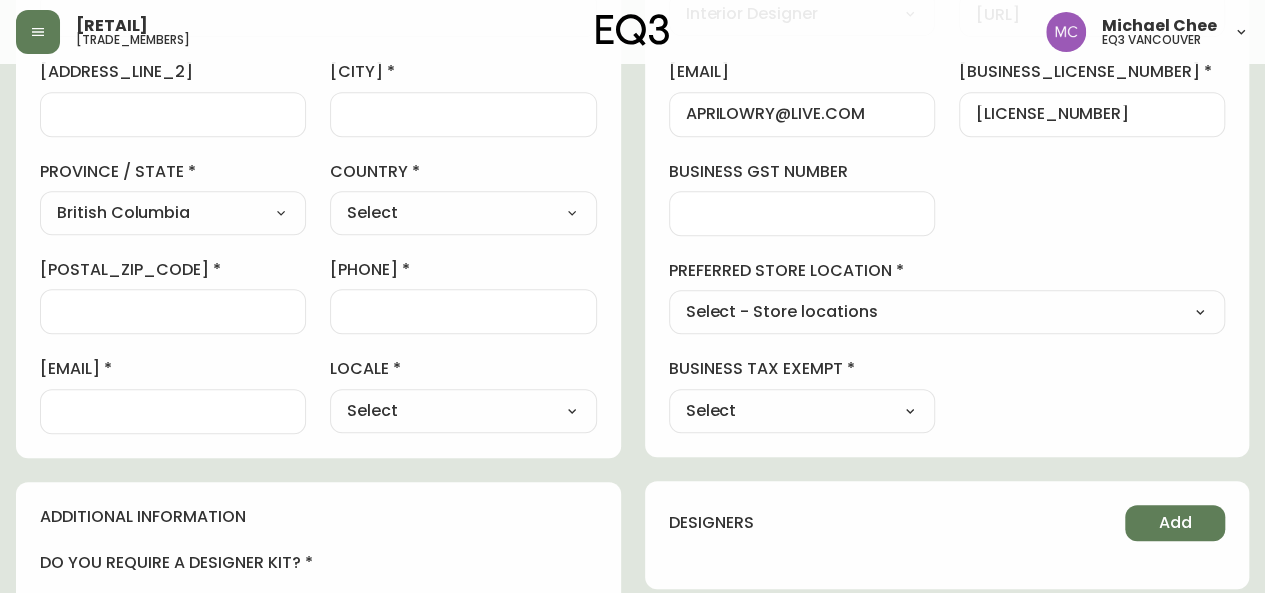 click on "Select Canada United States" at bounding box center (463, 213) 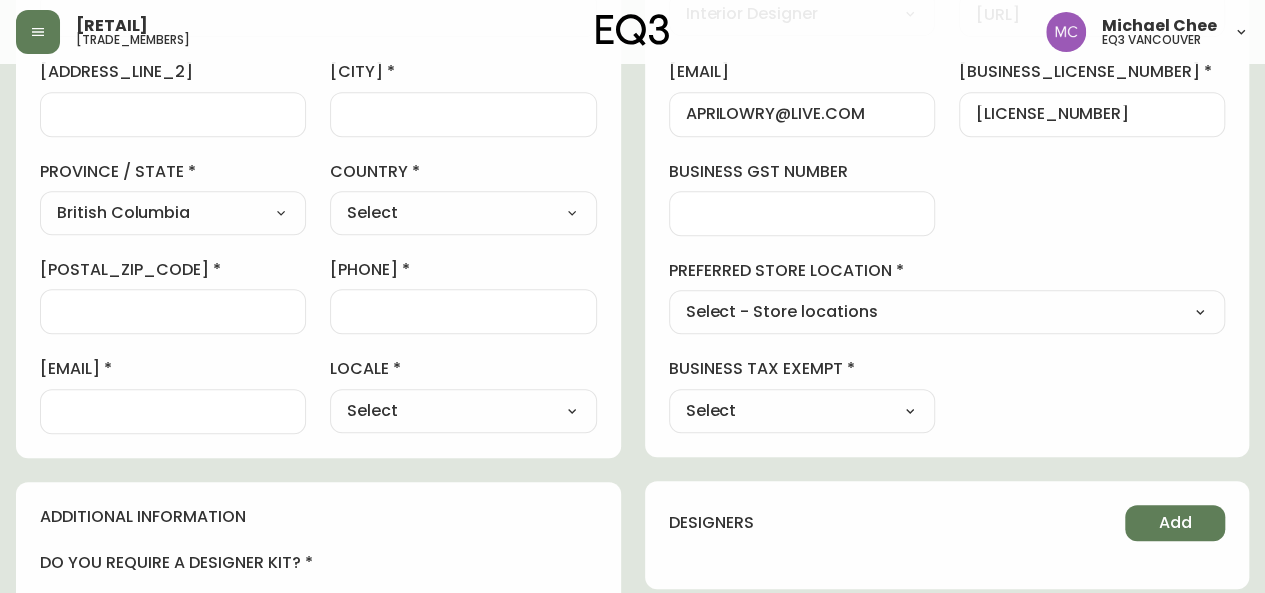 select on "[STATE_CODE]" 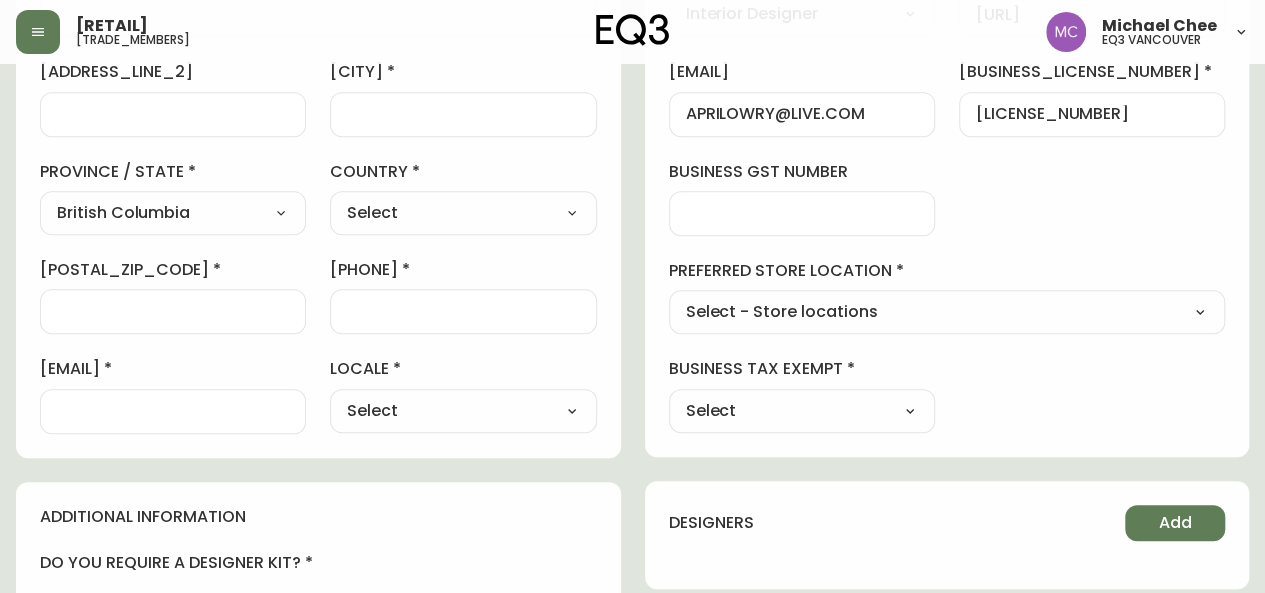 click on "Select Canada United States" at bounding box center [463, 213] 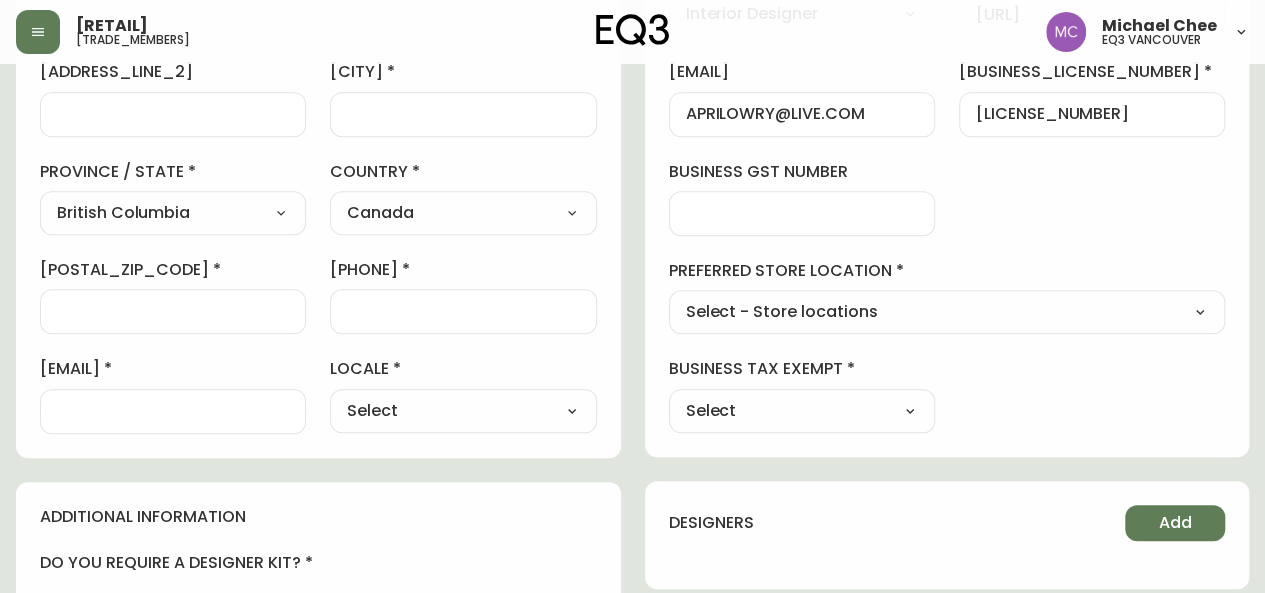 click at bounding box center (463, 311) 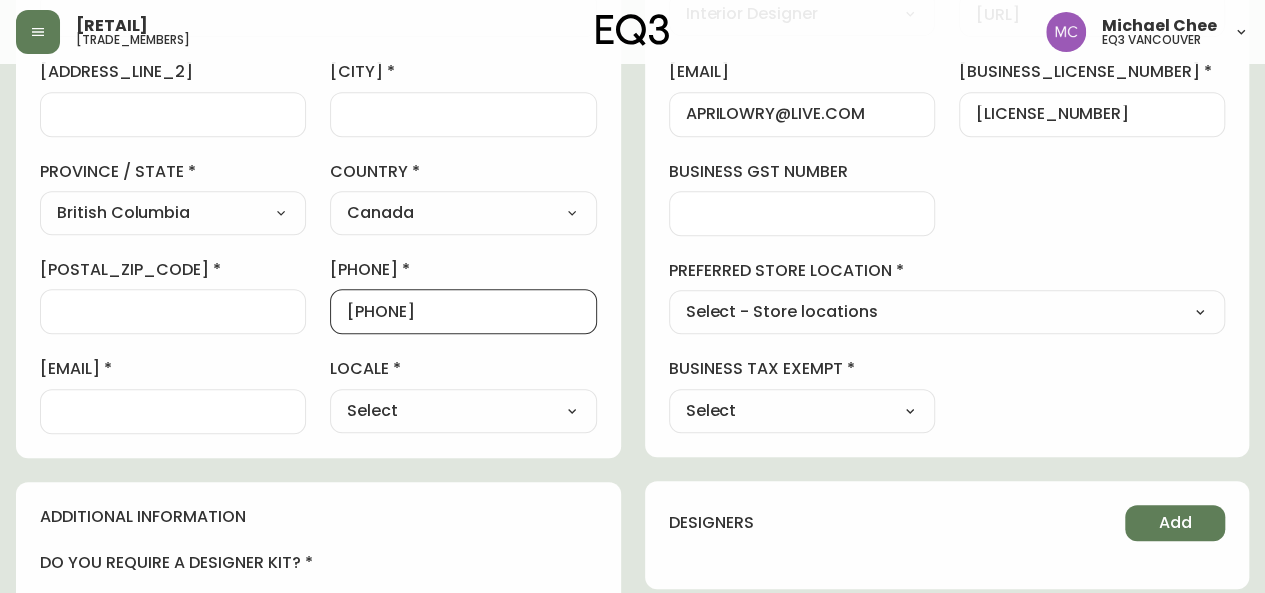 type on "[PHONE]" 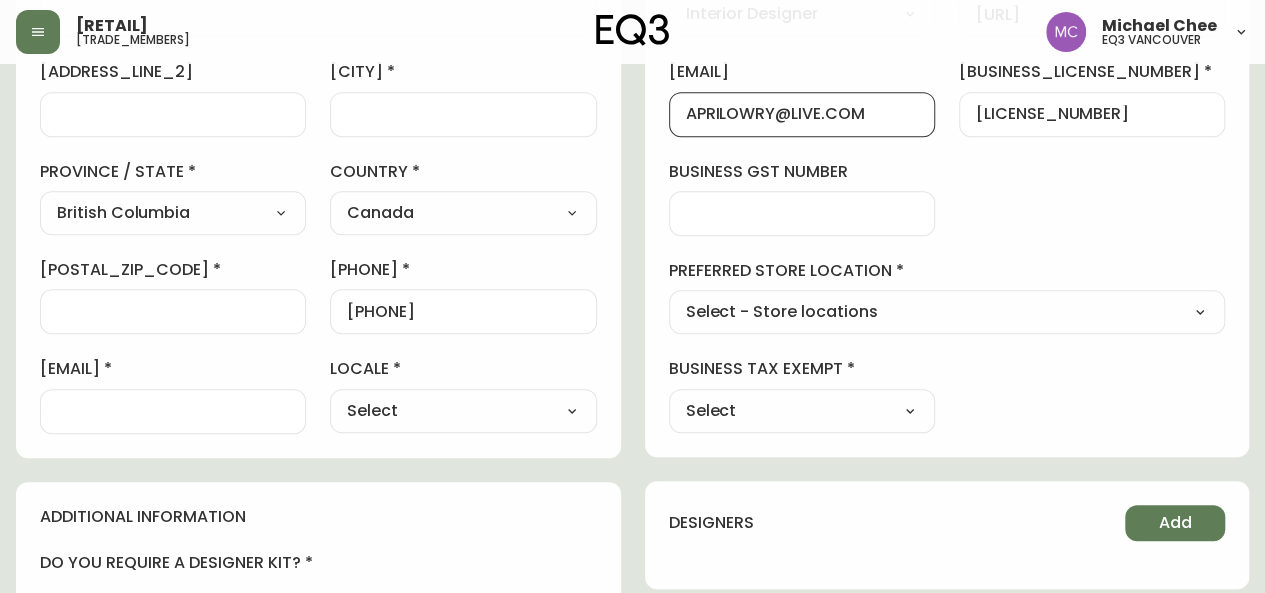 drag, startPoint x: 894, startPoint y: 108, endPoint x: 559, endPoint y: 92, distance: 335.38187 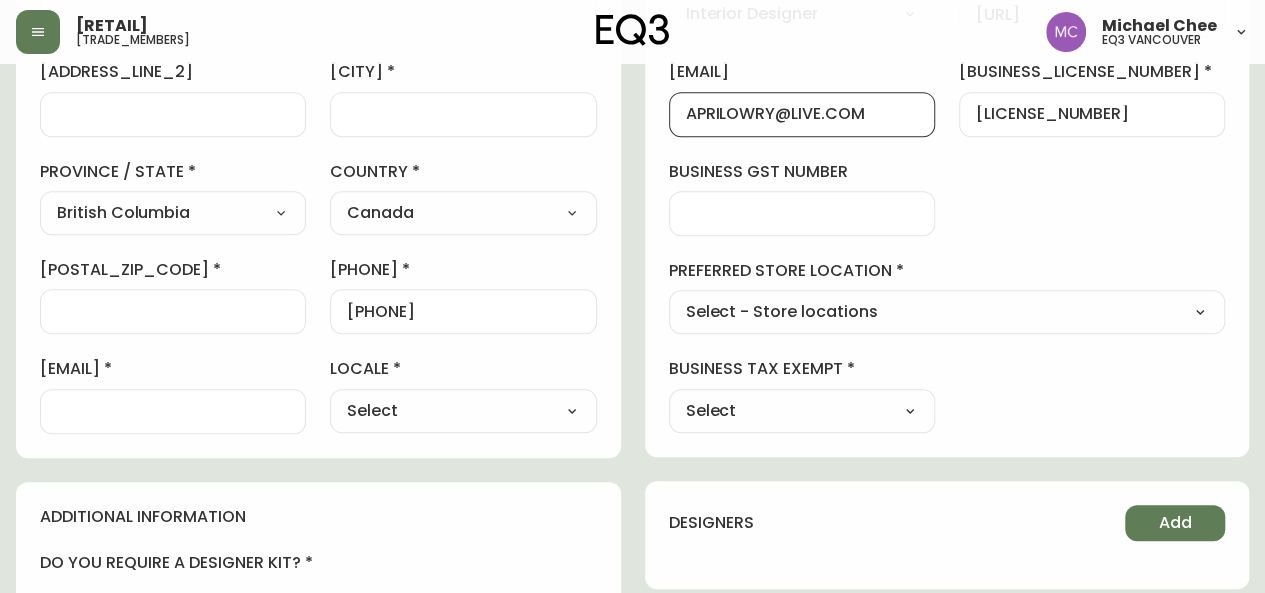 click on "contact information first name APRIL last name LOWRY street address address line 2 city province / state British Columbia Select Alberta British Columbia Manitoba New Brunswick Newfoundland and Labrador Nova Scotia Nunavut Northwest Territories Ontario Prince Edward Island Quebec Saskatchewan Yukon country Canada Select Canada United States postal / zip code phone number 12502402321 email locale Select Select CA_EN CA_FR US_EN additional information do you require a designer kit? Yes! I wish to purchase the EQ3 Designer Kit for $49. This kit contains 3” swatches of EQ3’s complete range of fabric and leather options, as well as wood samples and the latest catalogue. Thank you, I have already received a kit. No, I do not wish to purchase a Designer Kit. how did you hear about the eq3 trade program? Select Select Social Media Advertisement Trade Show Outreach from a Trade Rep Other additional information business information business name ARLOW DESIGN business type Interior Designer Select Interior Designer" at bounding box center (632, 446) 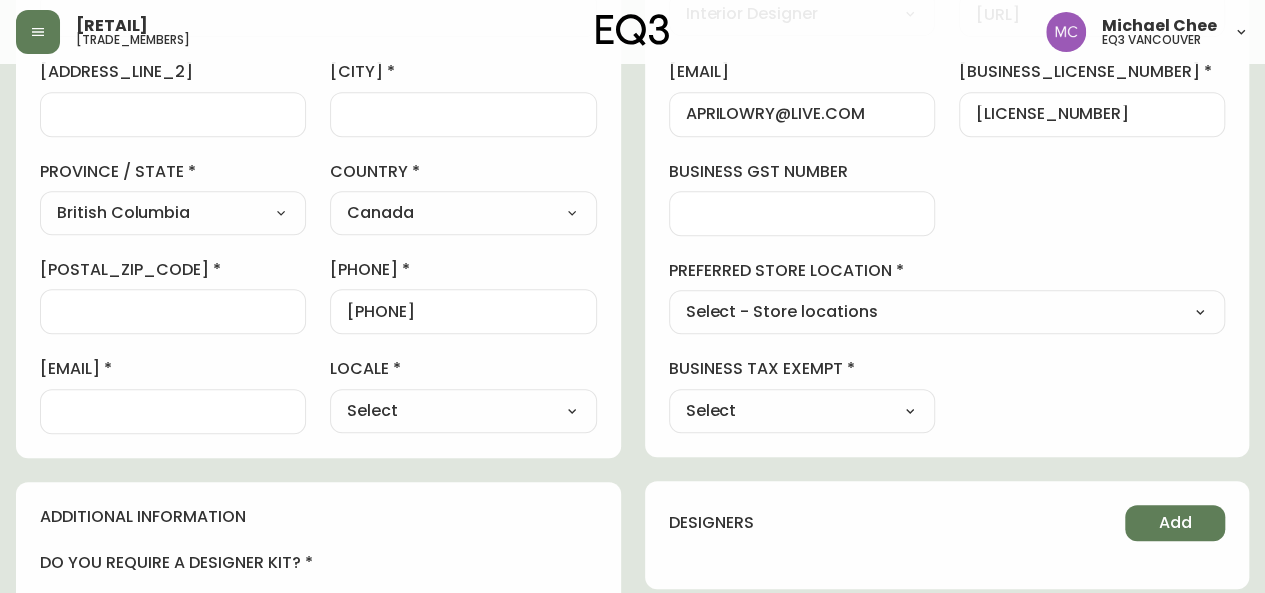 click at bounding box center [173, 411] 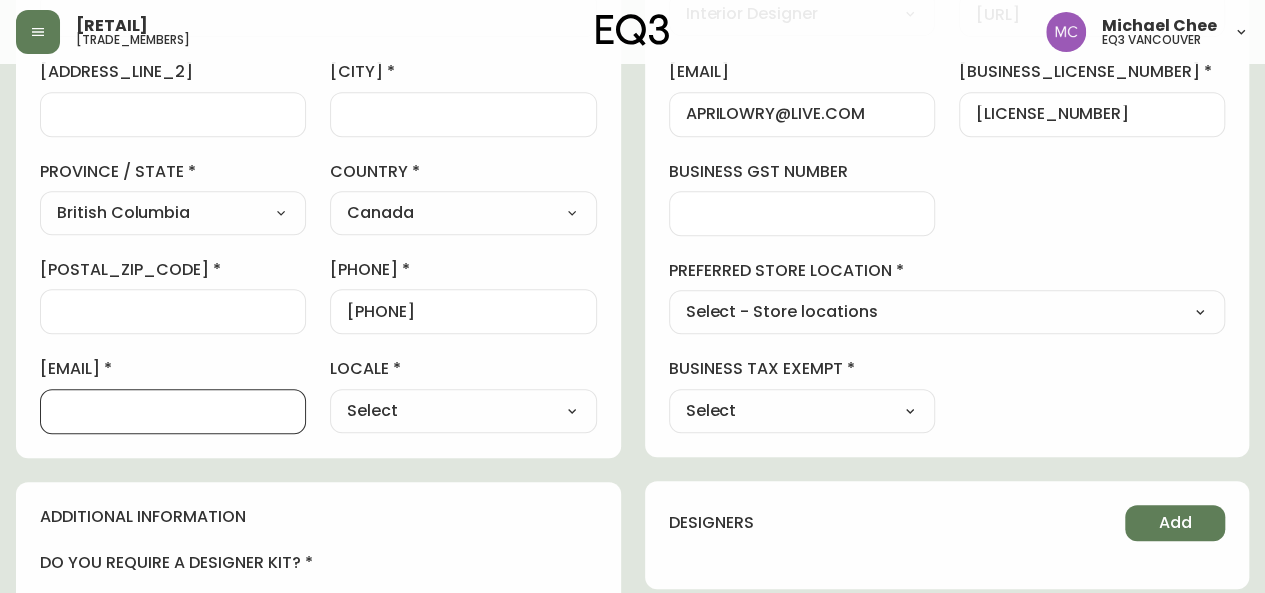 paste on "APRILOWRY@LIVE.COM" 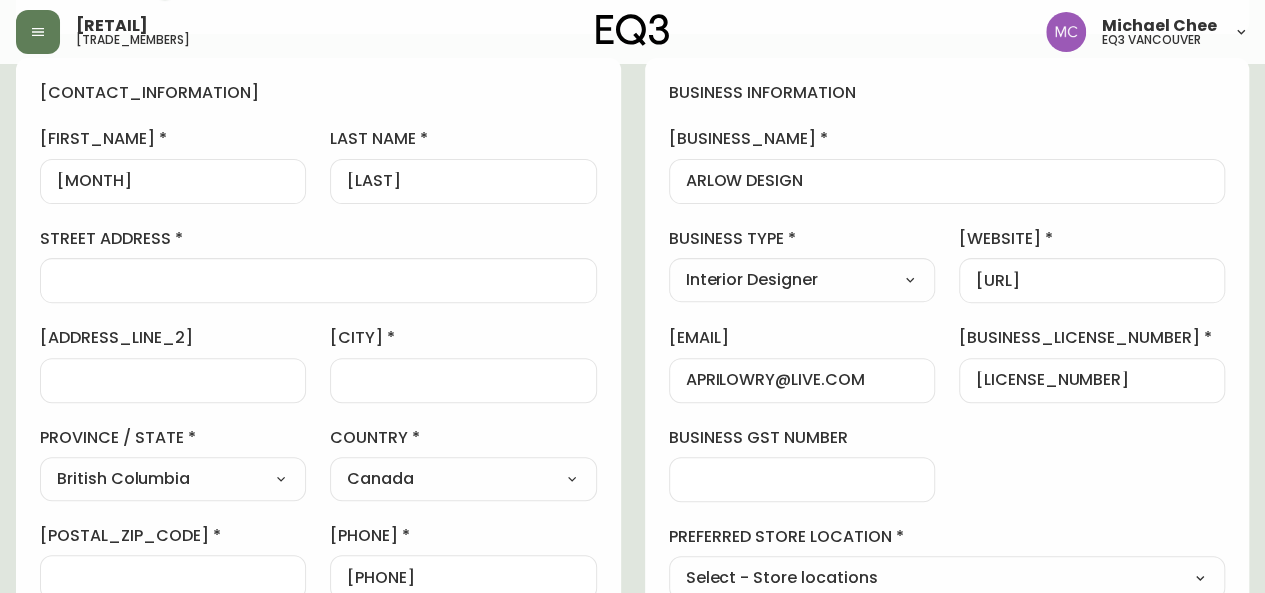 scroll, scrollTop: 212, scrollLeft: 0, axis: vertical 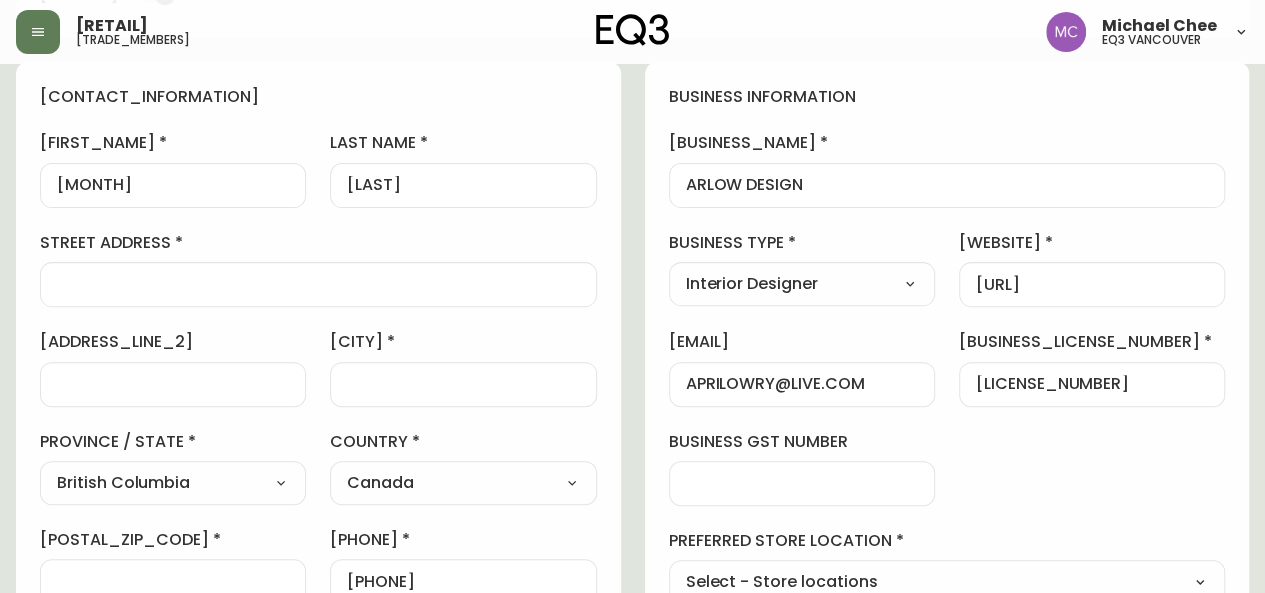 type on "APRILOWRY@LIVE.COM" 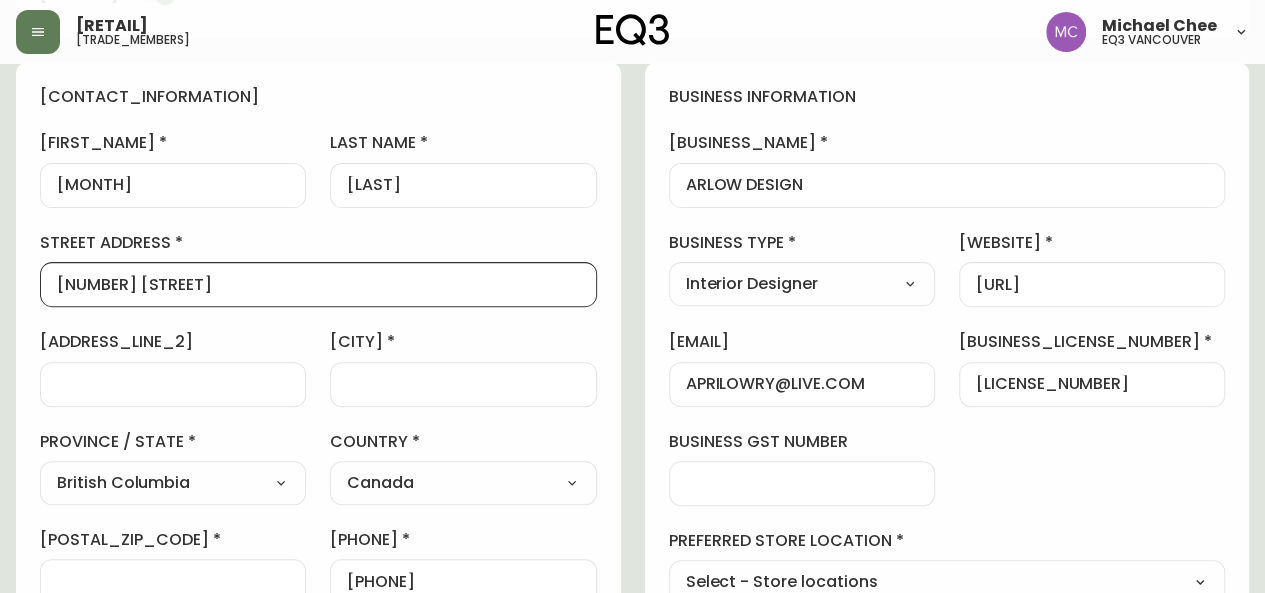click on "[NUMBER] [STREET]" at bounding box center [318, 284] 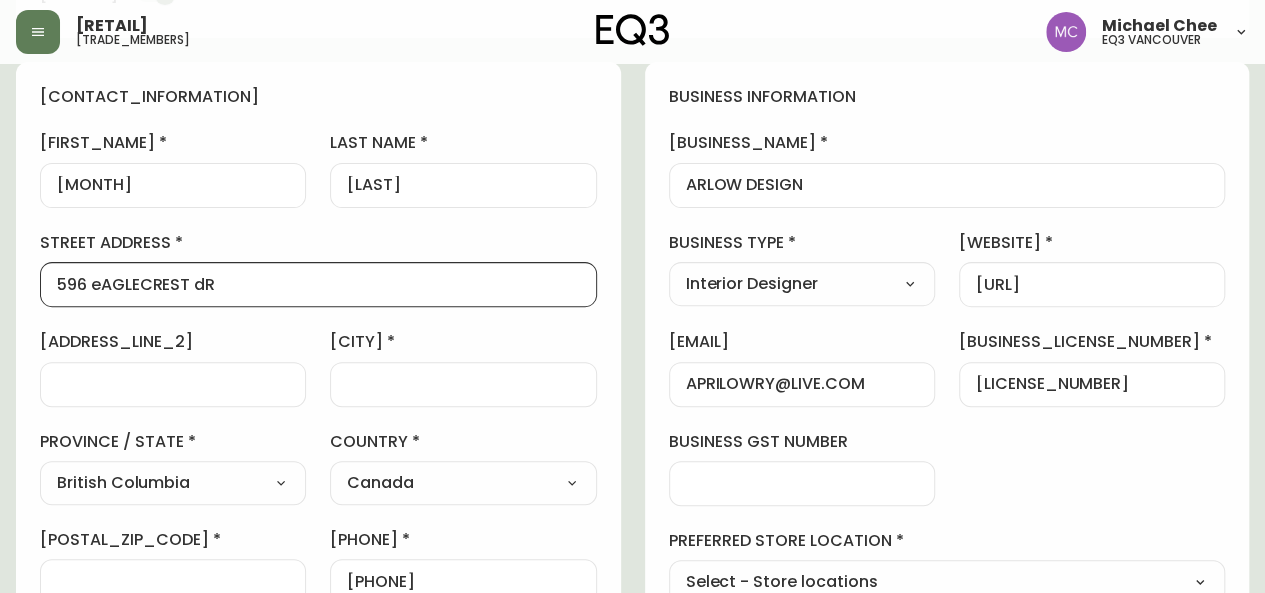 type on "596 eAGLECREST dR" 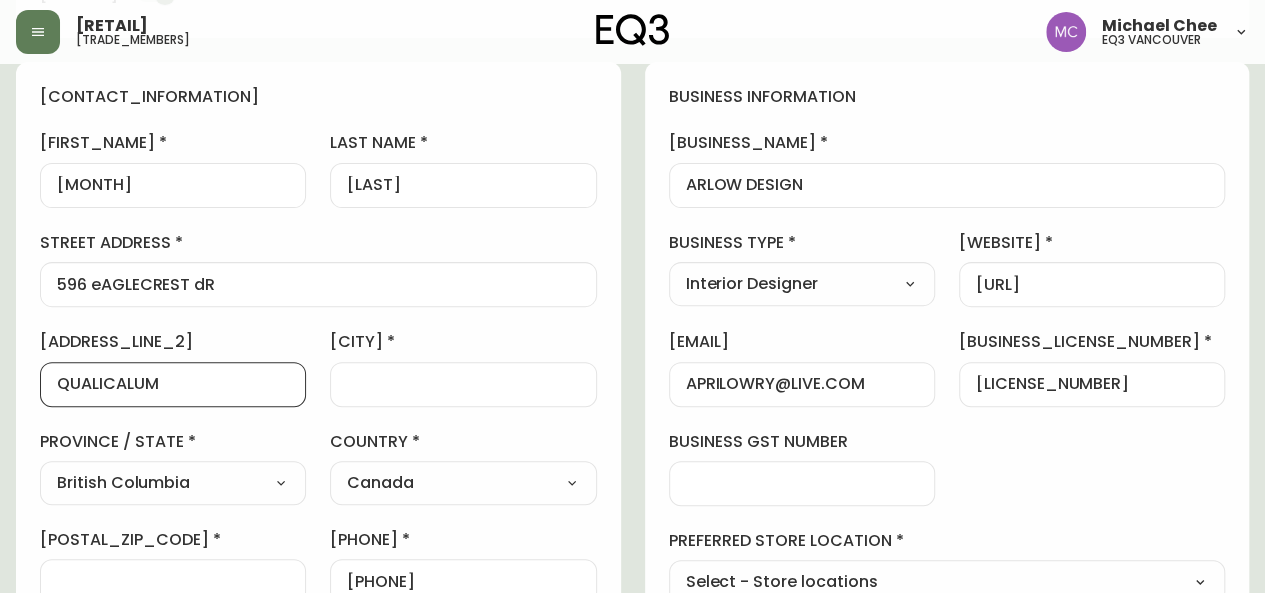 click on "QUALICALUM" at bounding box center [173, 384] 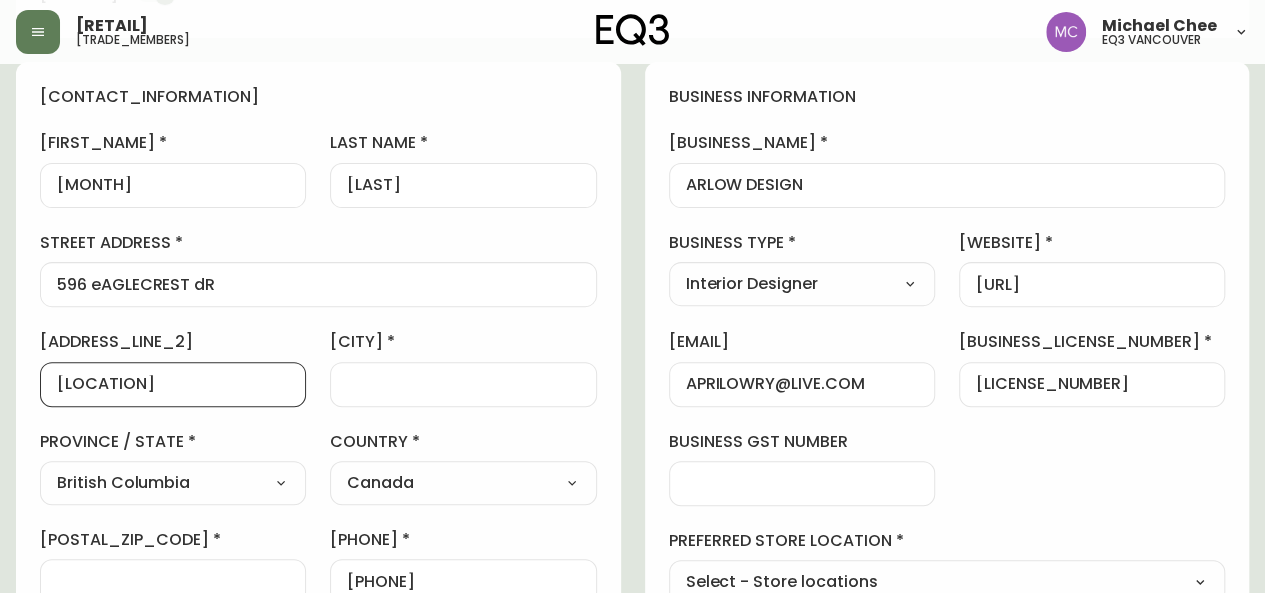 click on "[LOCATION]" at bounding box center [173, 384] 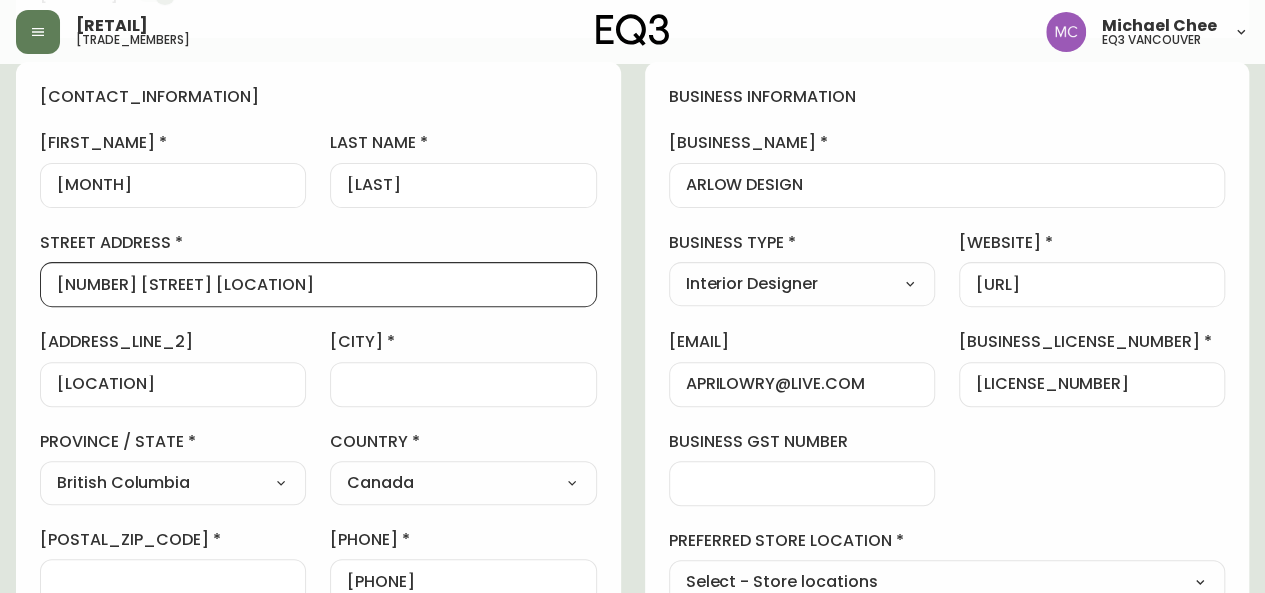 click on "[NUMBER] [STREET] [LOCATION]" at bounding box center (318, 284) 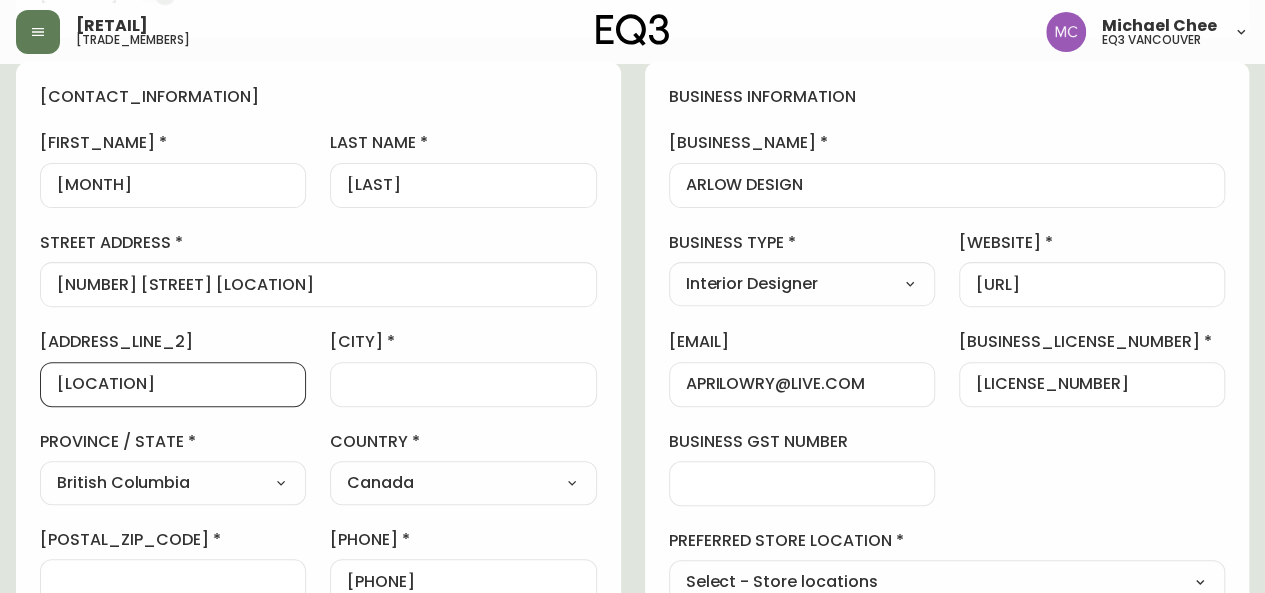 drag, startPoint x: 238, startPoint y: 373, endPoint x: 0, endPoint y: 371, distance: 238.0084 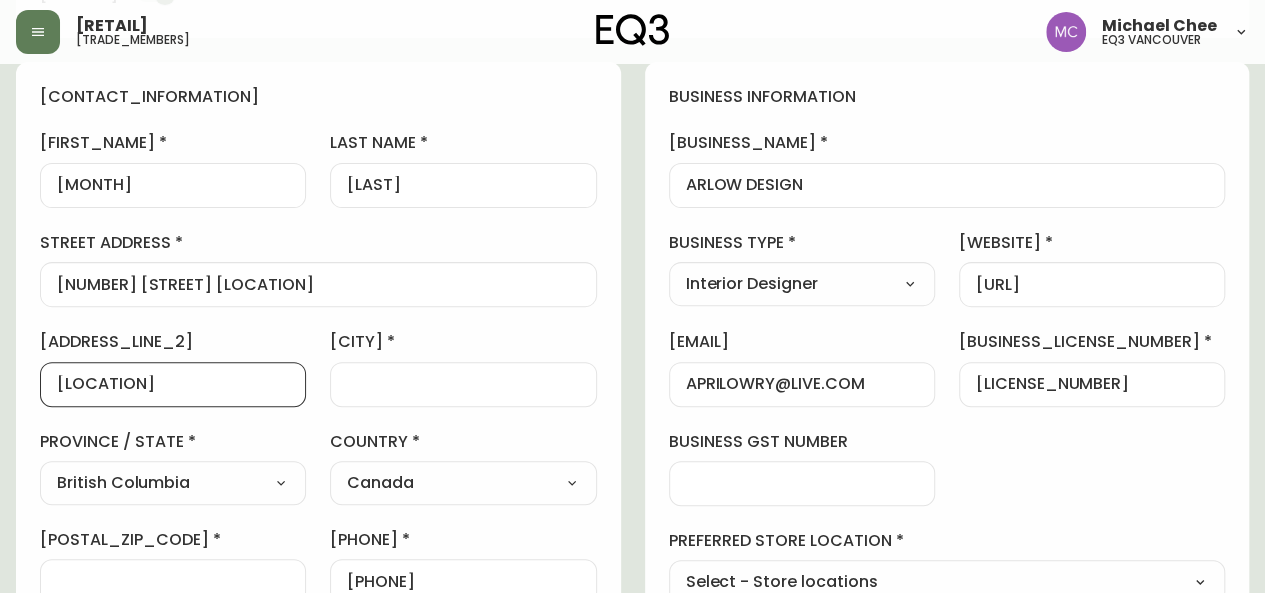 click on "[CITY]" at bounding box center [463, 384] 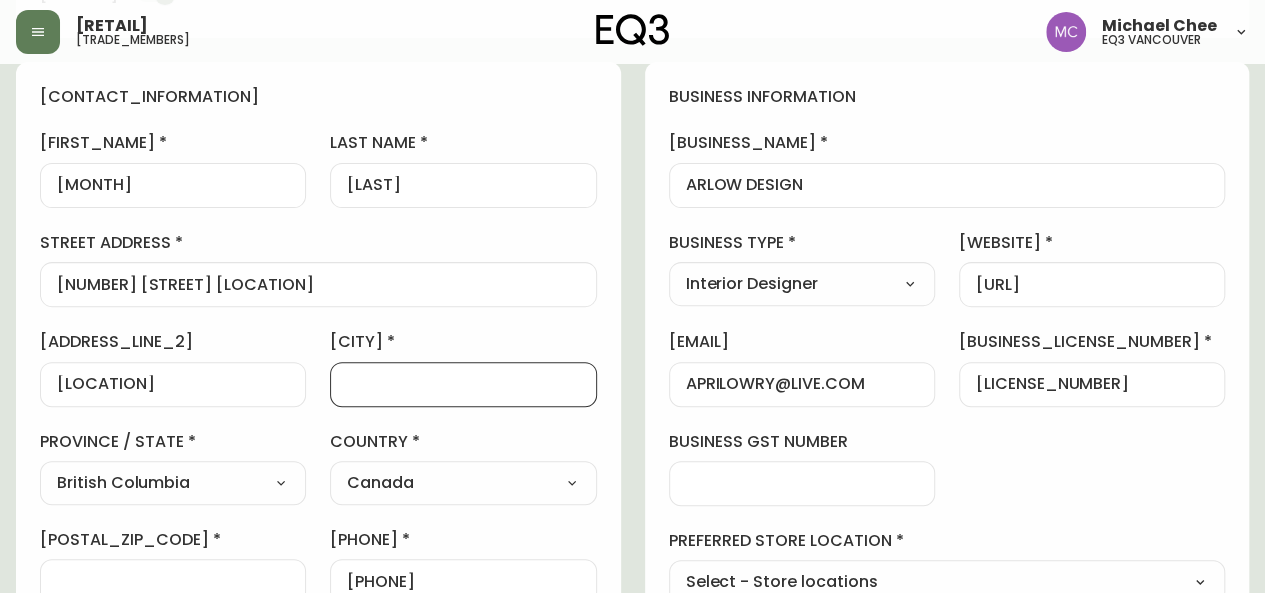 paste on "[LOCATION]" 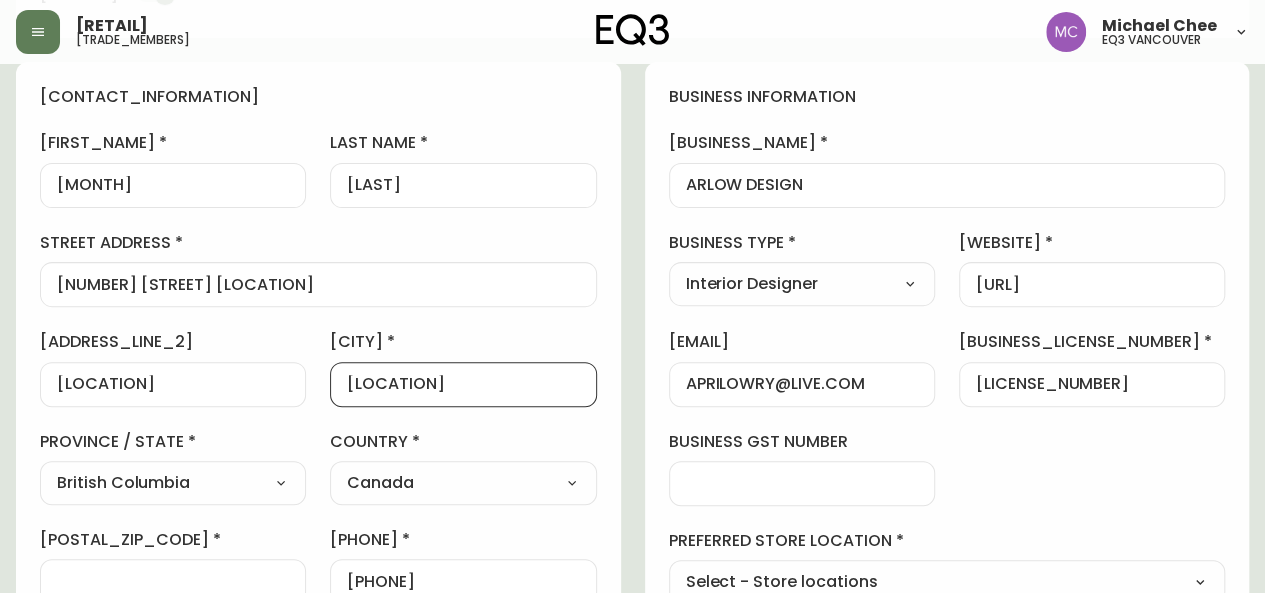 type on "[LOCATION]" 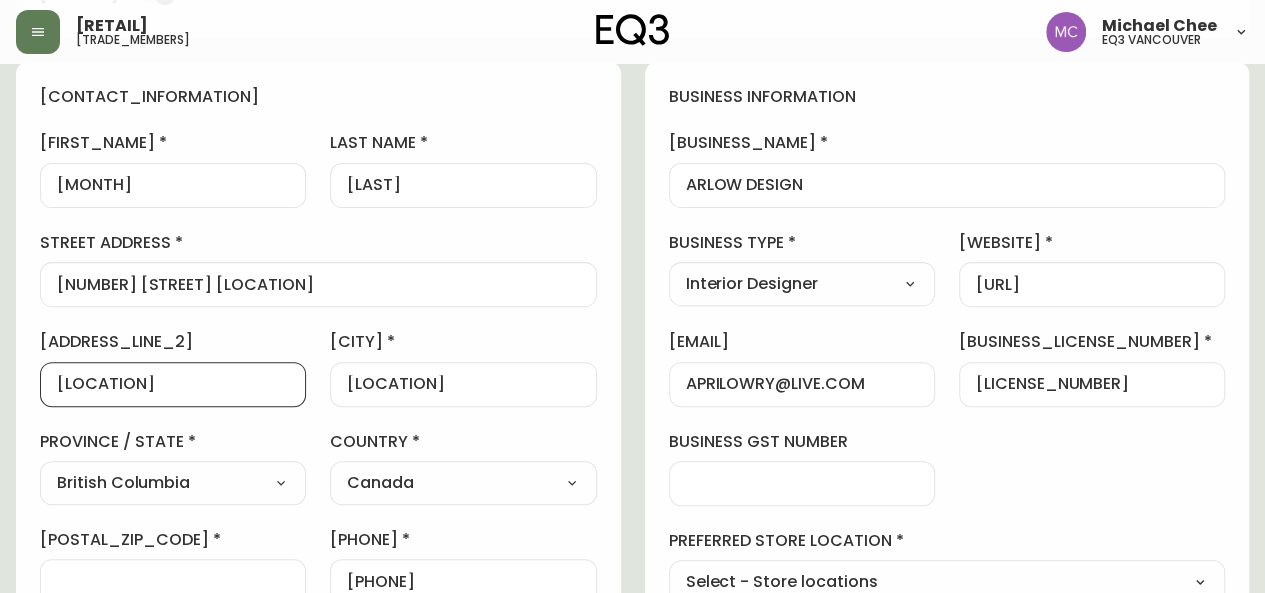 scroll, scrollTop: 0, scrollLeft: 0, axis: both 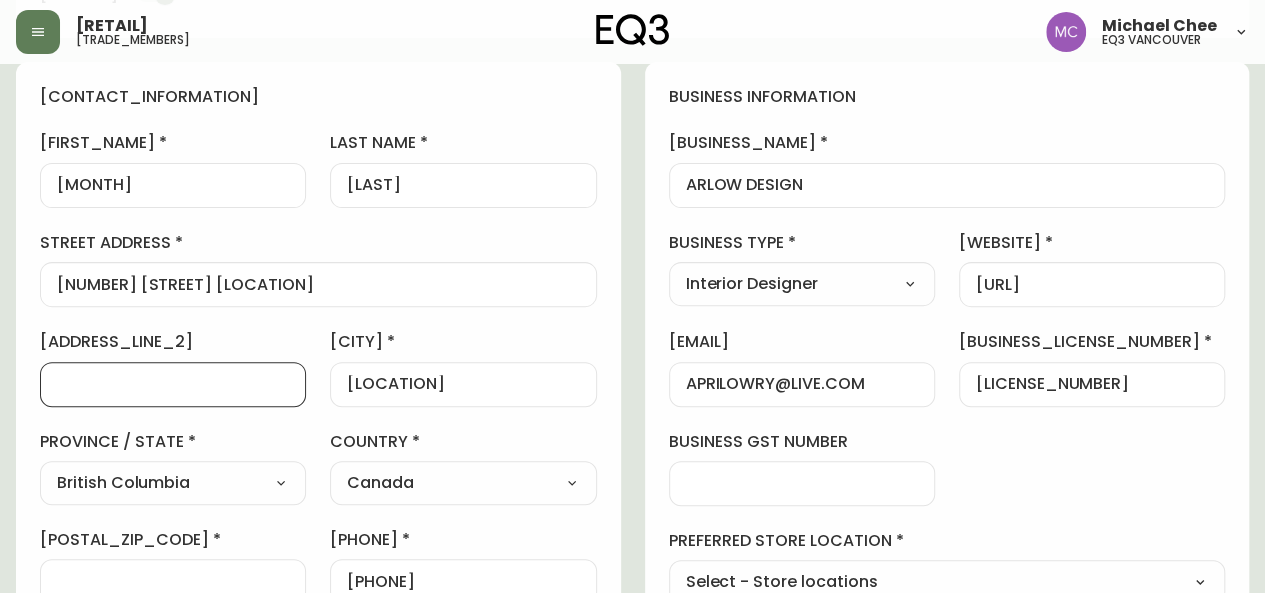 type 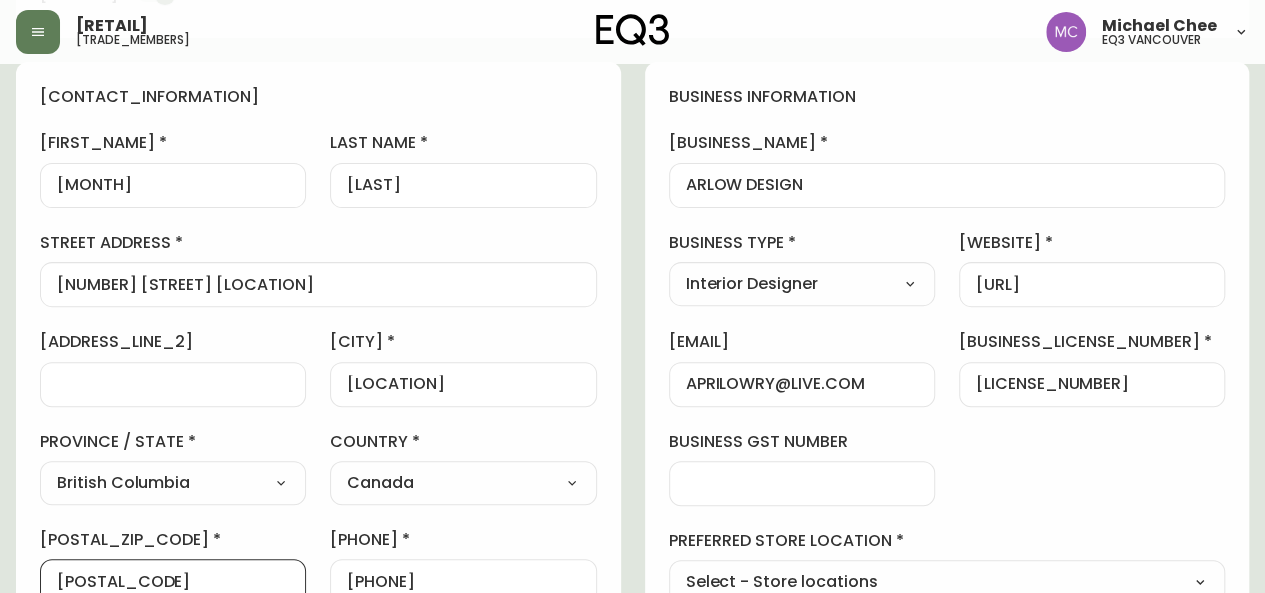type on "[POSTAL_CODE]" 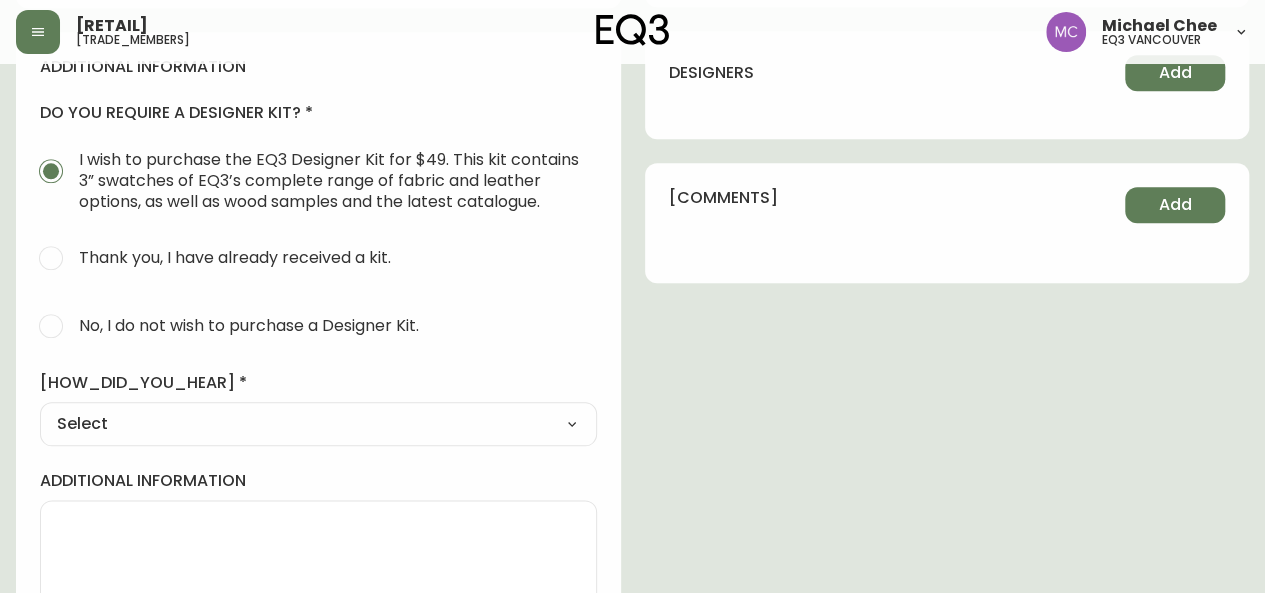 scroll, scrollTop: 995, scrollLeft: 0, axis: vertical 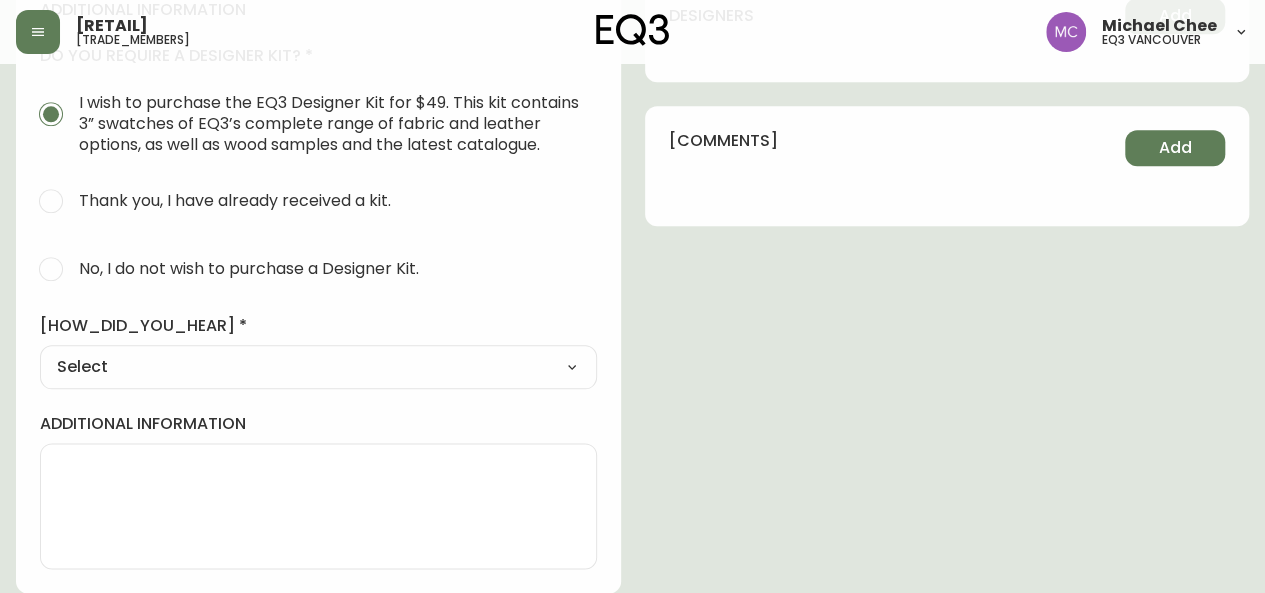 click on "No, I do not wish to purchase a Designer Kit." at bounding box center (249, 268) 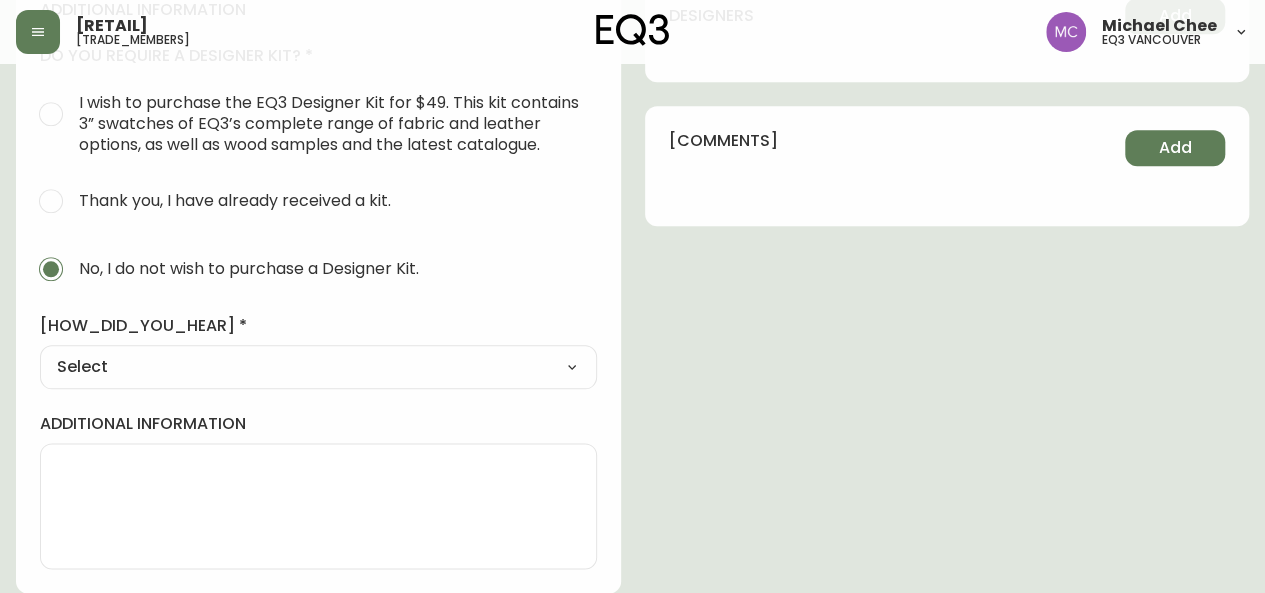 click on "Select Social Media Advertisement Trade Show Outreach from a Trade Rep Other" at bounding box center [318, 367] 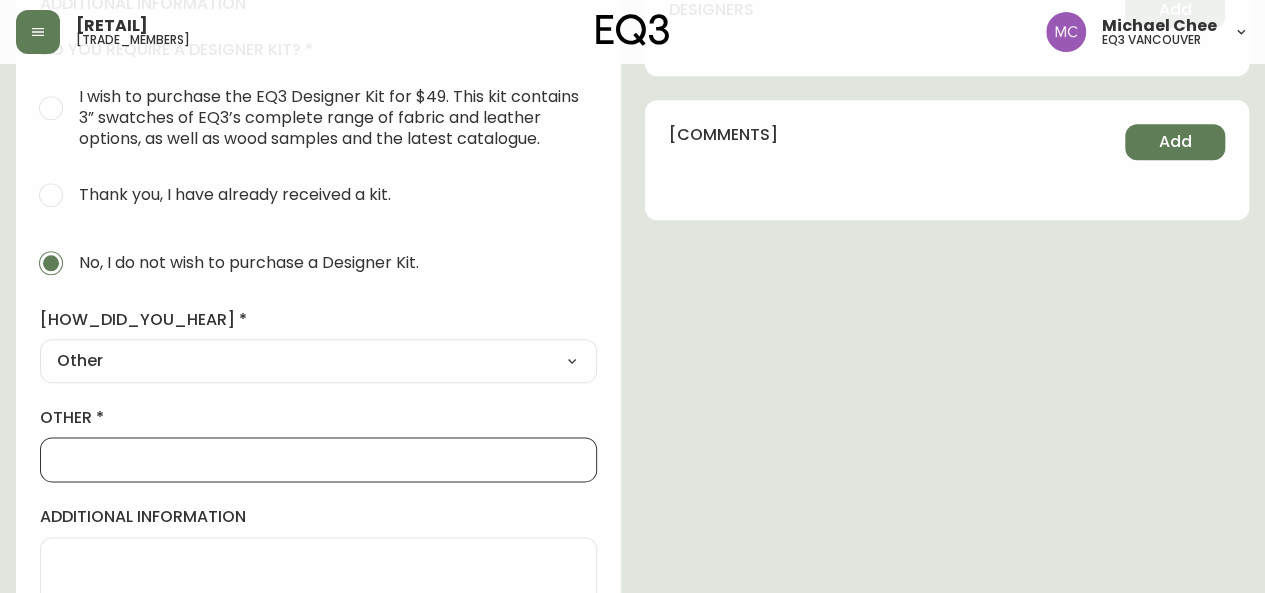 click on "other" at bounding box center [318, 459] 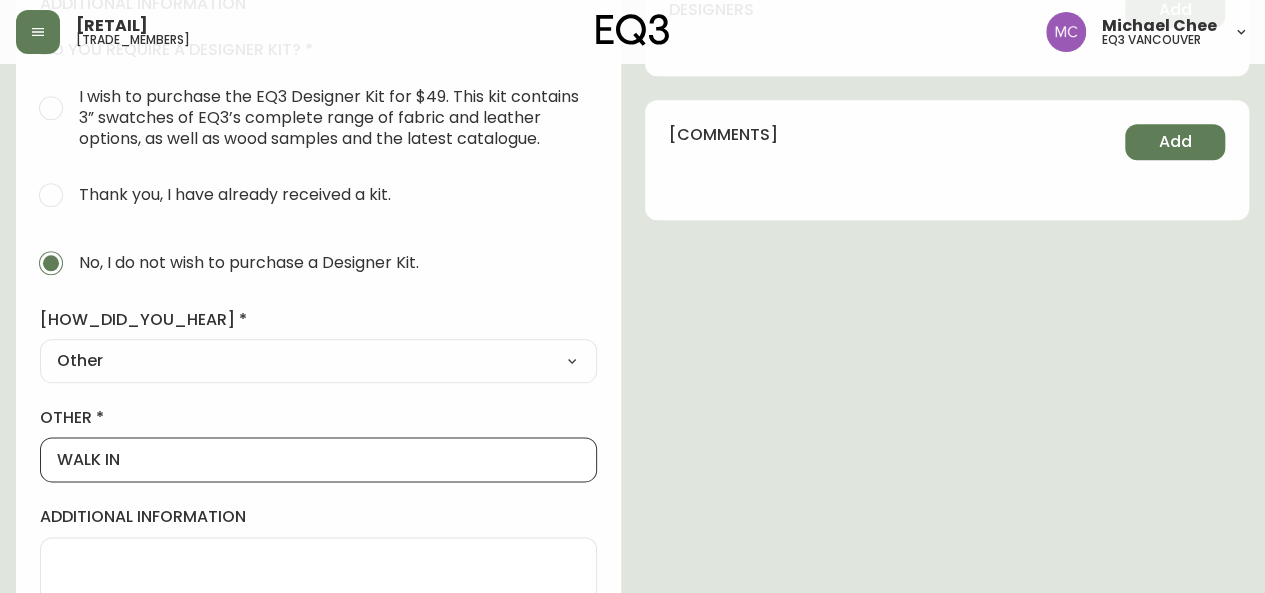 type on "WALK IN" 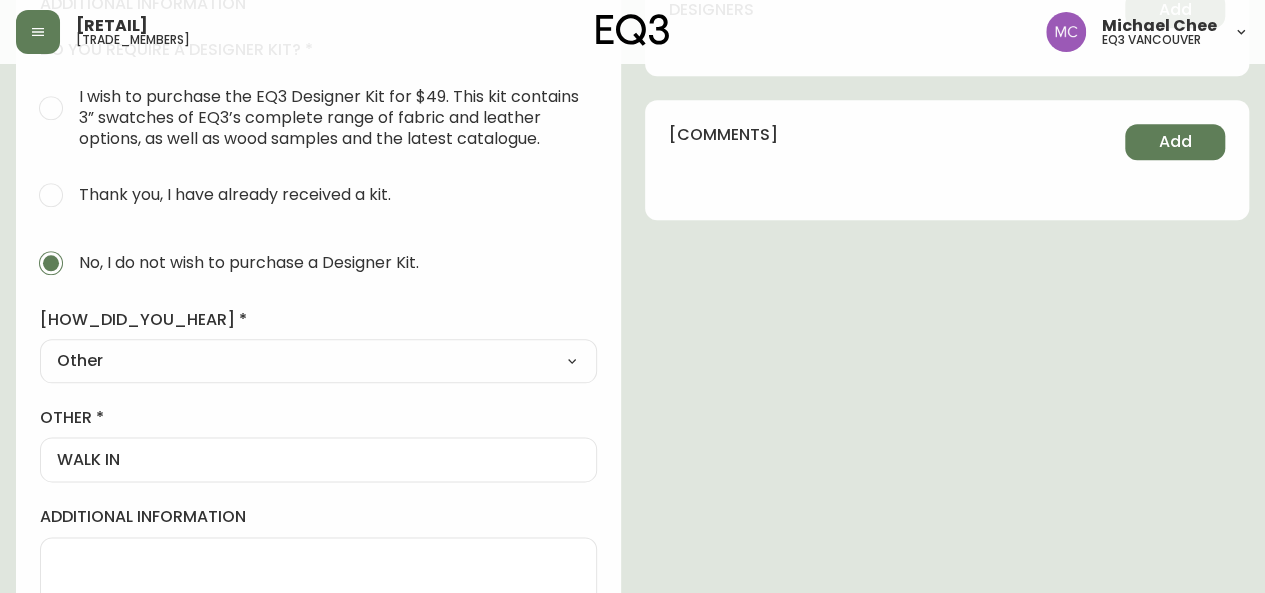 click at bounding box center [318, 600] 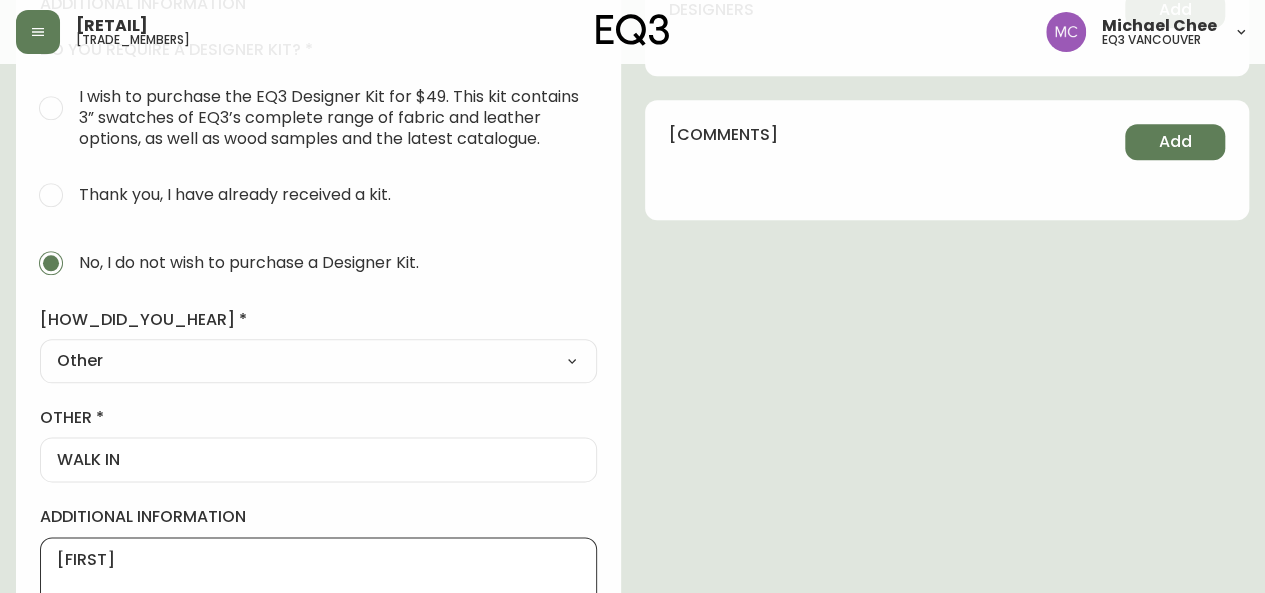 click on "[FIRST]" at bounding box center (318, 600) 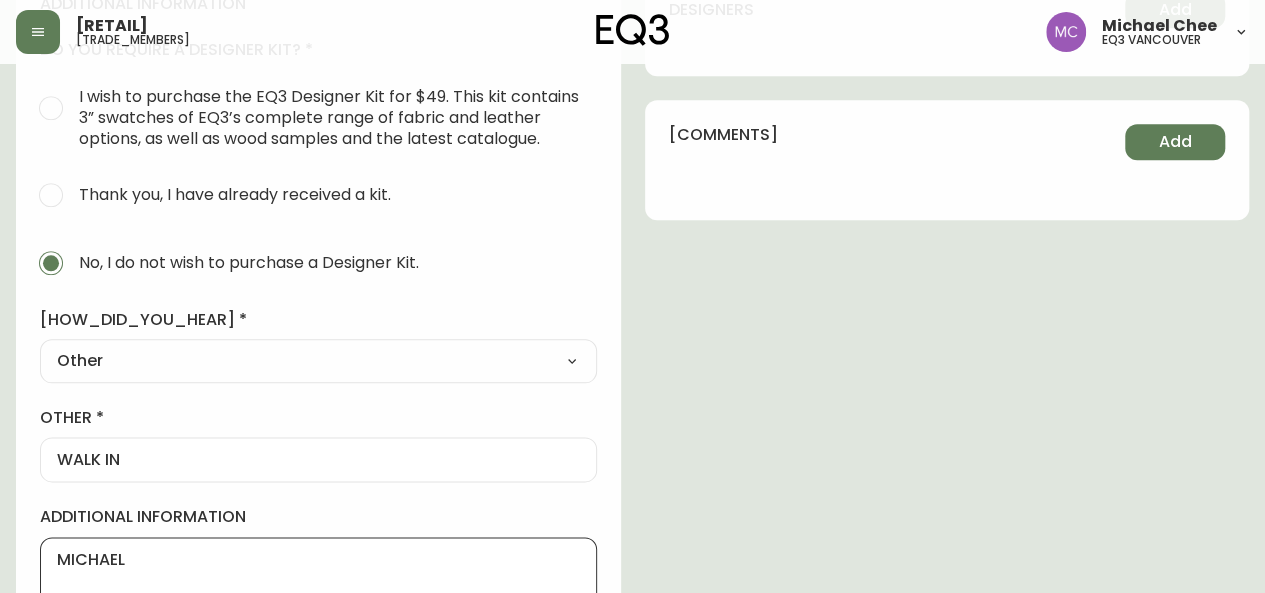 type on "MICHAEL" 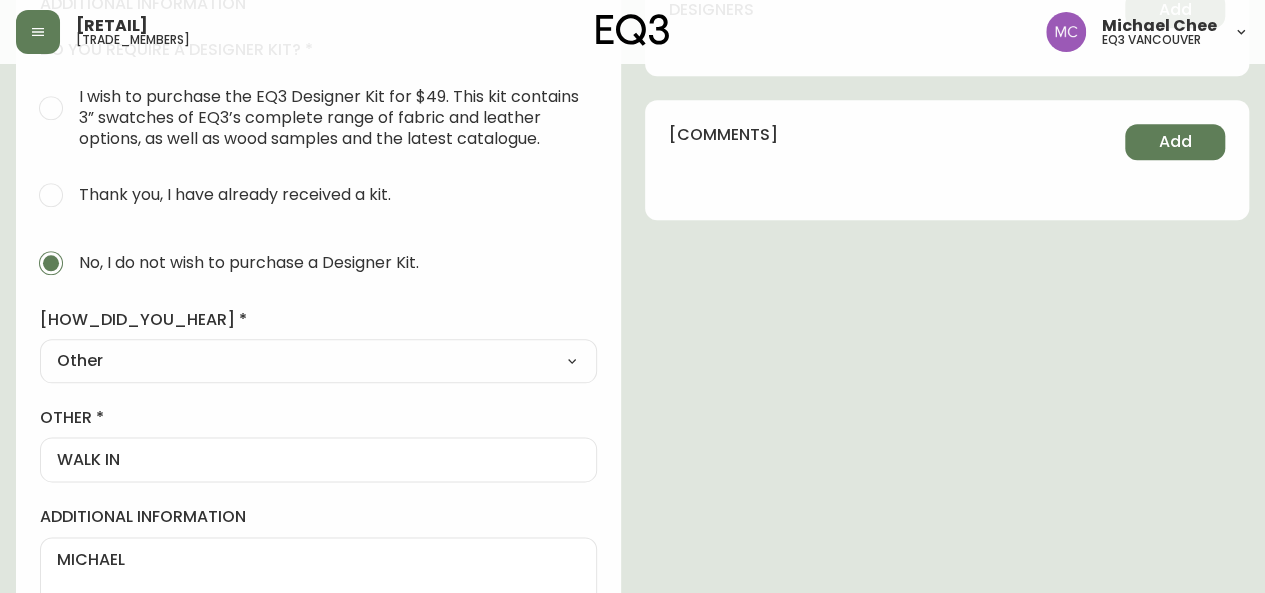drag, startPoint x: 1154, startPoint y: 542, endPoint x: 1120, endPoint y: 353, distance: 192.03384 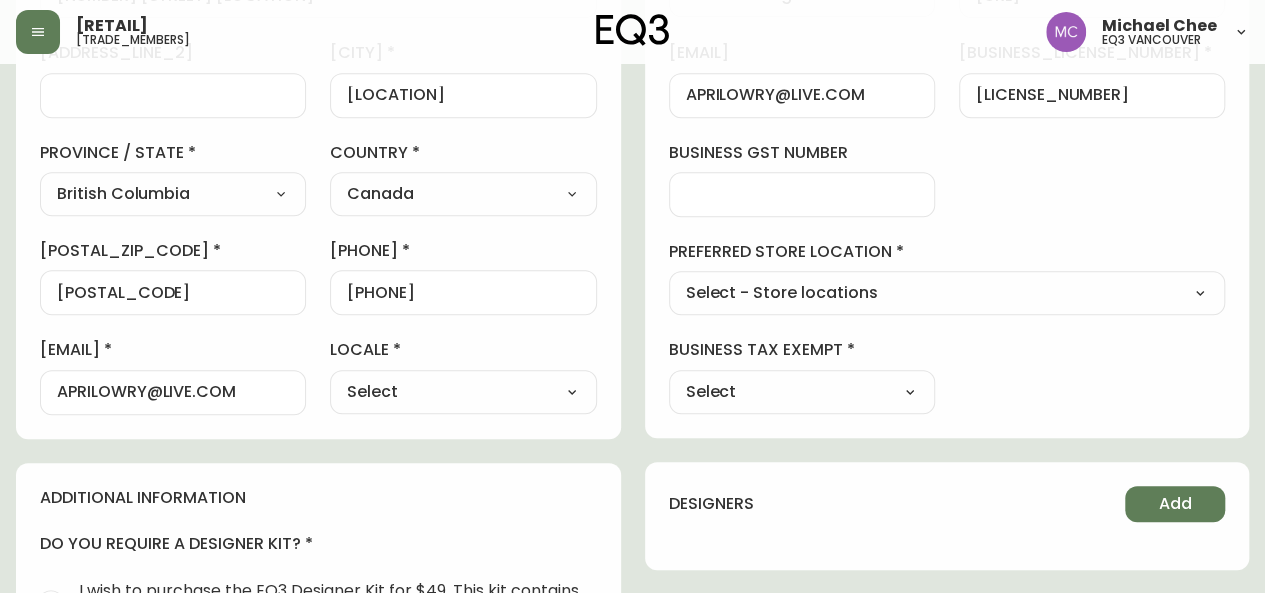 scroll, scrollTop: 399, scrollLeft: 0, axis: vertical 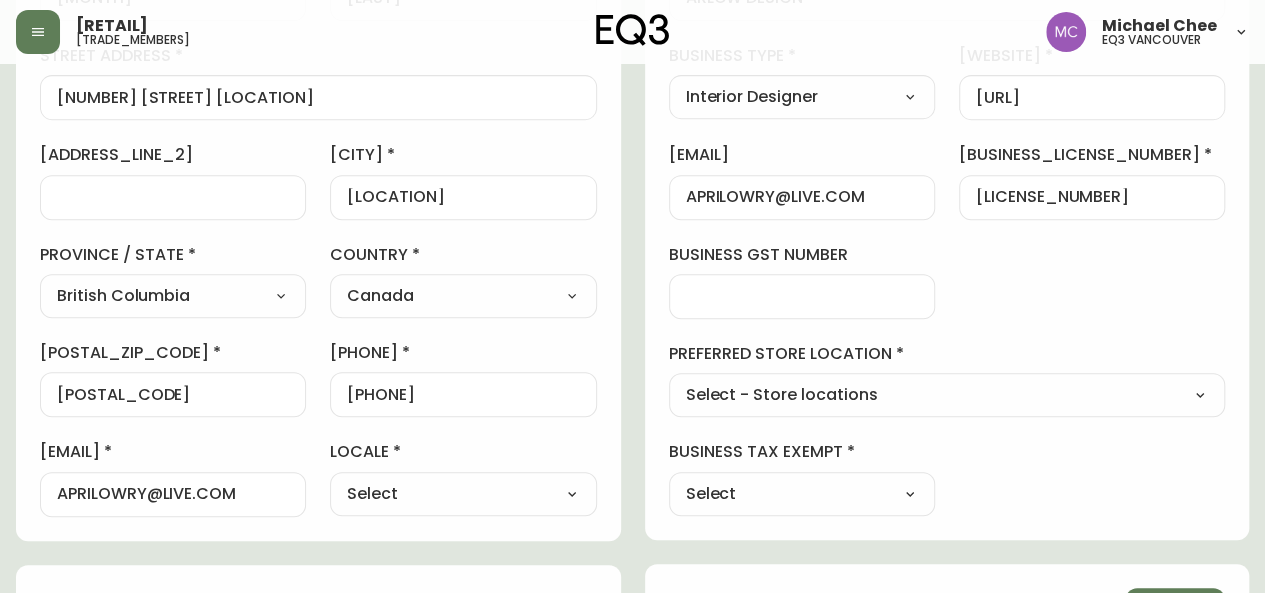 click on "Select Yes No" at bounding box center (802, 494) 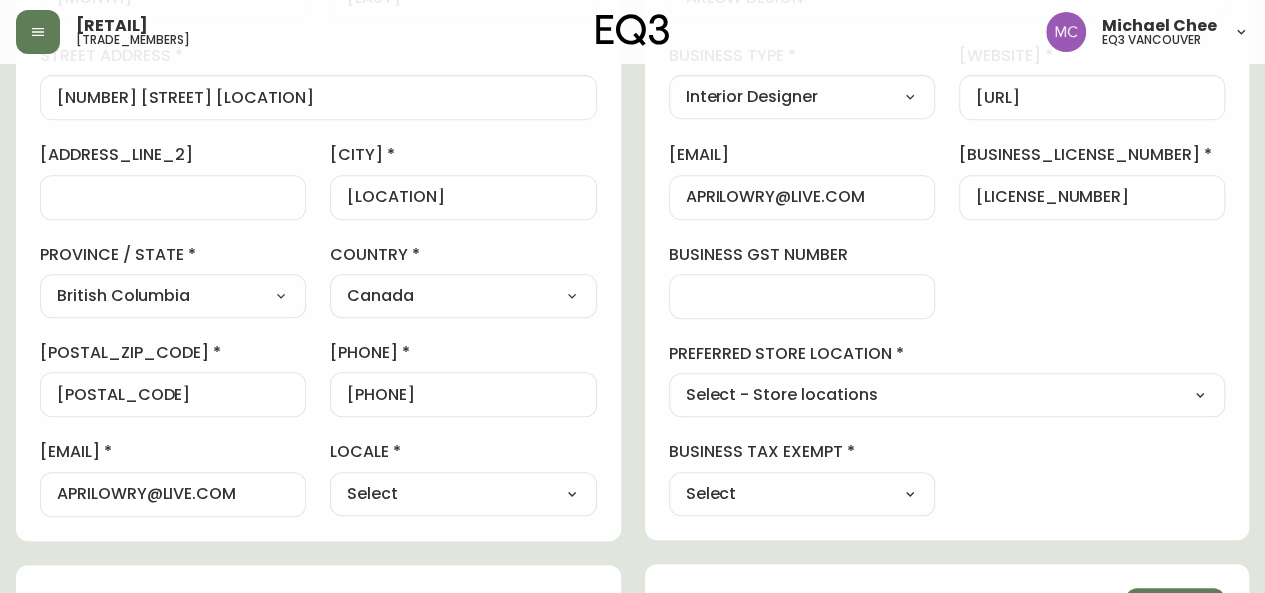 select on "false" 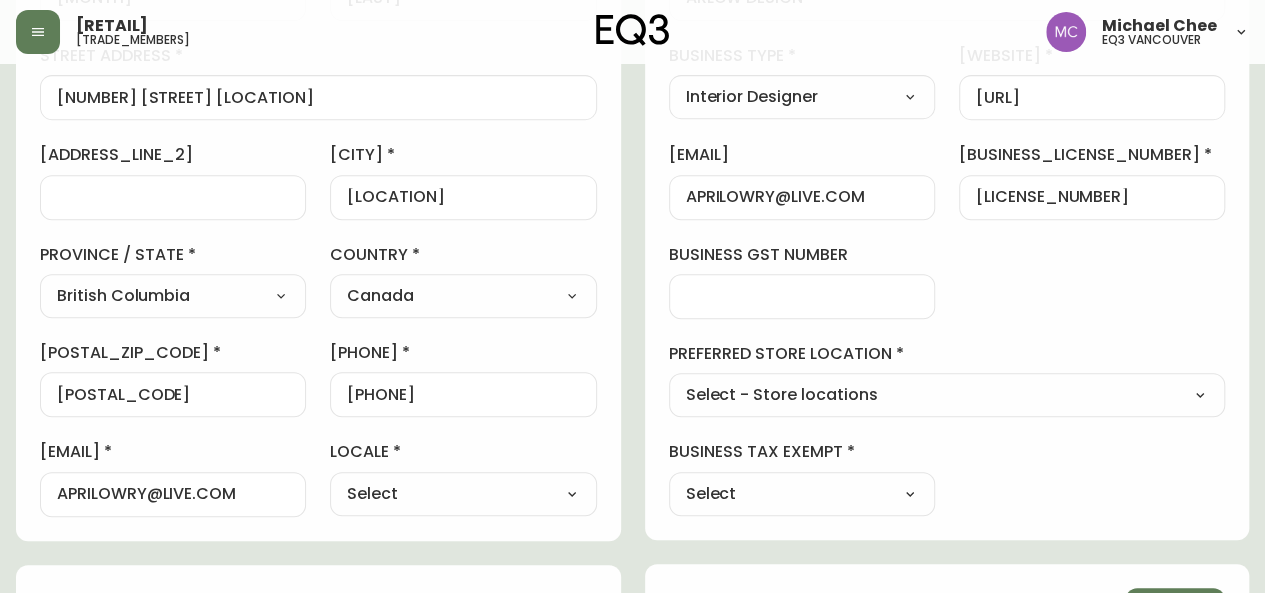 click on "Select Yes No" at bounding box center (802, 494) 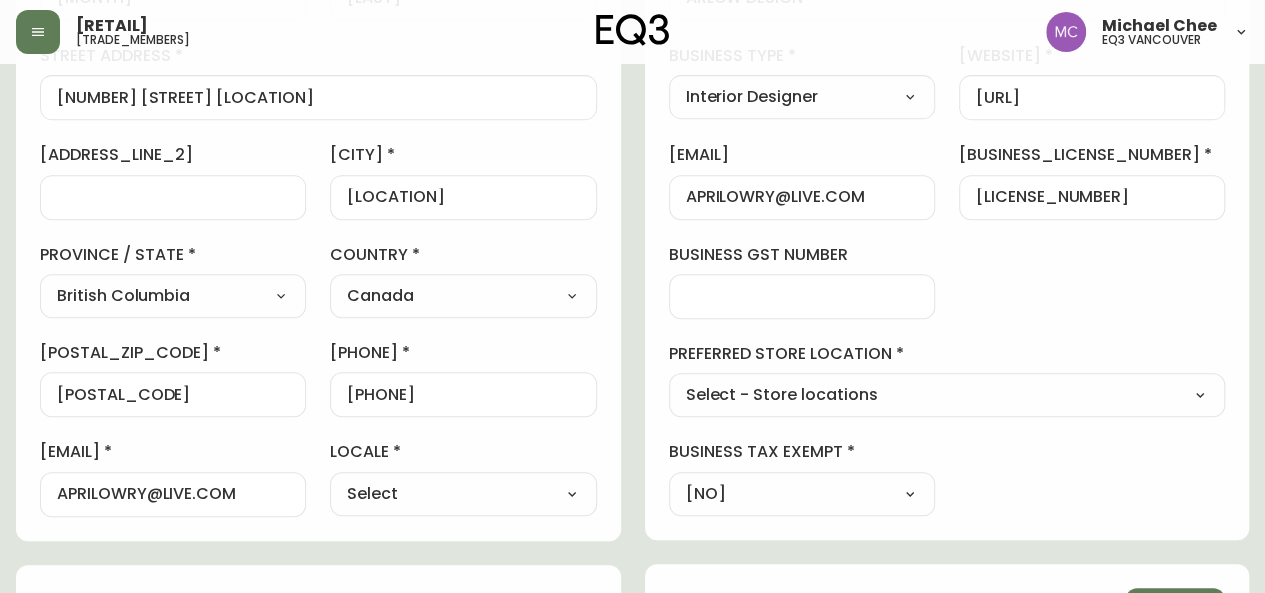 click on "Select - Store locations EQ3 Brossard EQ3 Burlington EQ3 Calgary EQ3 Montréal - Griffintown EQ3 Montréal - St Laurent EQ3 Ottawa EQ3 Outlet - Laval EQ3 Quebec City EQ3 Toronto - Hanna EQ3 Toronto - King EQ3 Vancouver EQ3 Winnipeg Select - Trade locations EQ3 US Trade - Formally East" at bounding box center [947, 396] 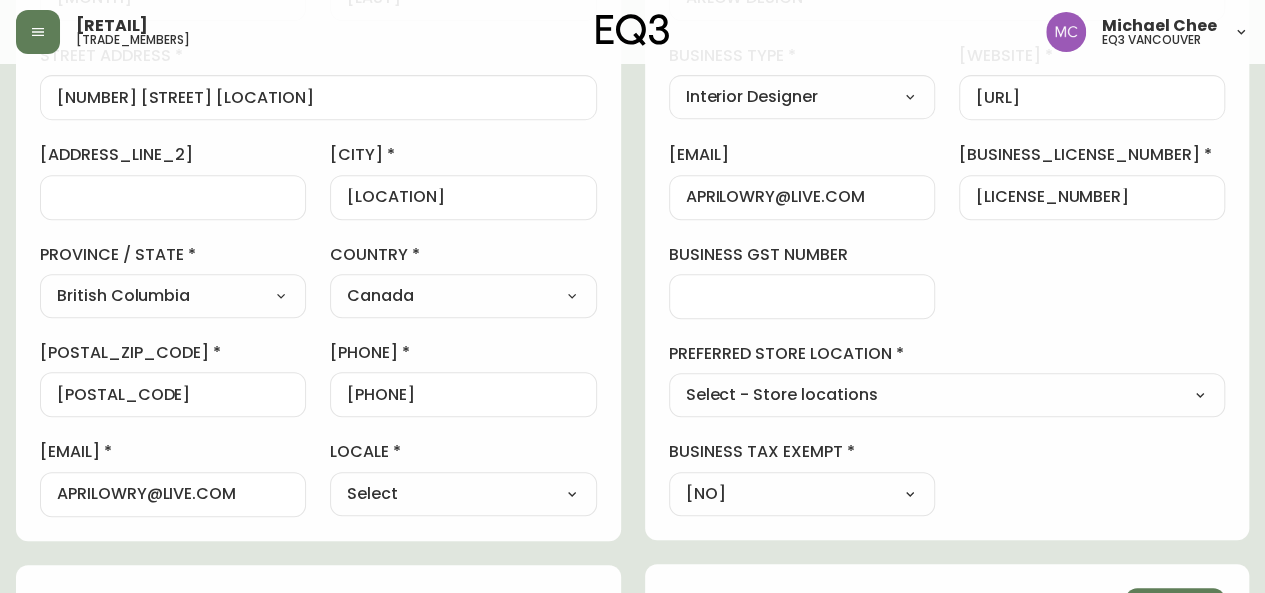 select on "cjw10z96p001r6gs00juufhhe" 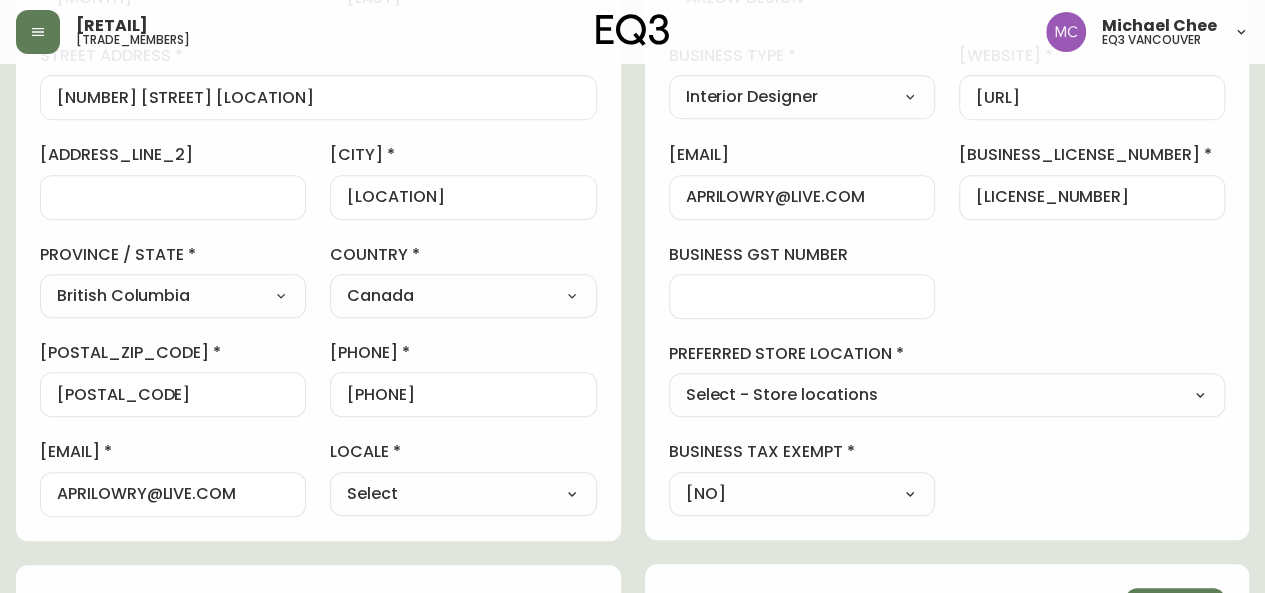 click on "Select - Store locations EQ3 Brossard EQ3 Burlington EQ3 Calgary EQ3 Montréal - Griffintown EQ3 Montréal - St Laurent EQ3 Ottawa EQ3 Outlet - Laval EQ3 Quebec City EQ3 Toronto - Hanna EQ3 Toronto - King EQ3 Vancouver EQ3 Winnipeg Select - Trade locations EQ3 US Trade - Formally East" at bounding box center (947, 396) 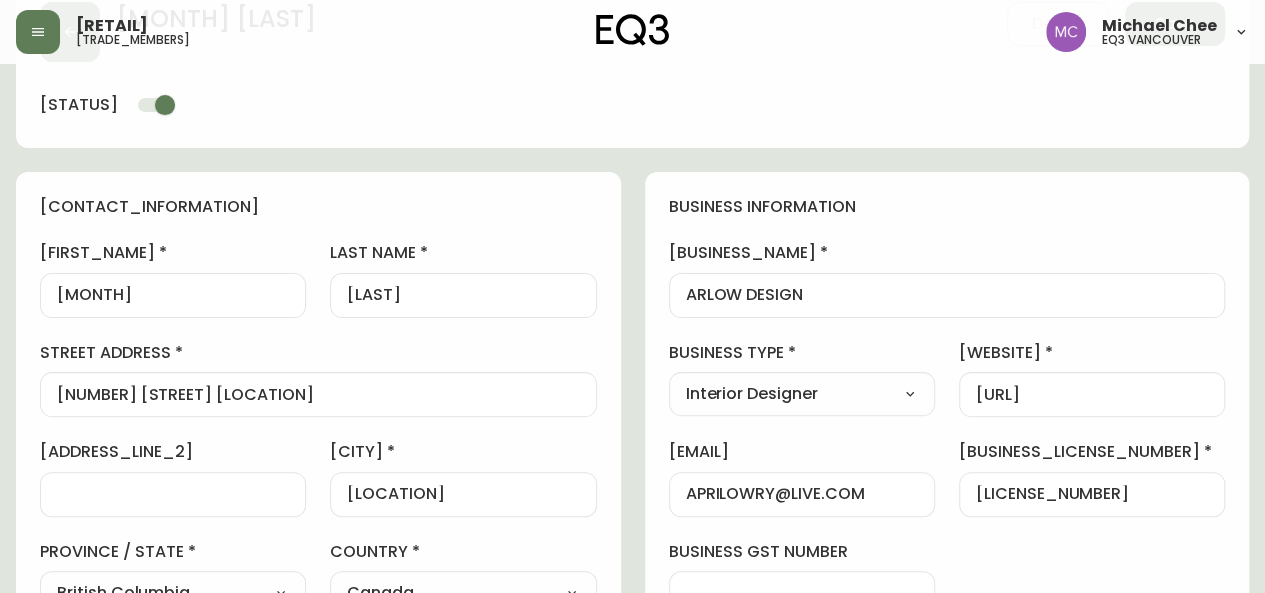 scroll, scrollTop: 0, scrollLeft: 0, axis: both 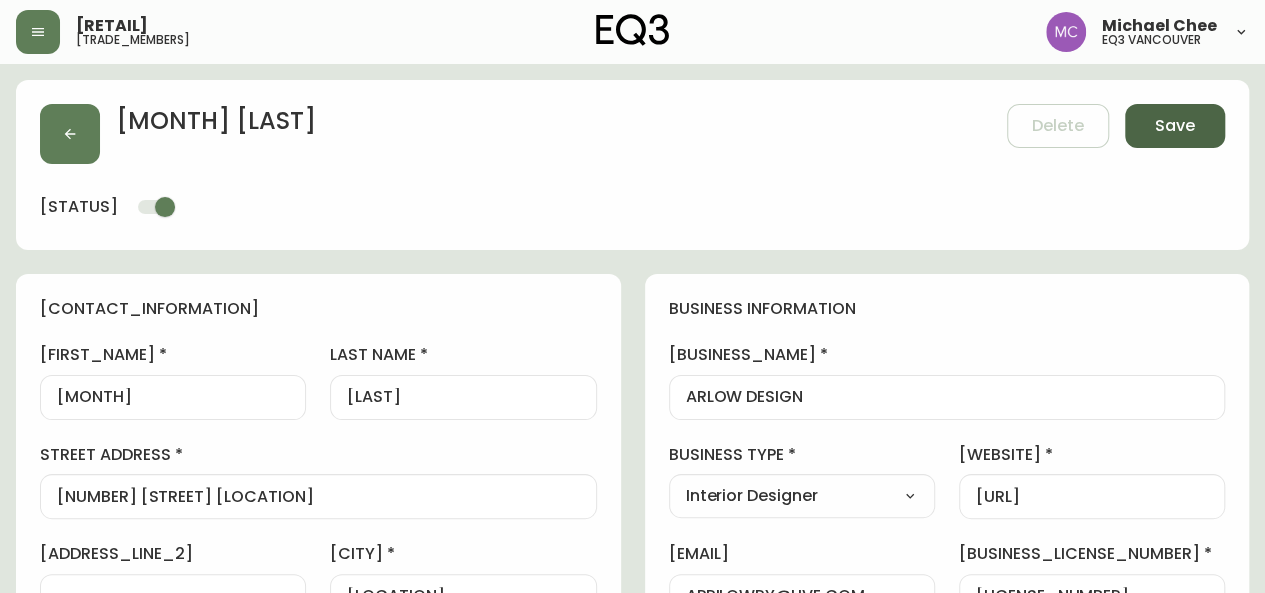click on "Save" at bounding box center [1175, 126] 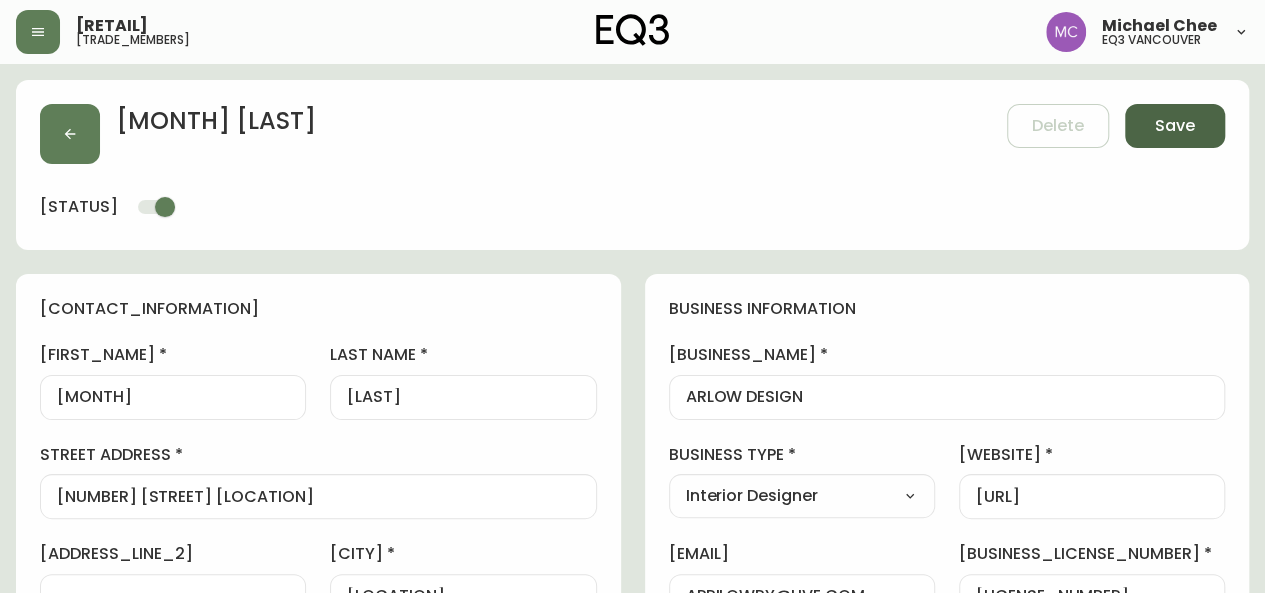 click on "Save" at bounding box center [1175, 126] 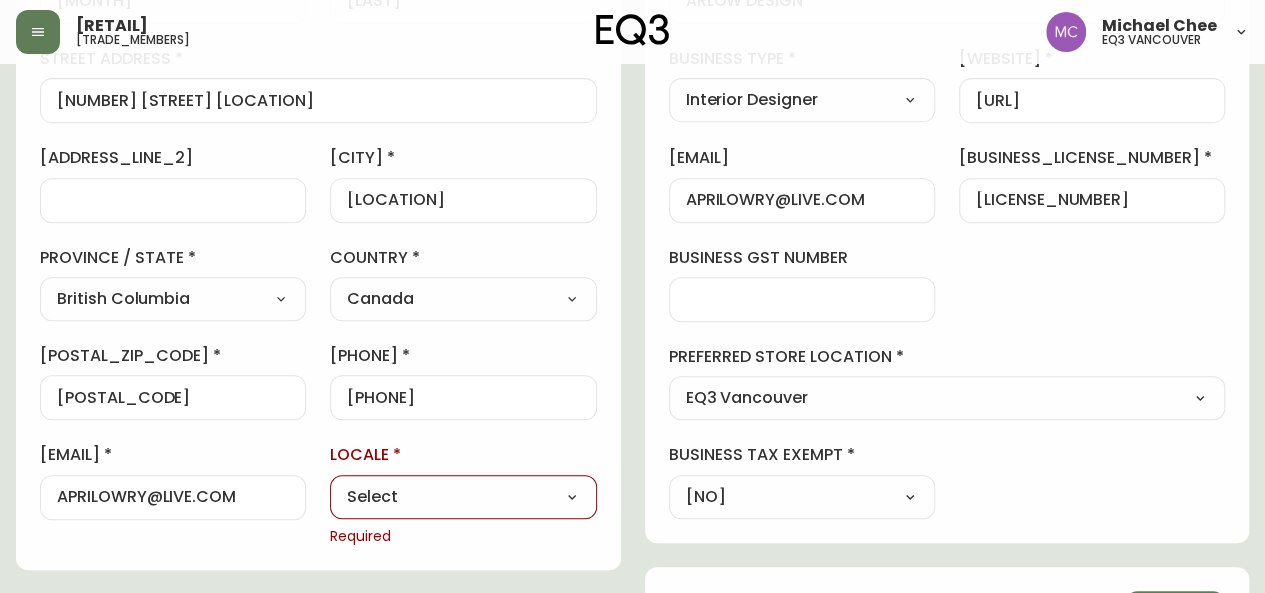 scroll, scrollTop: 448, scrollLeft: 0, axis: vertical 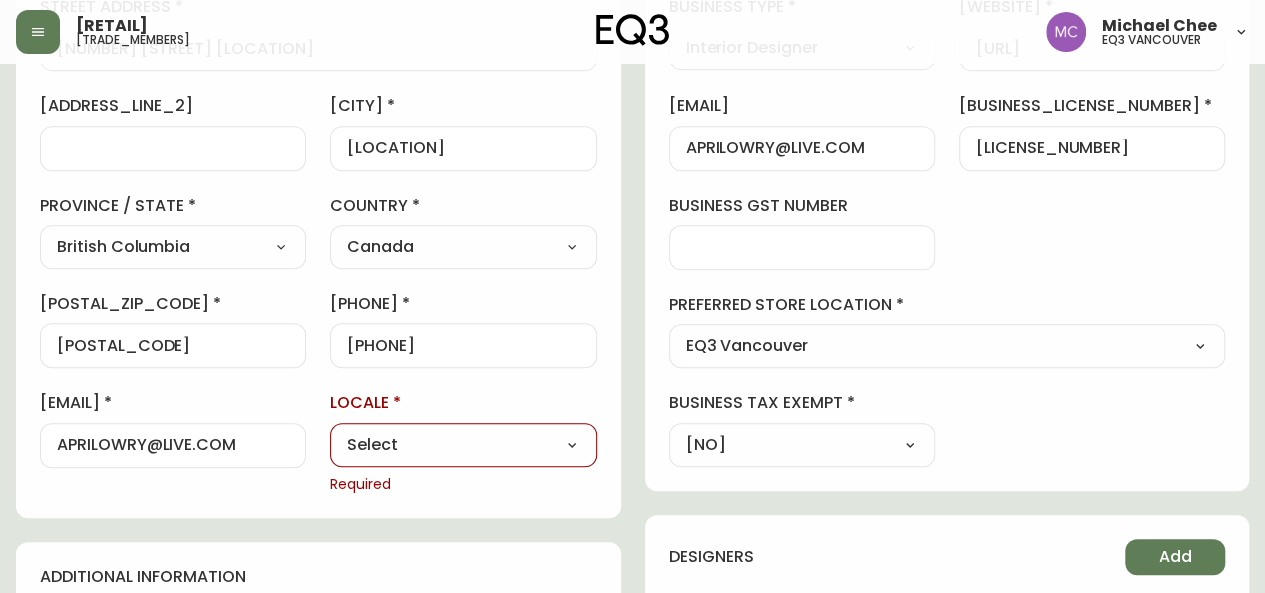 click on "Select CA_EN CA_FR US_EN" at bounding box center (463, 445) 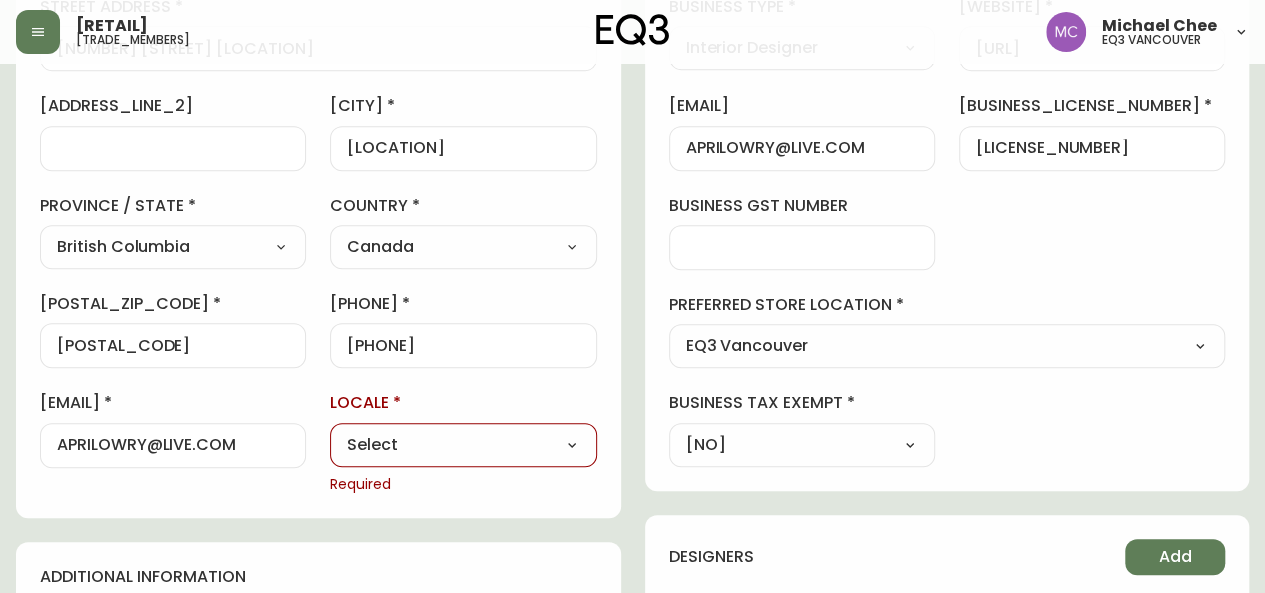 select on "CA_EN" 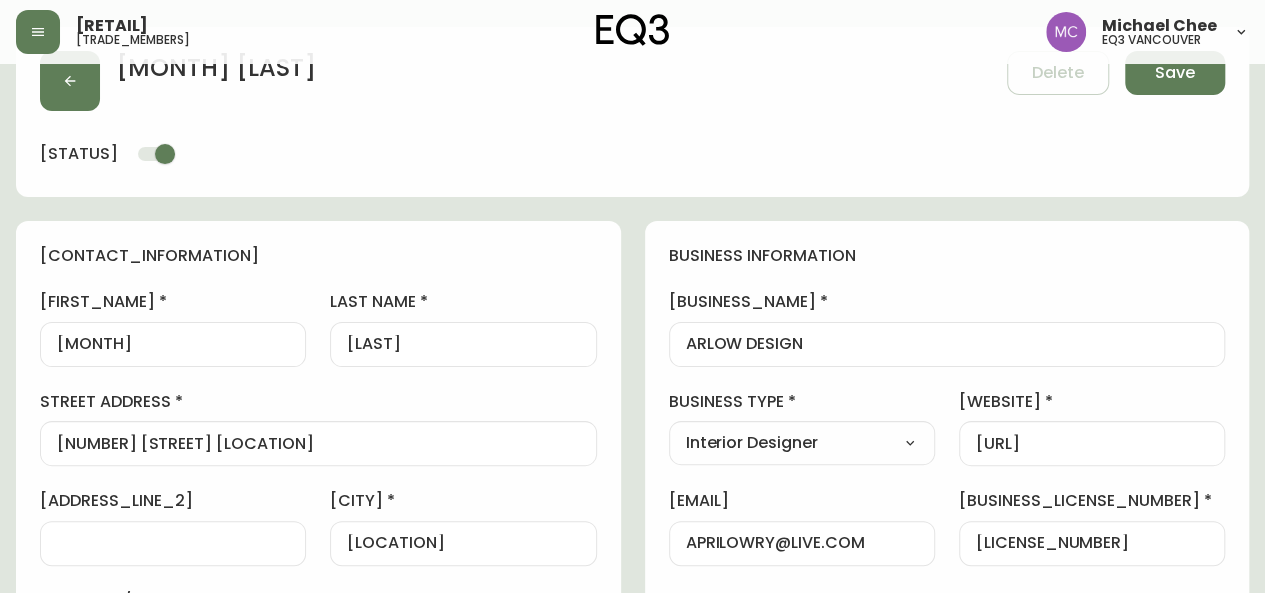 scroll, scrollTop: 0, scrollLeft: 0, axis: both 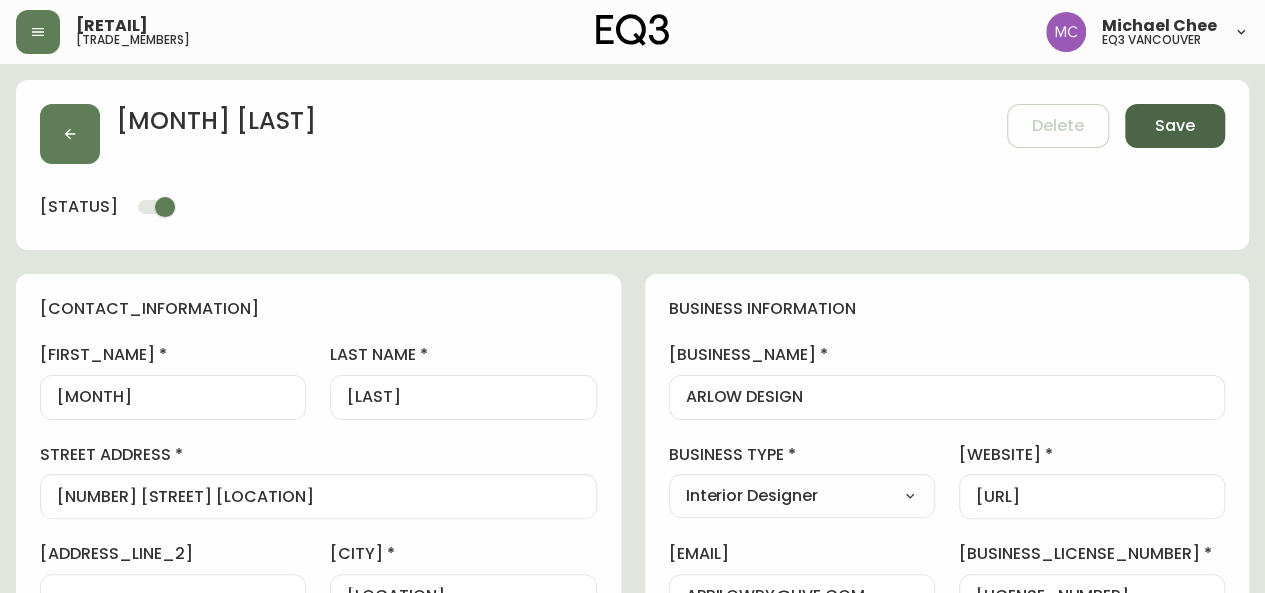 click on "Save" at bounding box center [1175, 126] 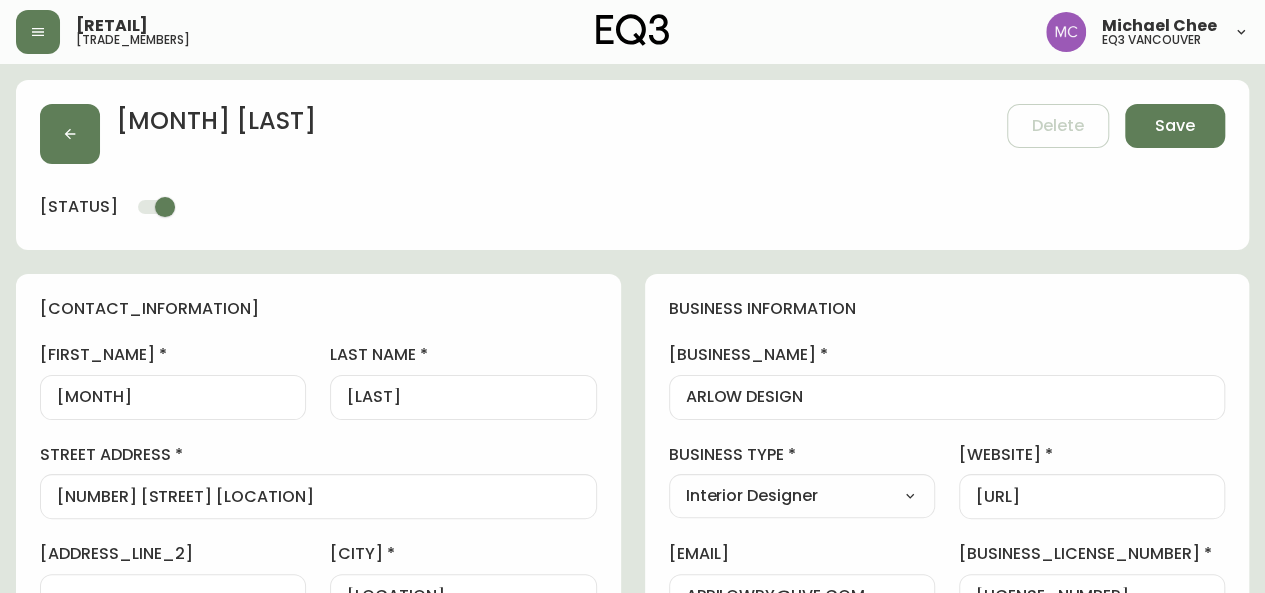 type 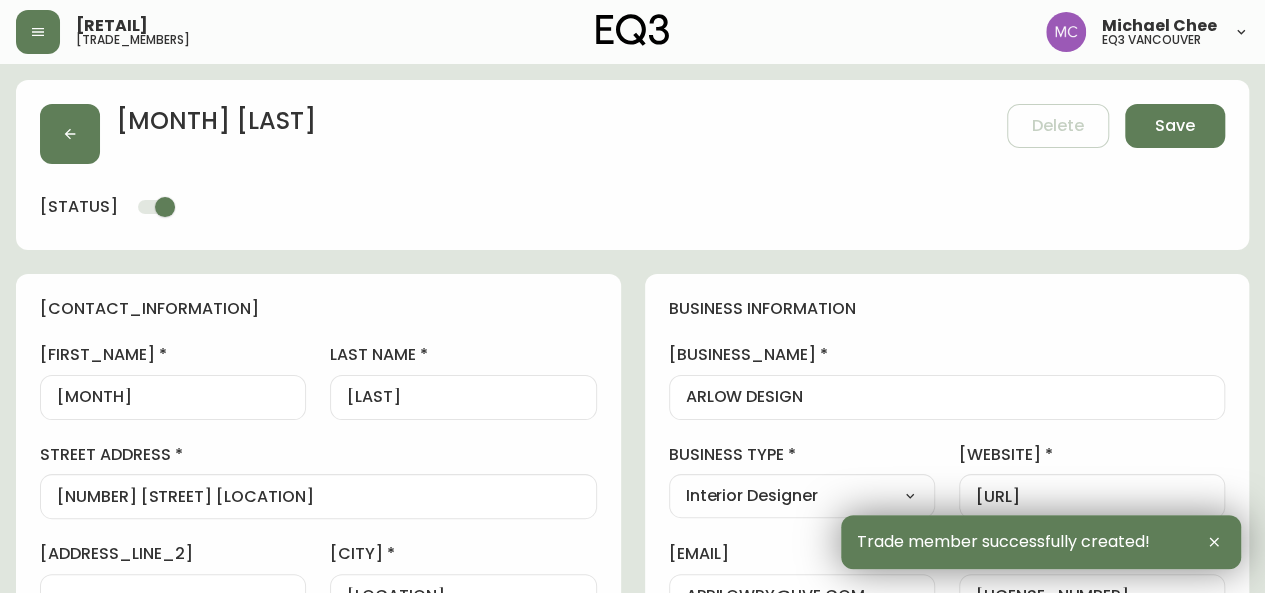 type on "[PHONE]" 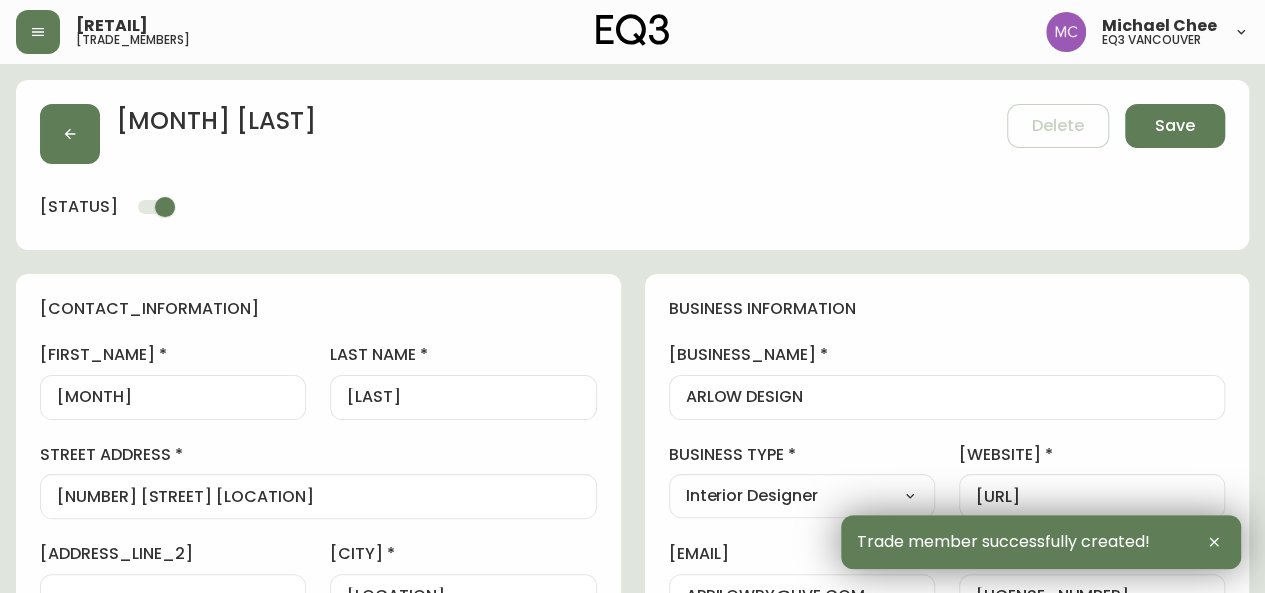 type on "[EMAIL]" 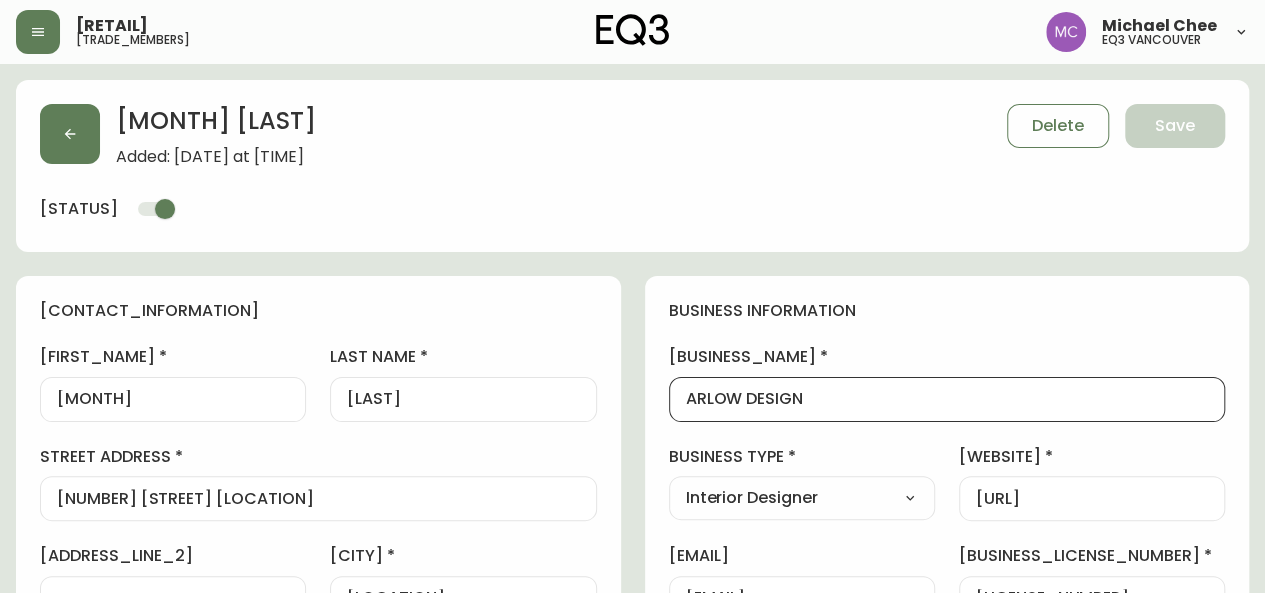 drag, startPoint x: 820, startPoint y: 395, endPoint x: 648, endPoint y: 394, distance: 172.00291 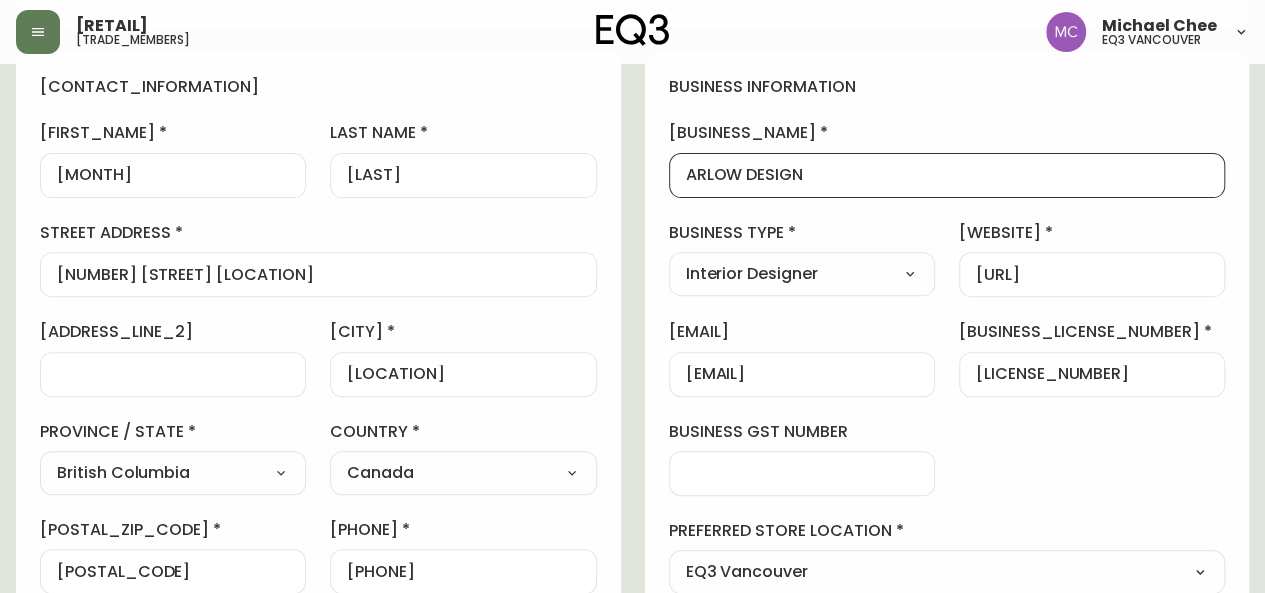 scroll, scrollTop: 232, scrollLeft: 0, axis: vertical 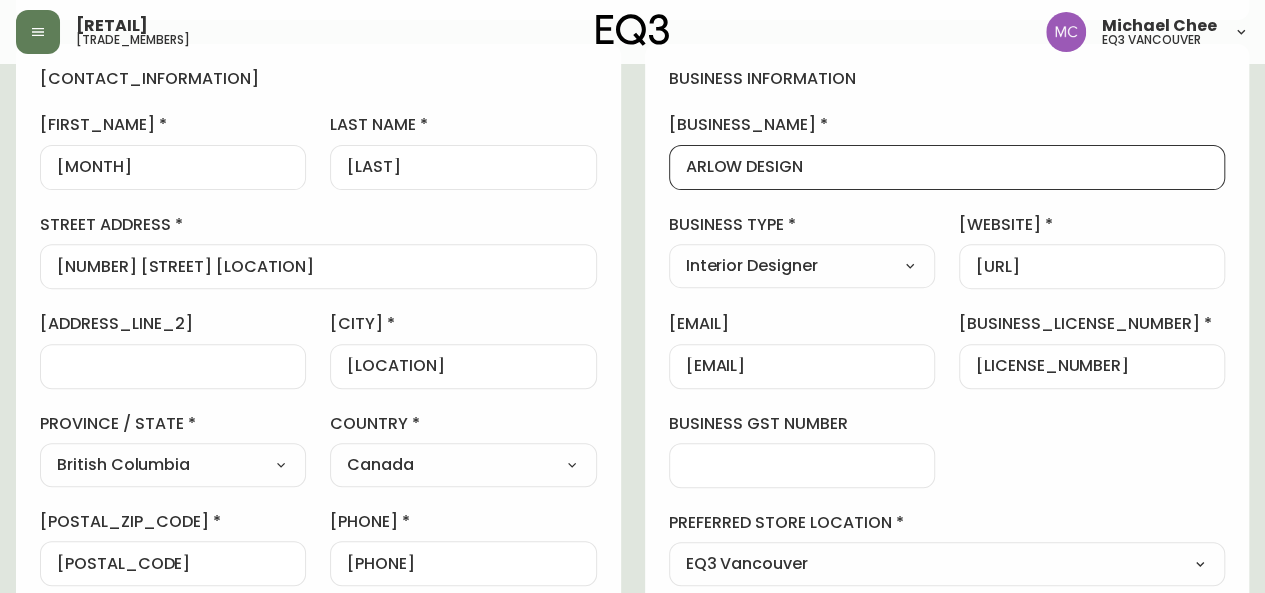 click on "[NUMBER] [STREET] [LOCATION]" at bounding box center [318, 266] 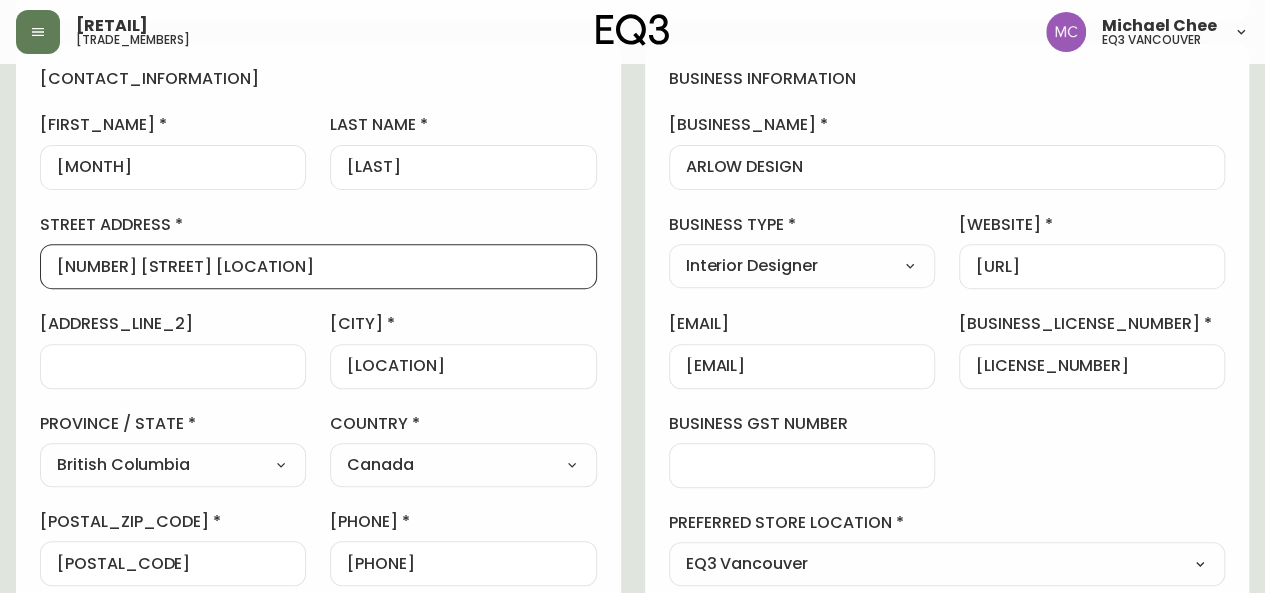 click on "[NUMBER] [STREET] [LOCATION]" at bounding box center [318, 266] 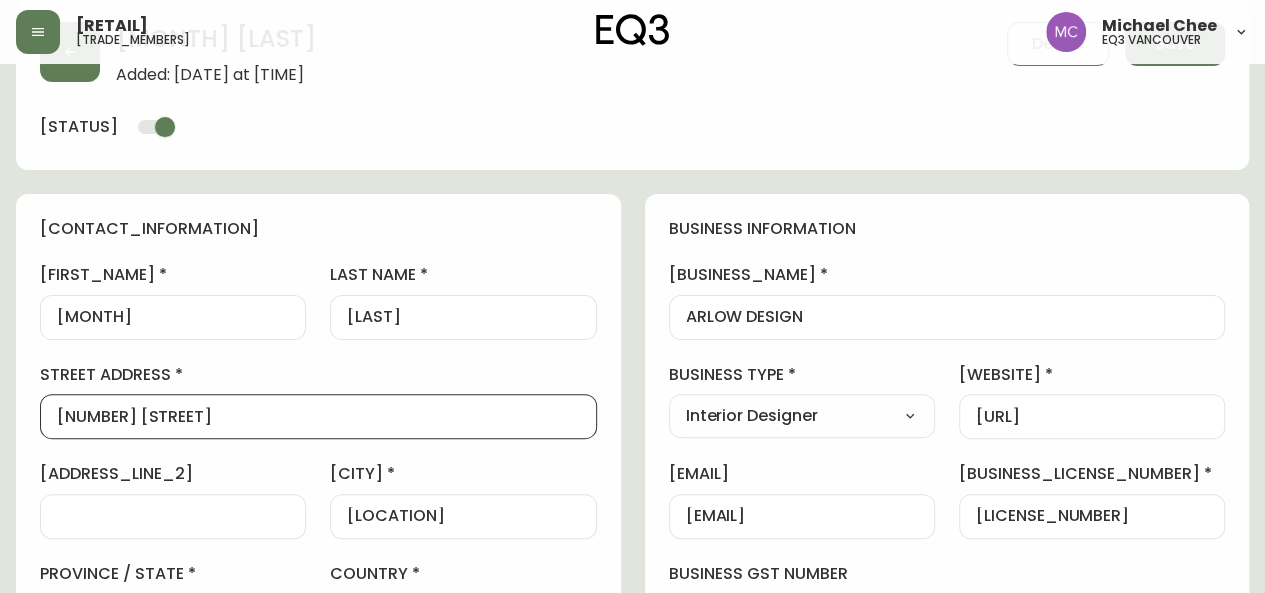 scroll, scrollTop: 44, scrollLeft: 0, axis: vertical 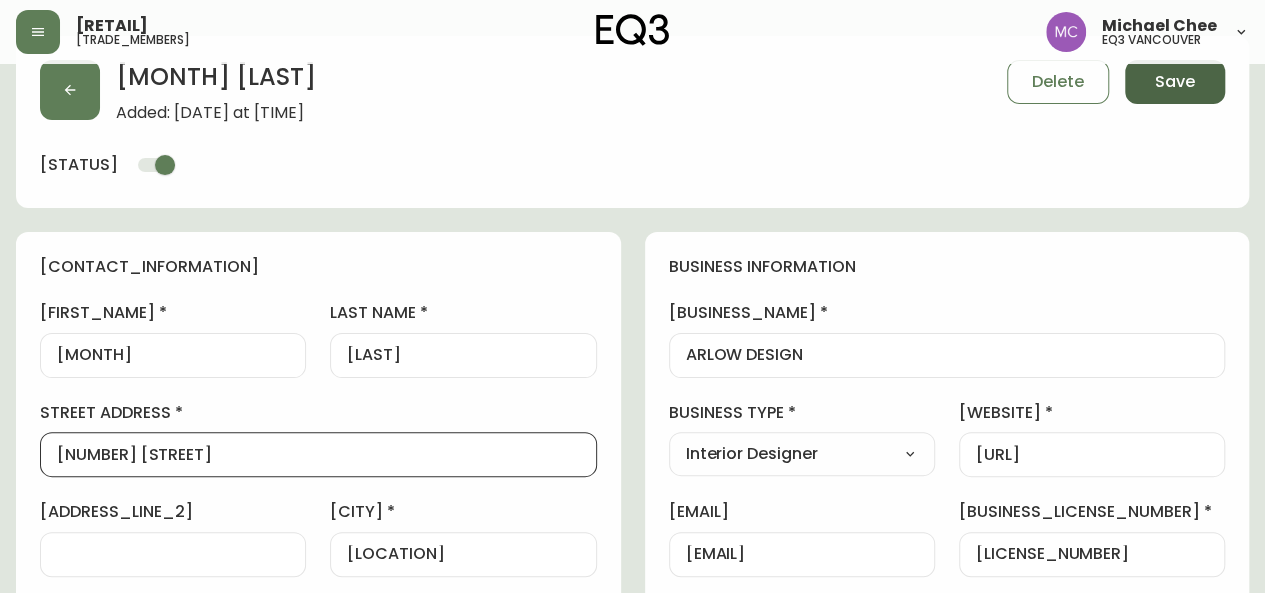 type on "[NUMBER] [STREET]" 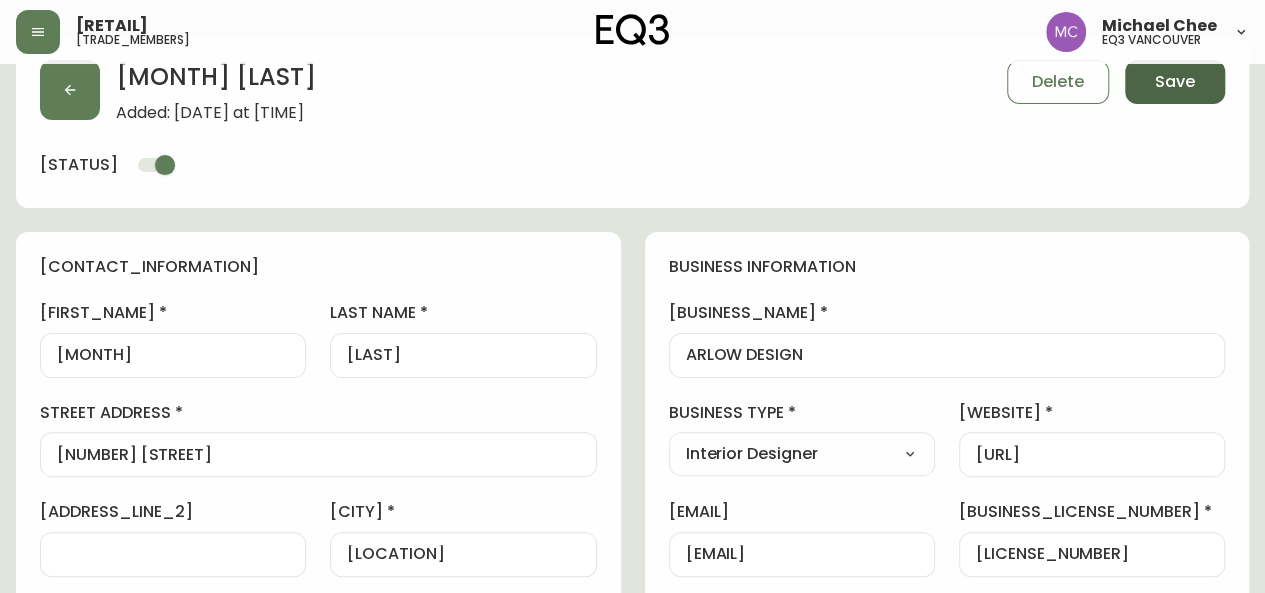 click on "Save" at bounding box center (1175, 82) 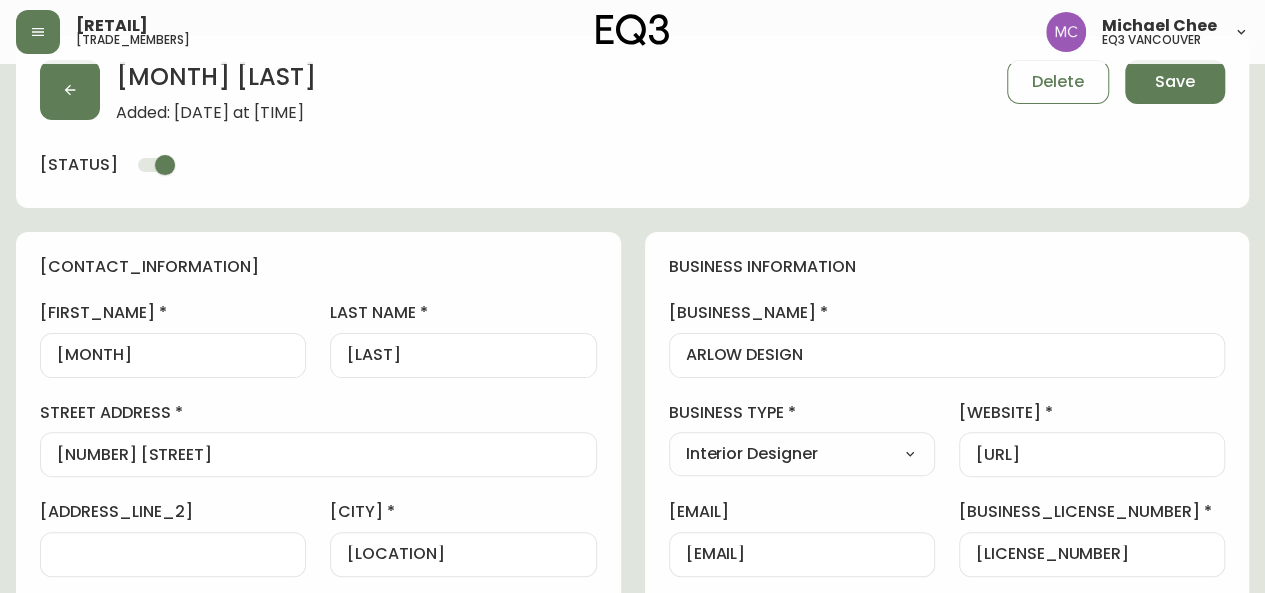 type on "Other" 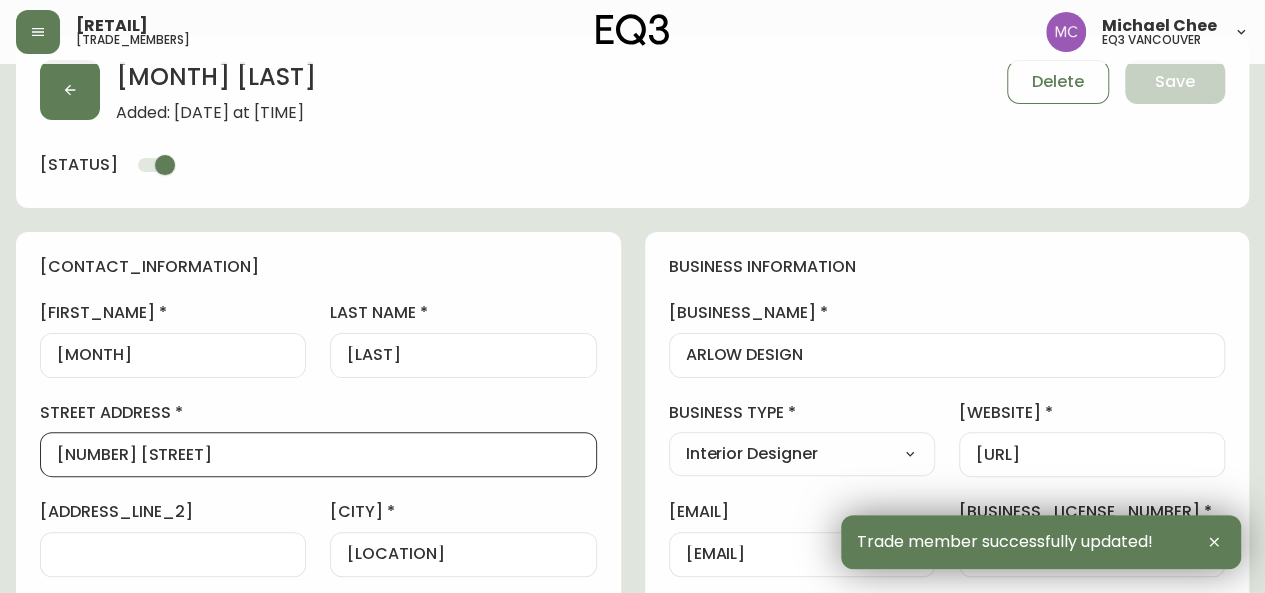 scroll, scrollTop: 0, scrollLeft: 0, axis: both 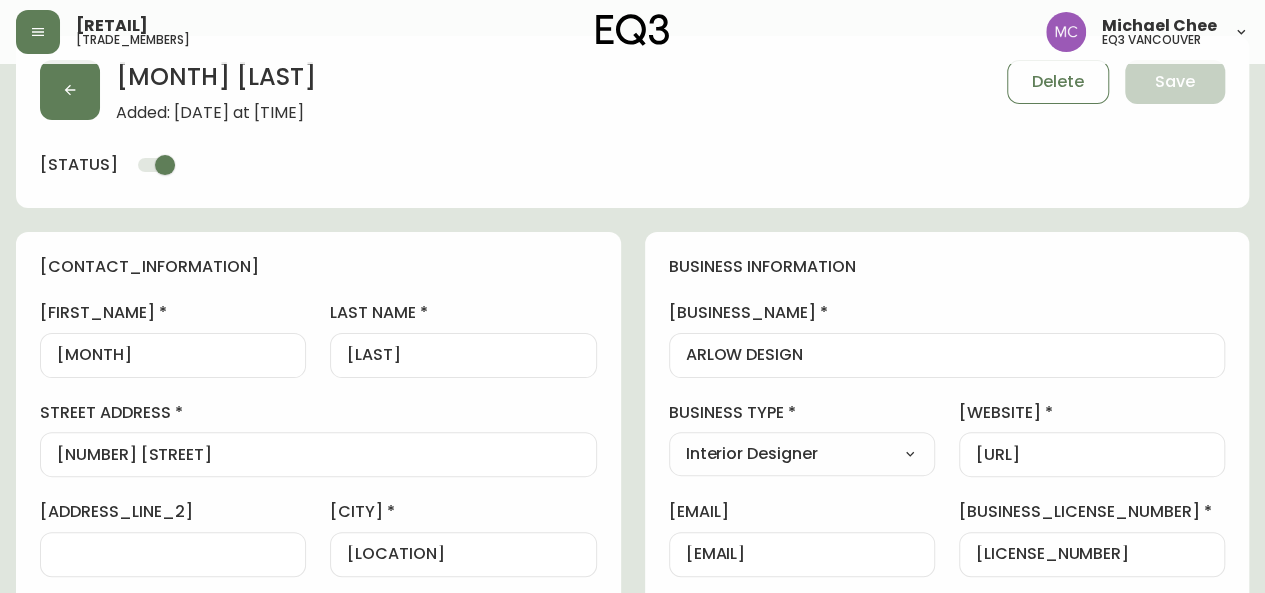 click on "APRIL   LOWRY Added: August 1, 2025 at 11:36 am Delete Save active contact information first name APRIL last name LOWRY street address 596 EAGLECREST DR address line 2 city QUALICALUM BEACH province / state British Columbia Select Alberta British Columbia Manitoba New Brunswick Newfoundland and Labrador Nova Scotia Nunavut Northwest Territories Ontario Prince Edward Island Quebec Saskatchewan Yukon country Canada Select Canada United States postal / zip code V9K 1E4 phone number +12502402321 email aprillowry@live.com locale CA_EN Select CA_EN CA_FR US_EN additional information do you require a designer kit? Yes! I wish to purchase the EQ3 Designer Kit for $49. This kit contains 3” swatches of EQ3’s complete range of fabric and leather options, as well as wood samples and the latest catalogue. Thank you, I have already received a kit. No, I do not wish to purchase a Designer Kit. how did you hear about the eq3 trade program? Other Select Social Media Advertisement Trade Show Outreach from a Trade Rep Other" at bounding box center (632, 830) 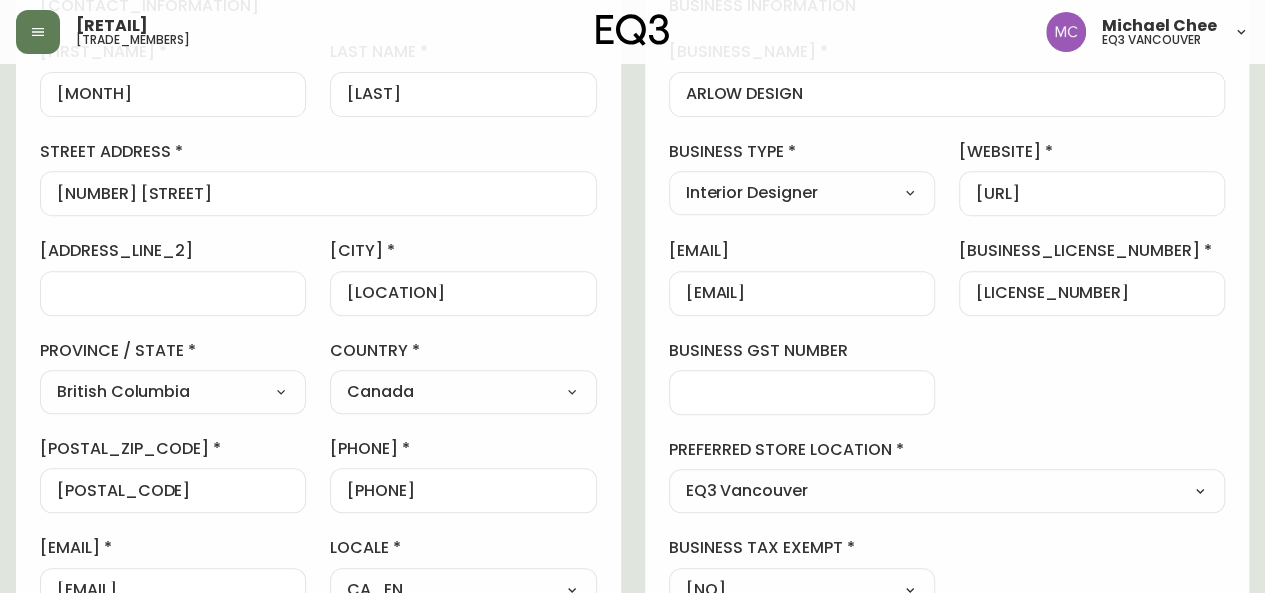 scroll, scrollTop: 307, scrollLeft: 0, axis: vertical 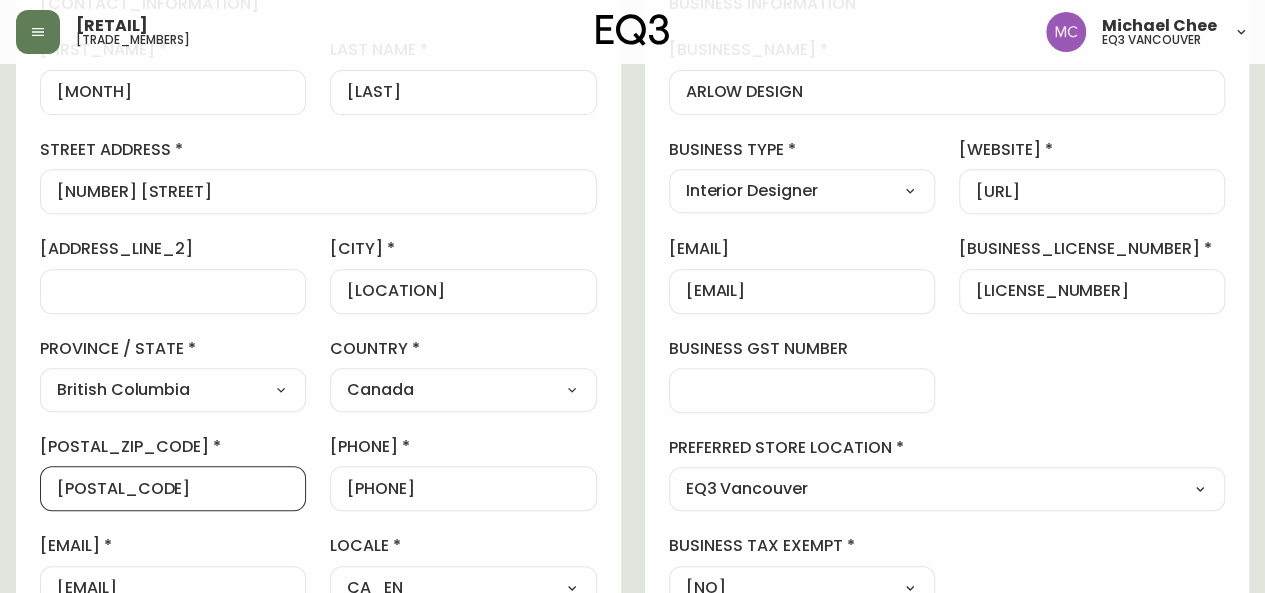 drag, startPoint x: 150, startPoint y: 484, endPoint x: 0, endPoint y: 456, distance: 152.59096 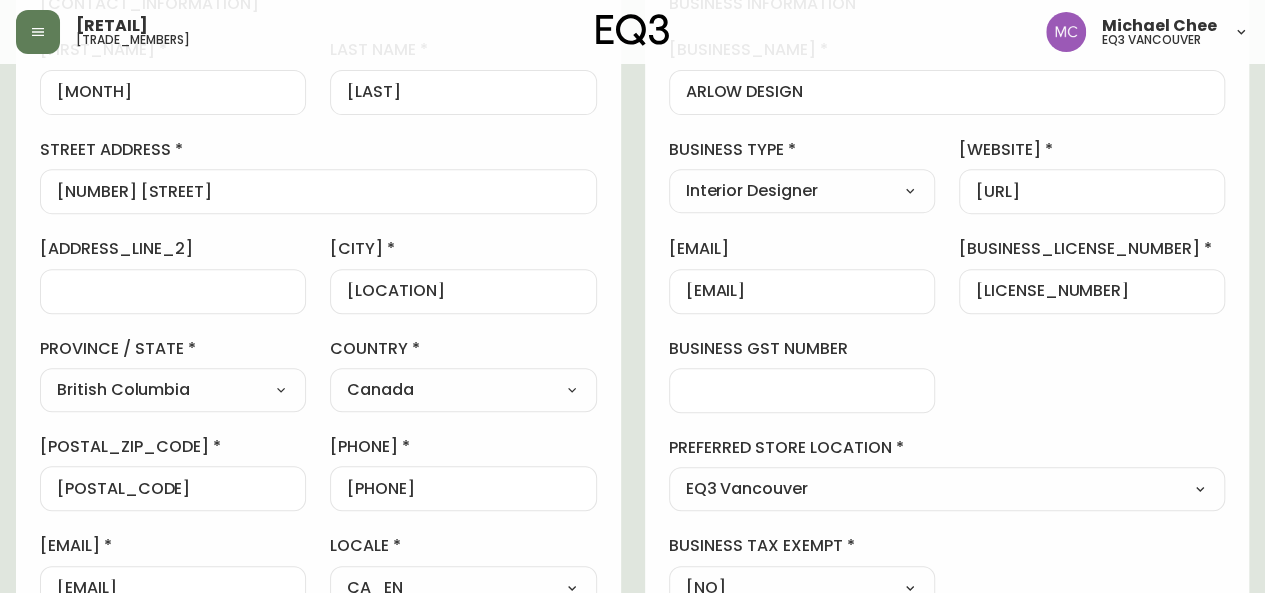 click on "APRIL   LOWRY Added: August 1, 2025 at 11:36 am Delete Save active contact information first name APRIL last name LOWRY street address 596 EAGLECREST DR address line 2 city QUALICALUM BEACH province / state British Columbia Select Alberta British Columbia Manitoba New Brunswick Newfoundland and Labrador Nova Scotia Nunavut Northwest Territories Ontario Prince Edward Island Quebec Saskatchewan Yukon country Canada Select Canada United States postal / zip code V9K 1E4 phone number +12502402321 email aprillowry@live.com locale CA_EN Select CA_EN CA_FR US_EN additional information do you require a designer kit? Yes! I wish to purchase the EQ3 Designer Kit for $49. This kit contains 3” swatches of EQ3’s complete range of fabric and leather options, as well as wood samples and the latest catalogue. Thank you, I have already received a kit. No, I do not wish to purchase a Designer Kit. how did you hear about the eq3 trade program? Other Select Social Media Advertisement Trade Show Outreach from a Trade Rep Other" at bounding box center (632, 567) 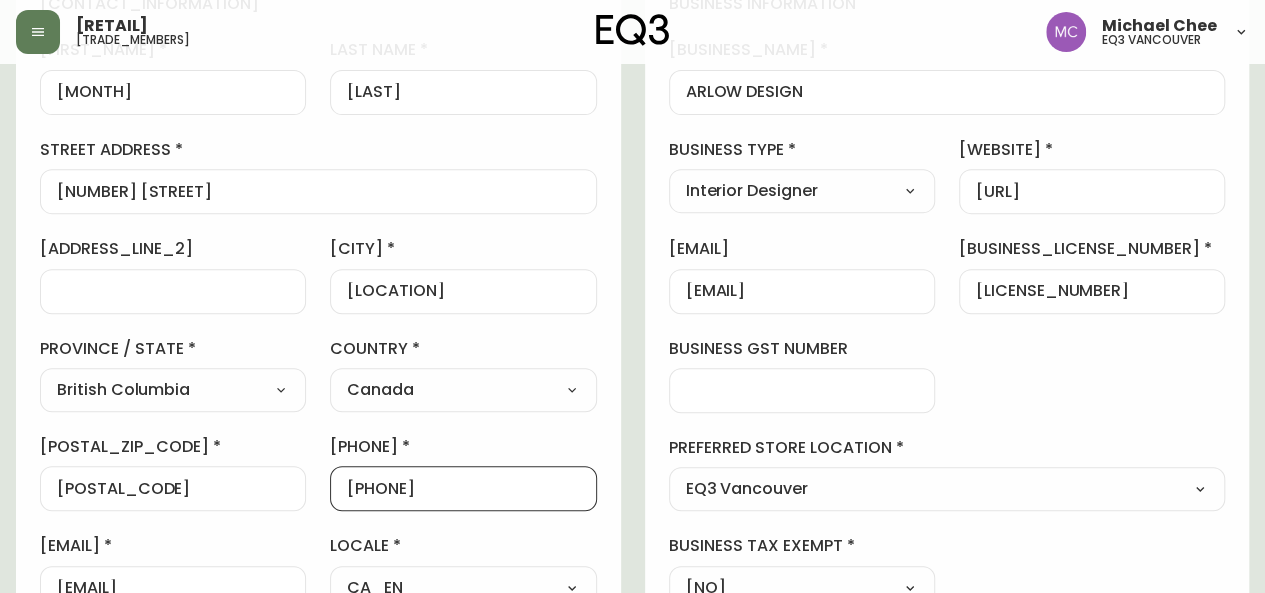 drag, startPoint x: 467, startPoint y: 487, endPoint x: 367, endPoint y: 487, distance: 100 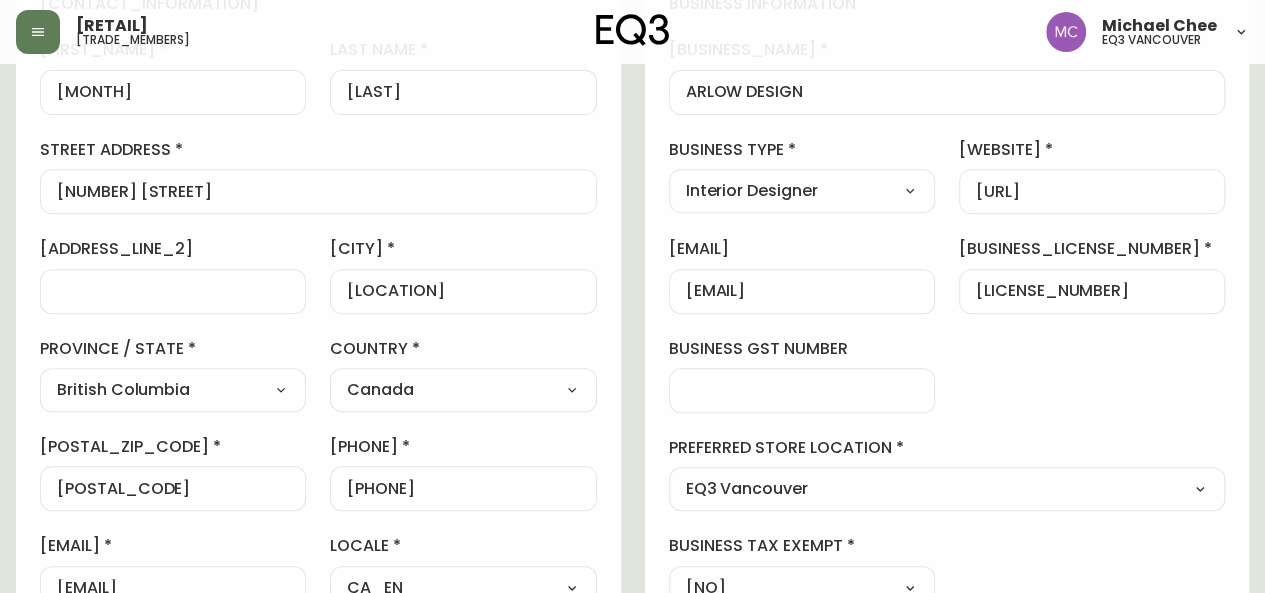 click on "APRIL   LOWRY Added: August 1, 2025 at 11:36 am Delete Save active contact information first name APRIL last name LOWRY street address 596 EAGLECREST DR address line 2 city QUALICALUM BEACH province / state British Columbia Select Alberta British Columbia Manitoba New Brunswick Newfoundland and Labrador Nova Scotia Nunavut Northwest Territories Ontario Prince Edward Island Quebec Saskatchewan Yukon country Canada Select Canada United States postal / zip code V9K 1E4 phone number +12502402321 email aprillowry@live.com locale CA_EN Select CA_EN CA_FR US_EN additional information do you require a designer kit? Yes! I wish to purchase the EQ3 Designer Kit for $49. This kit contains 3” swatches of EQ3’s complete range of fabric and leather options, as well as wood samples and the latest catalogue. Thank you, I have already received a kit. No, I do not wish to purchase a Designer Kit. how did you hear about the eq3 trade program? Other Select Social Media Advertisement Trade Show Outreach from a Trade Rep Other" at bounding box center [632, 567] 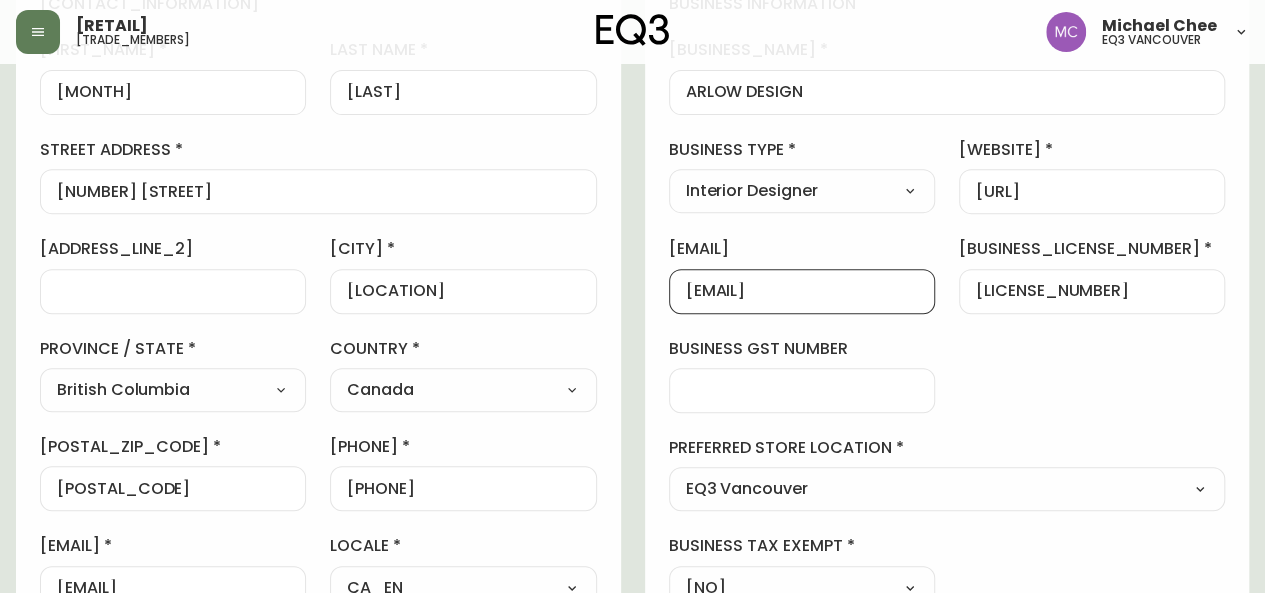 drag, startPoint x: 866, startPoint y: 295, endPoint x: 680, endPoint y: 281, distance: 186.52614 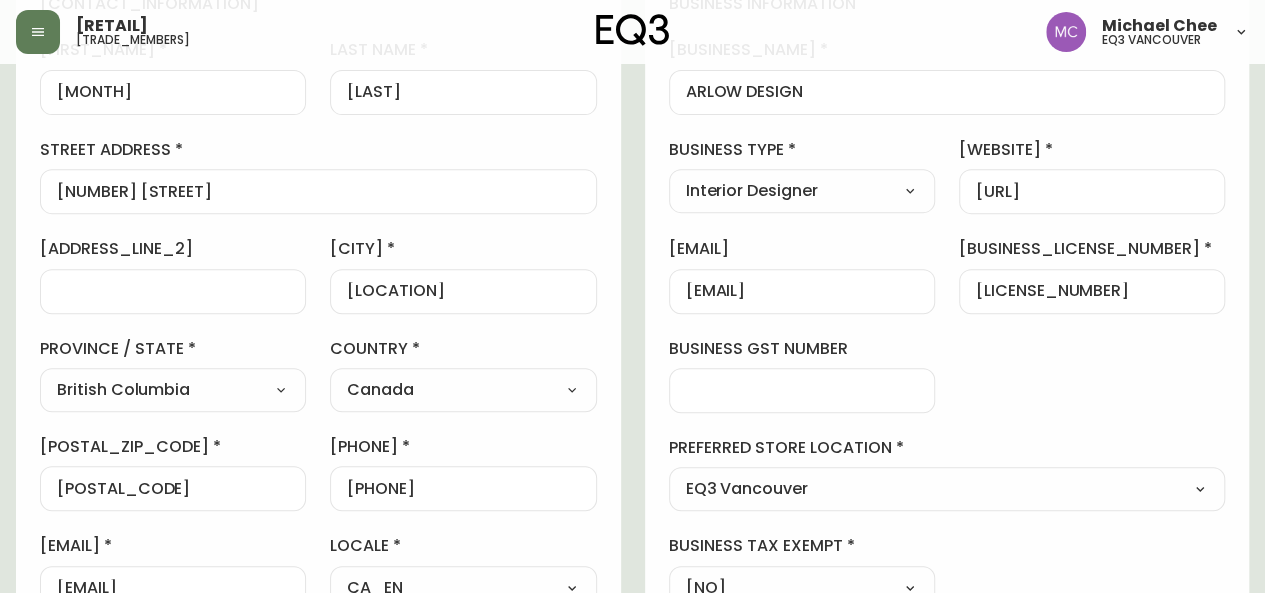 scroll, scrollTop: 306, scrollLeft: 0, axis: vertical 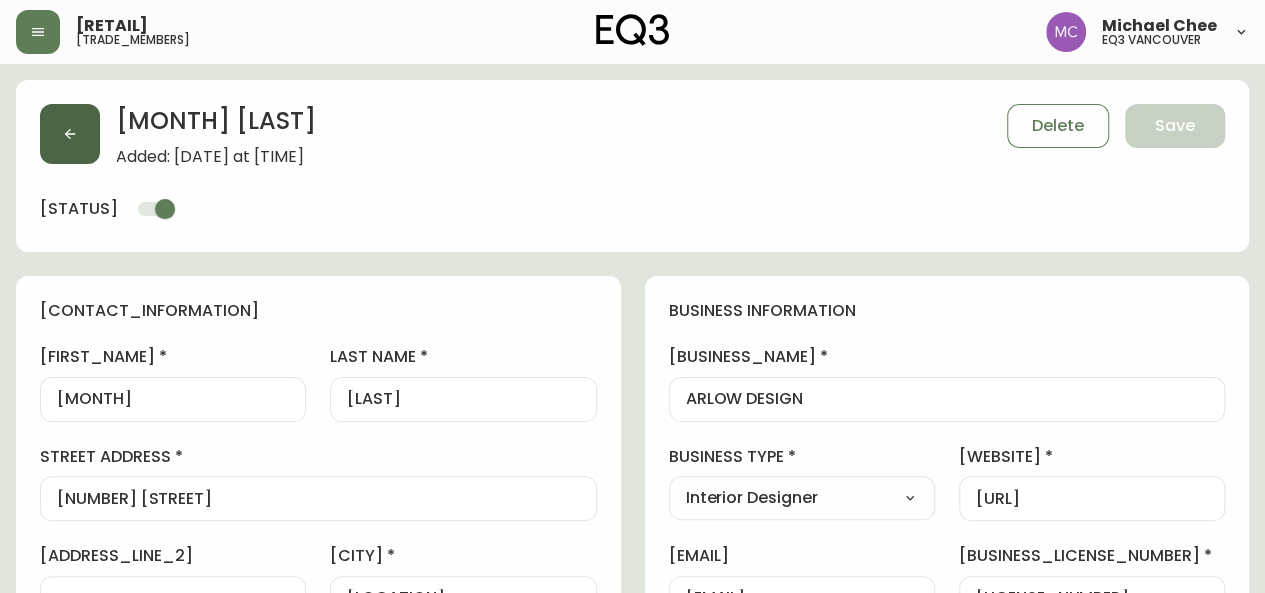 click at bounding box center (70, 134) 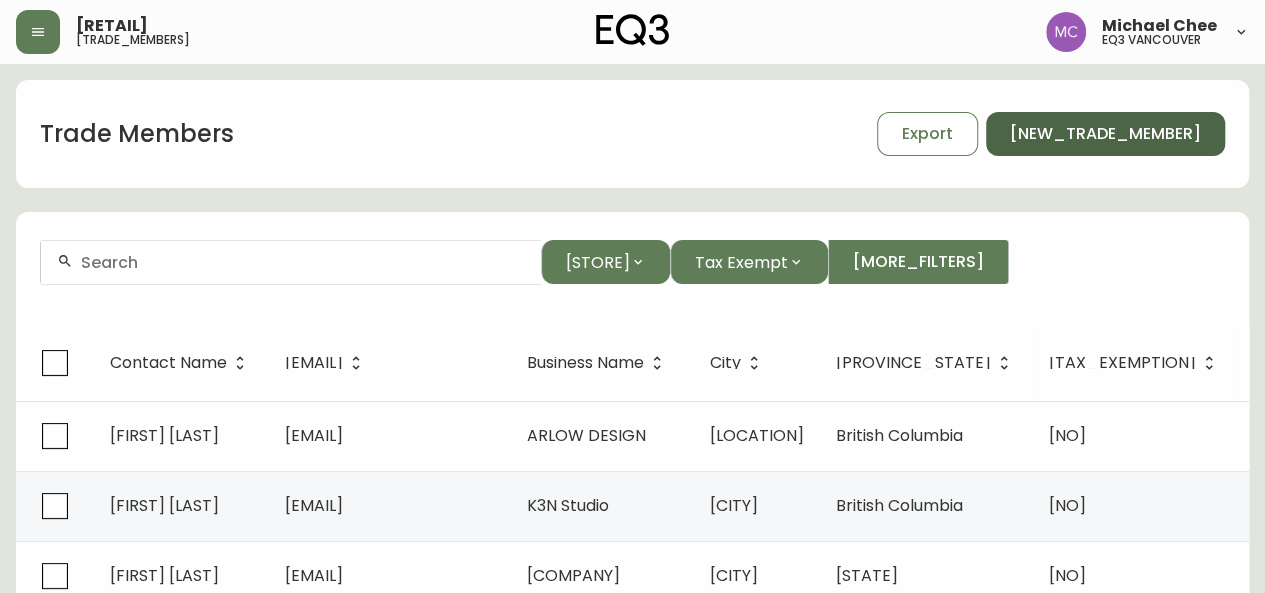 click on "[NEW_TRADE_MEMBER]" at bounding box center [1105, 134] 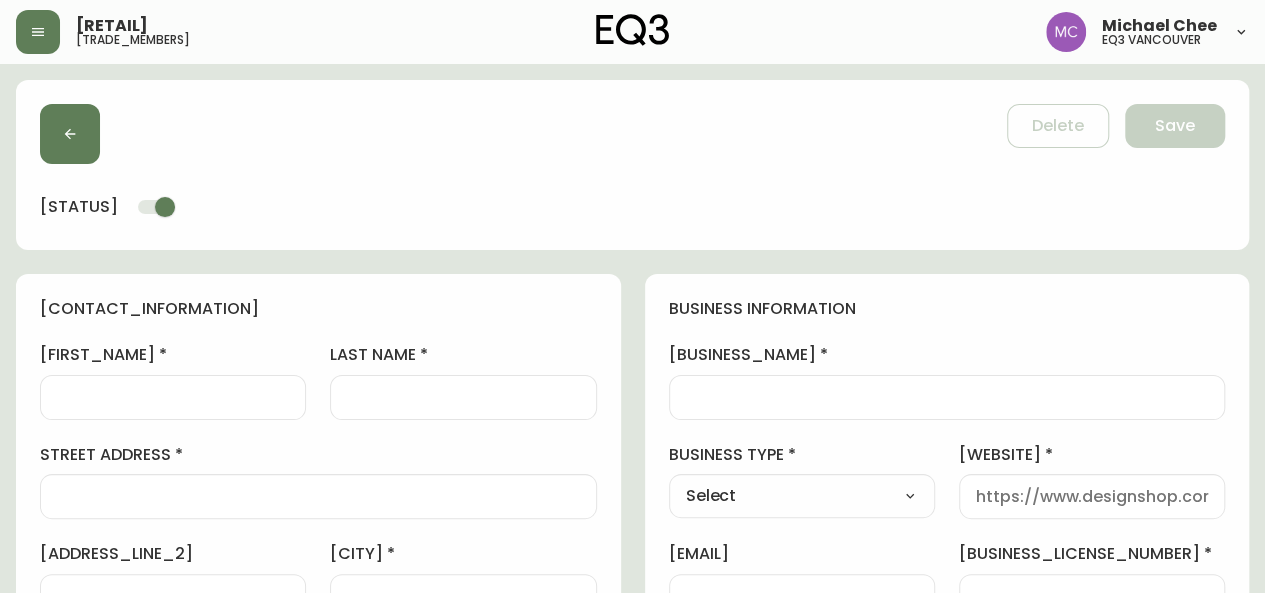 click at bounding box center [947, 397] 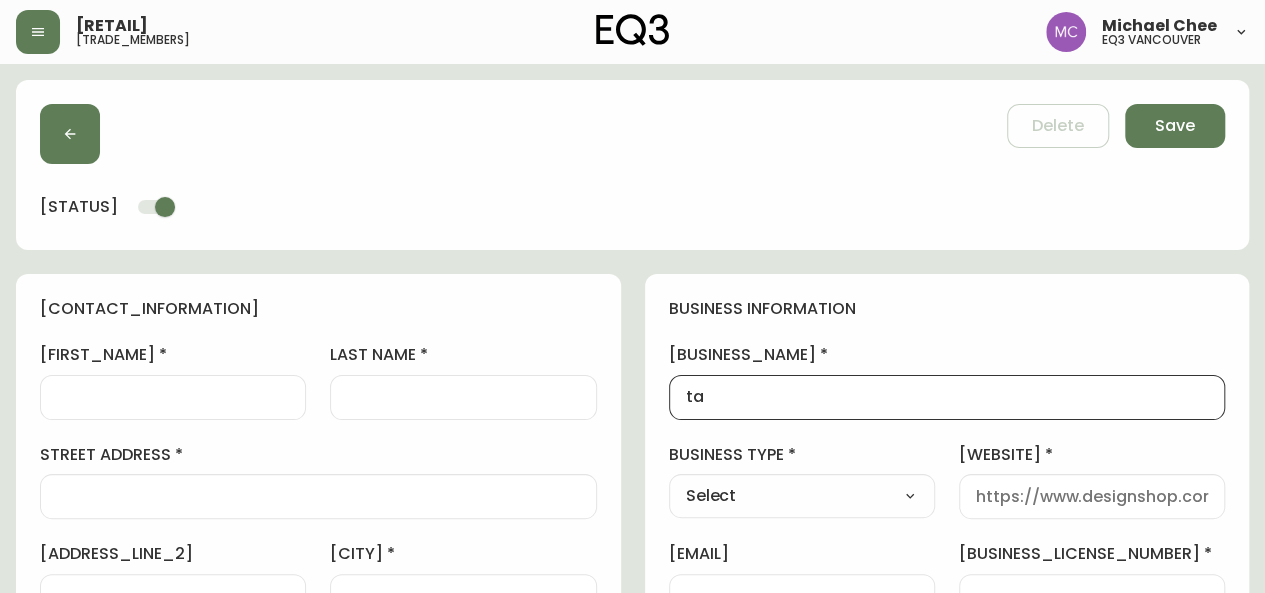 type on "[INITIAL]" 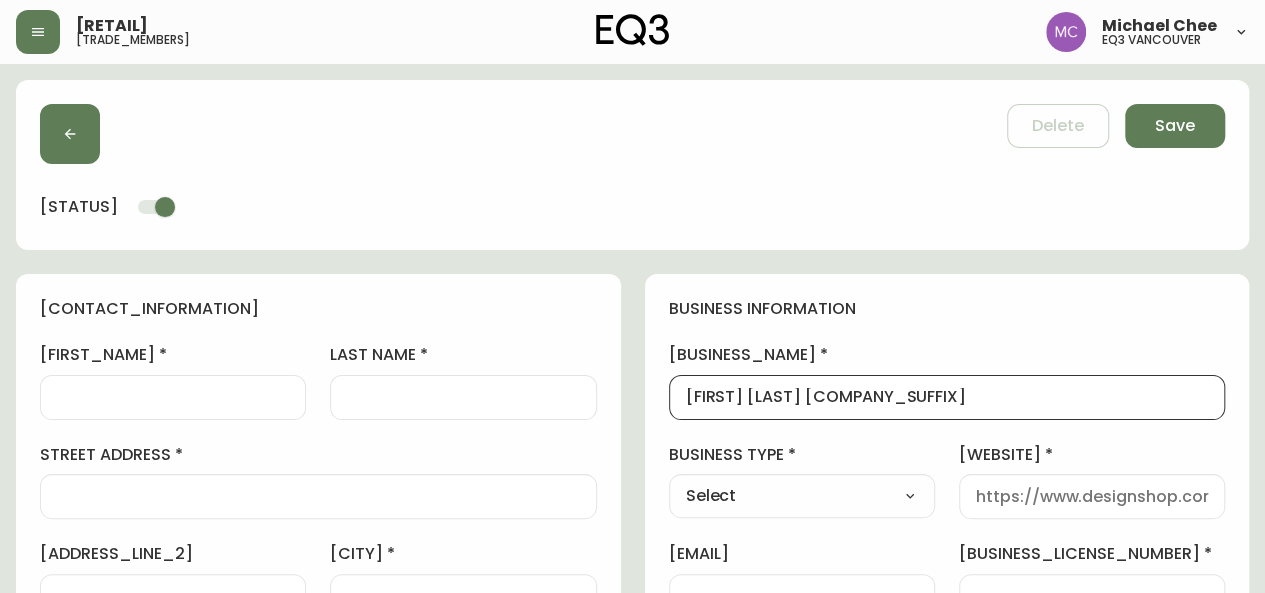scroll, scrollTop: 0, scrollLeft: 0, axis: both 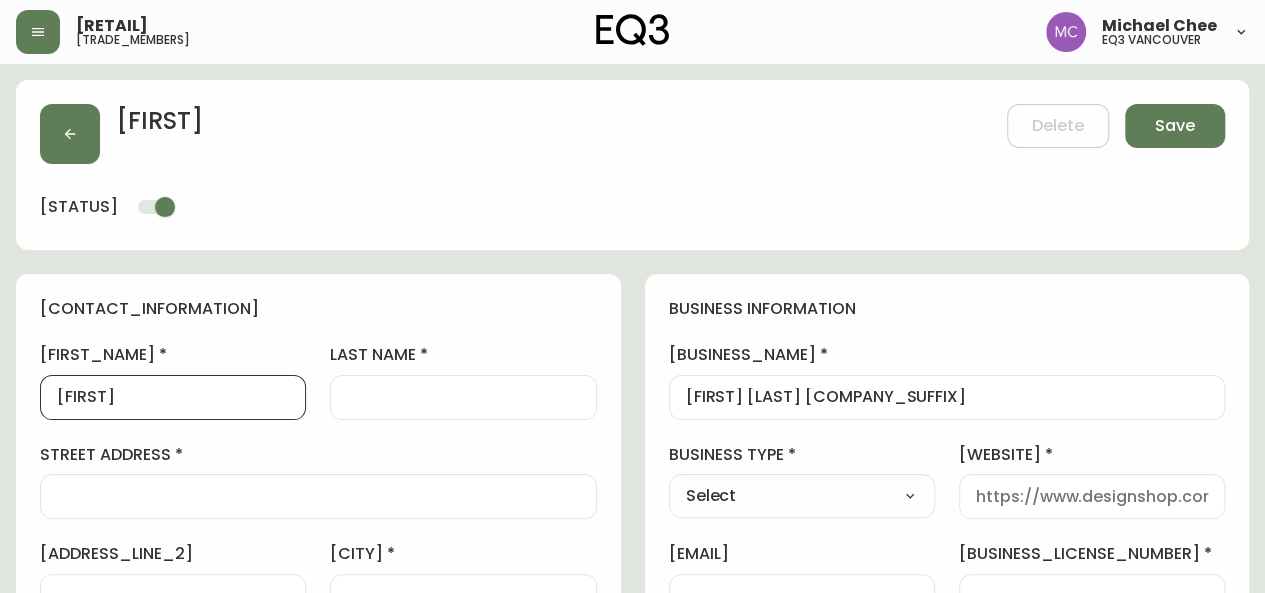 type on "[FIRST]" 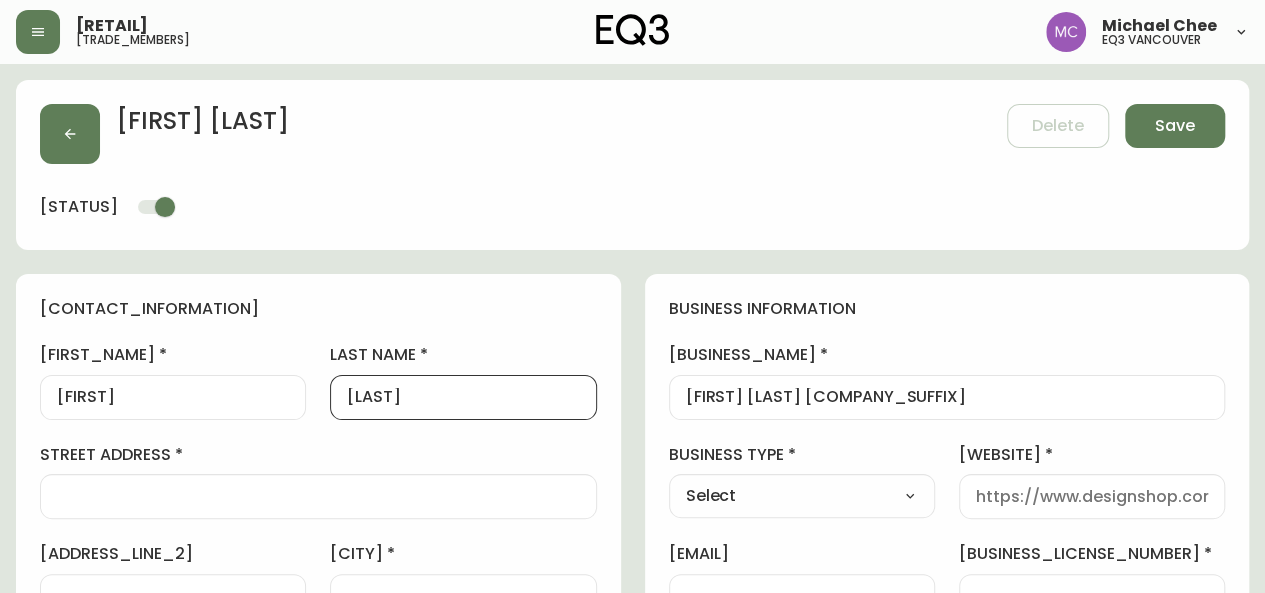 type on "[LAST]" 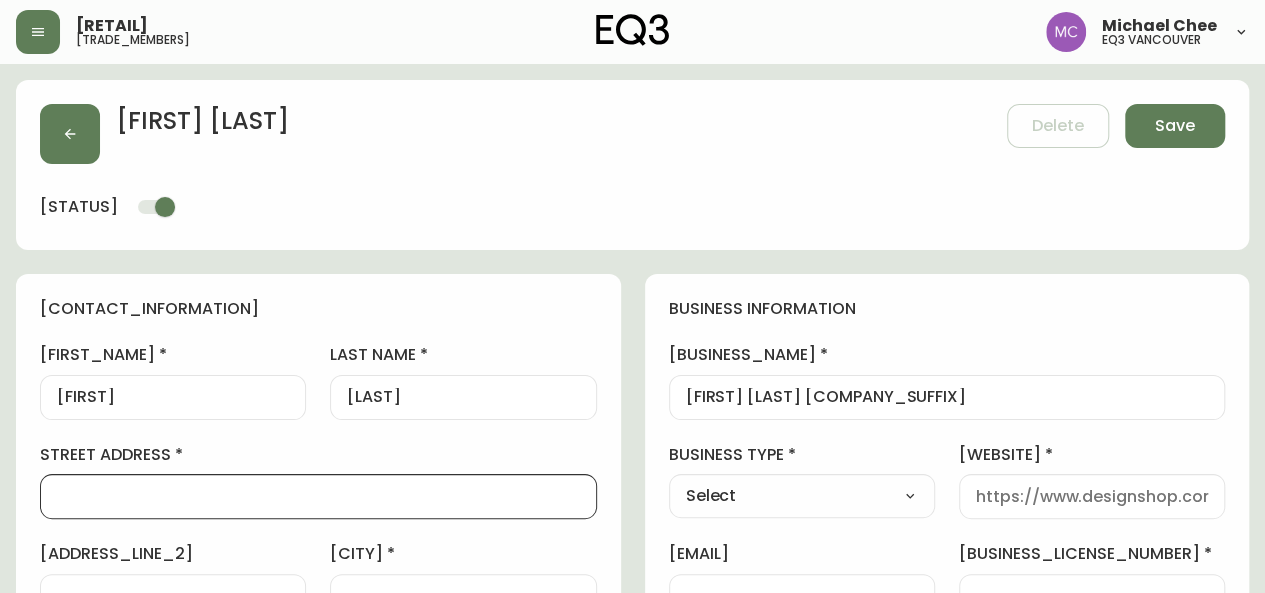 click on "Select Interior Designer Architect Home Builder Contractor Real Estate Agent Hospitality Other" at bounding box center (802, 496) 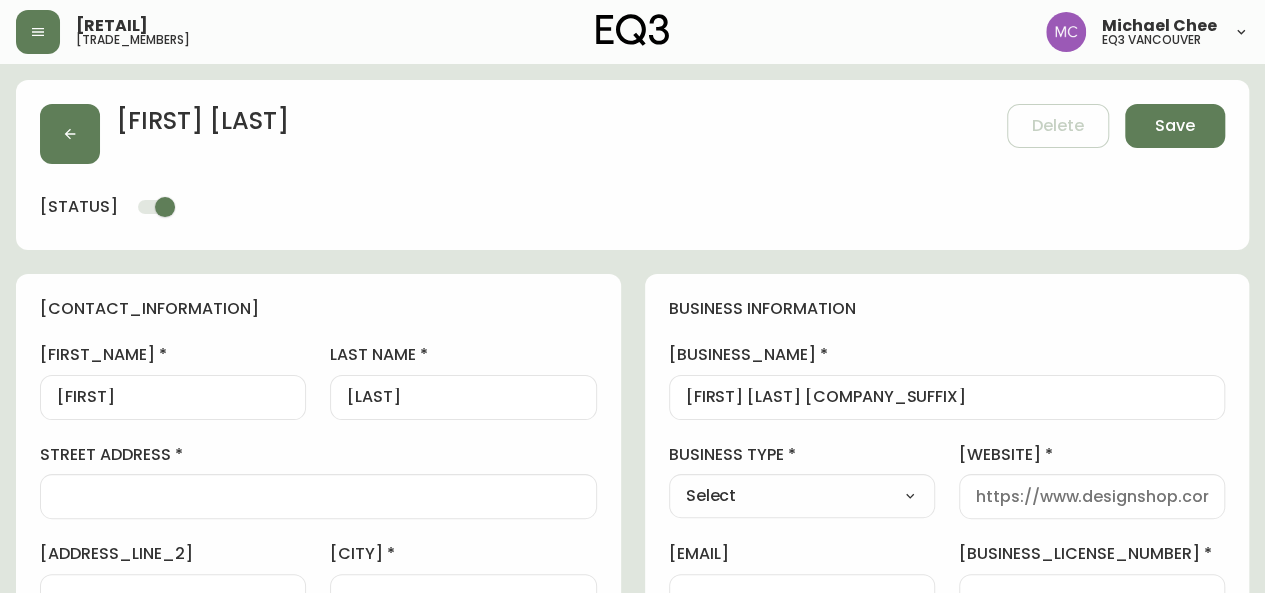 select on "Interior Designer" 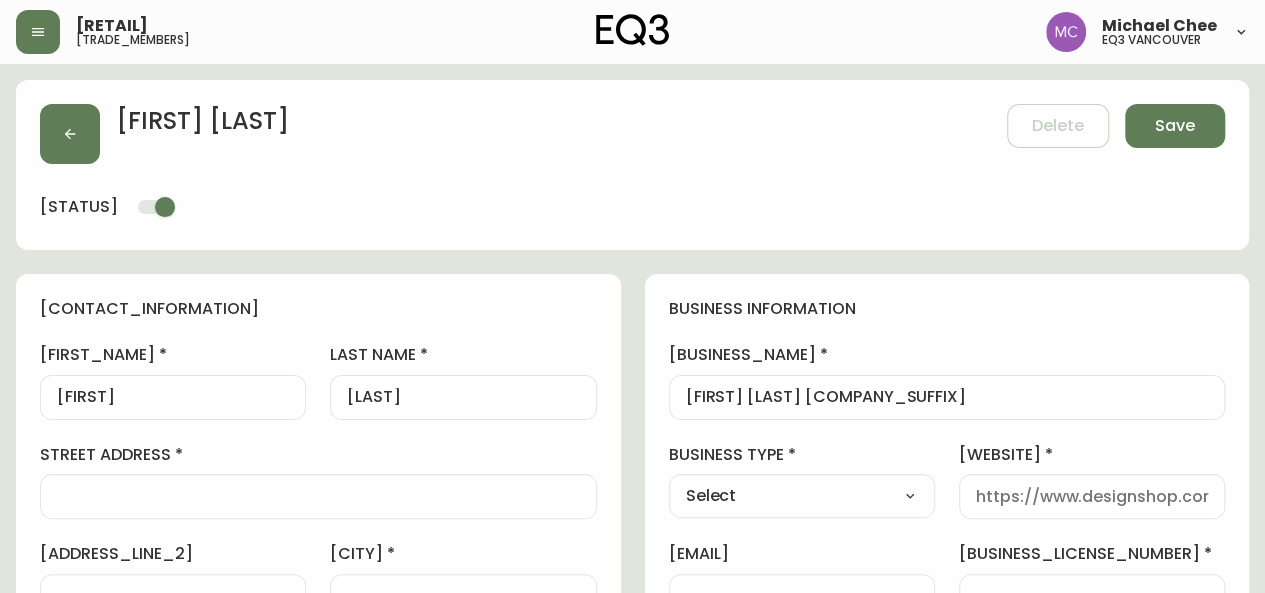 click on "Select Interior Designer Architect Home Builder Contractor Real Estate Agent Hospitality Other" at bounding box center [802, 496] 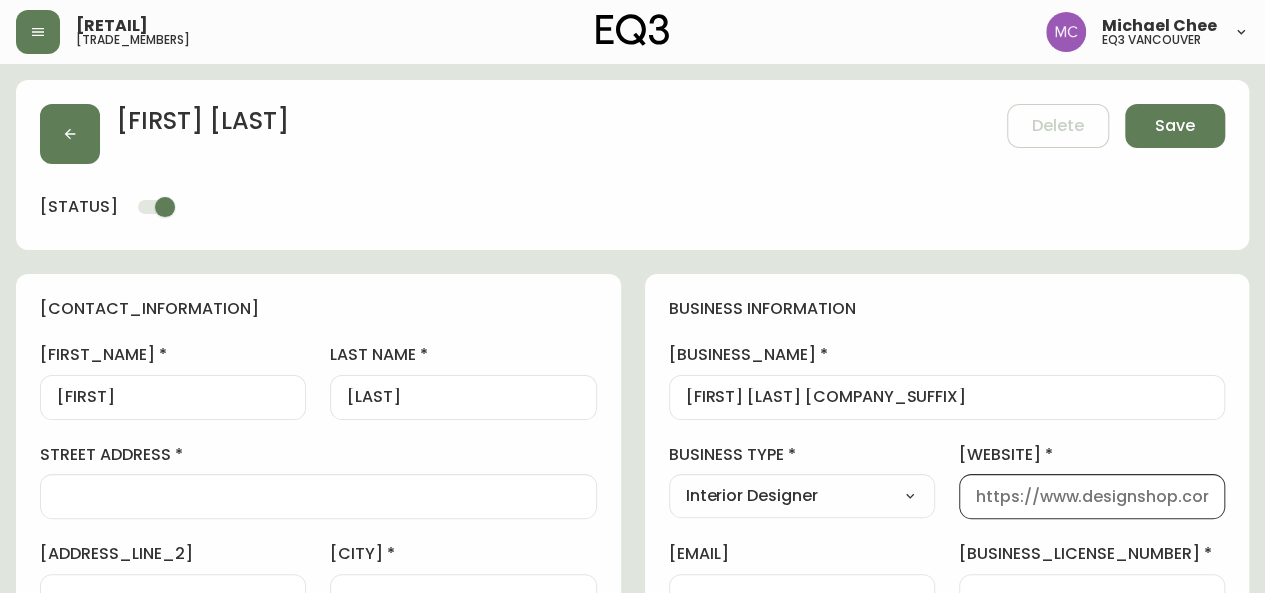click on "[WEBSITE]" at bounding box center (1092, 496) 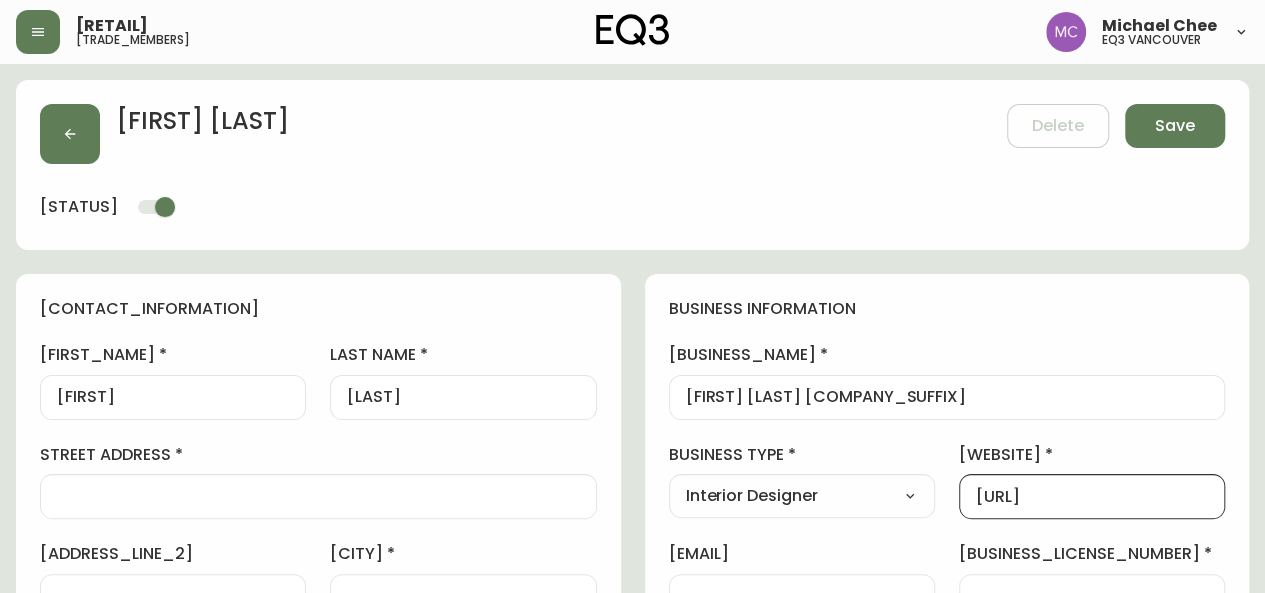 scroll, scrollTop: 0, scrollLeft: 142, axis: horizontal 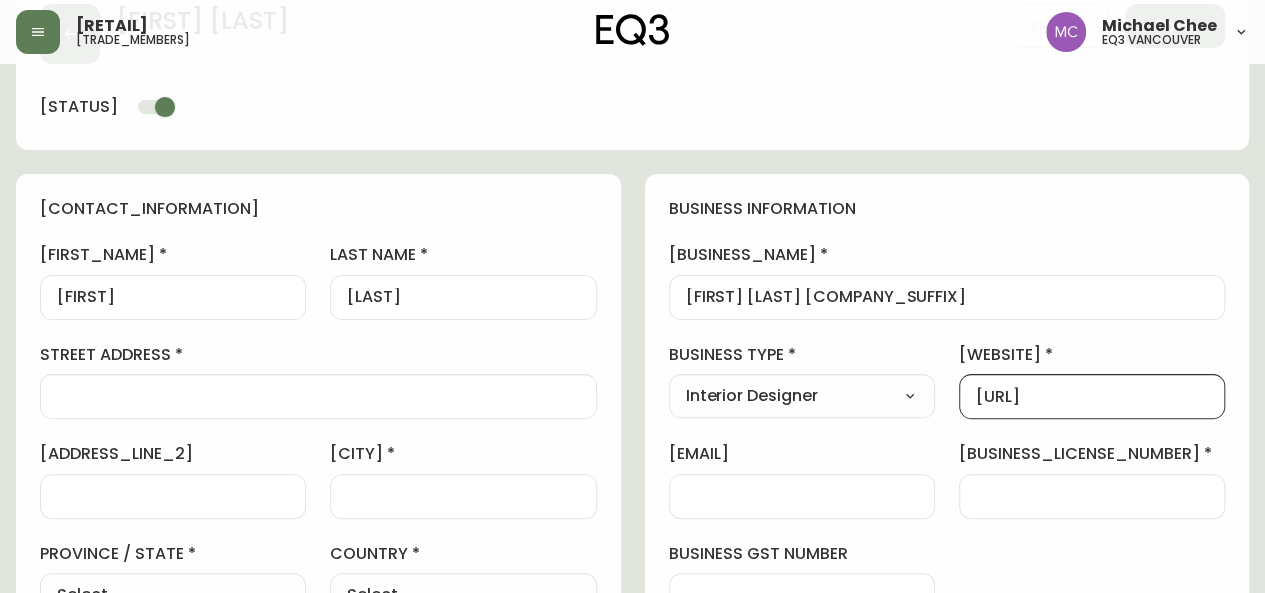 type on "[URL]" 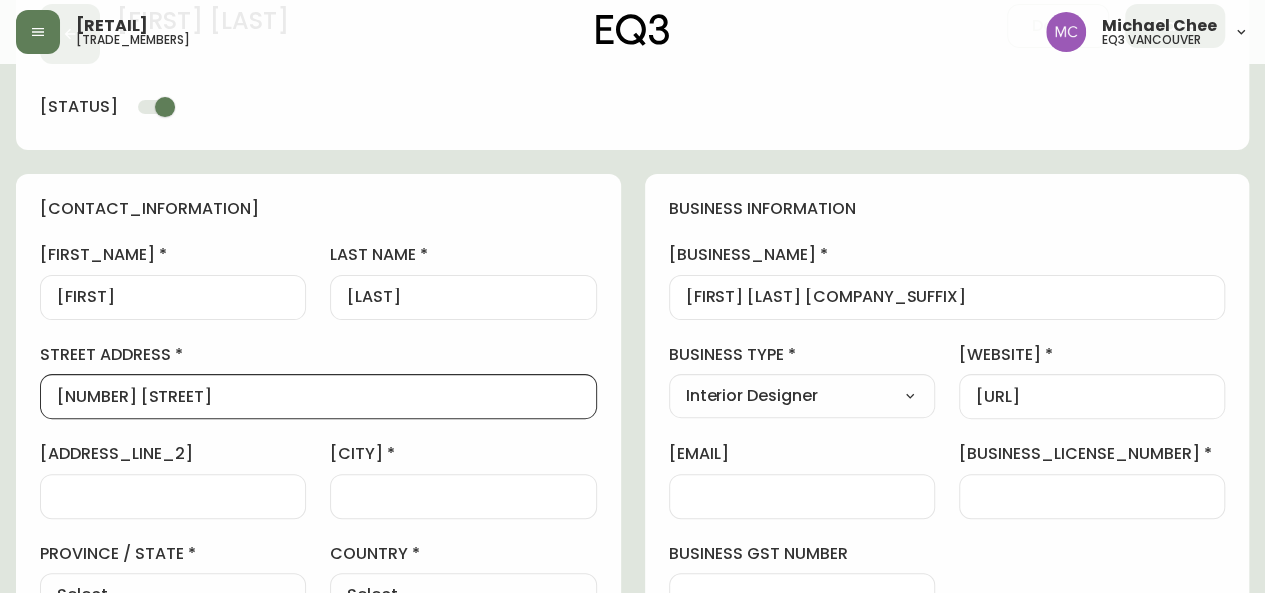drag, startPoint x: 242, startPoint y: 399, endPoint x: 0, endPoint y: 387, distance: 242.29733 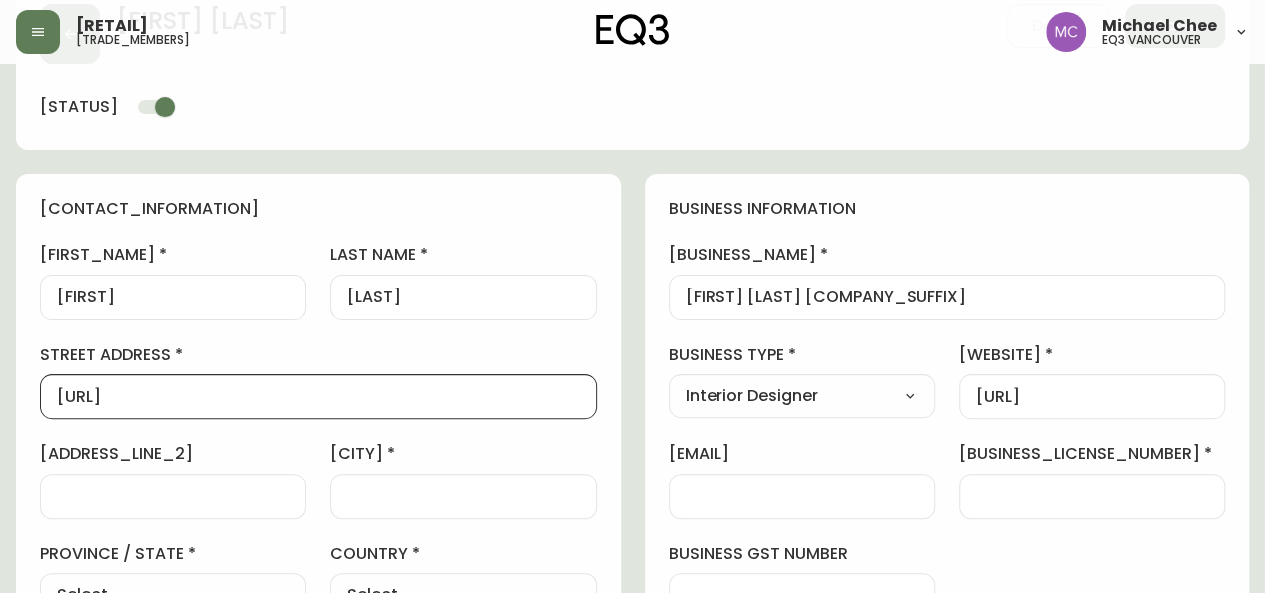 drag, startPoint x: 506, startPoint y: 401, endPoint x: 0, endPoint y: 405, distance: 506.0158 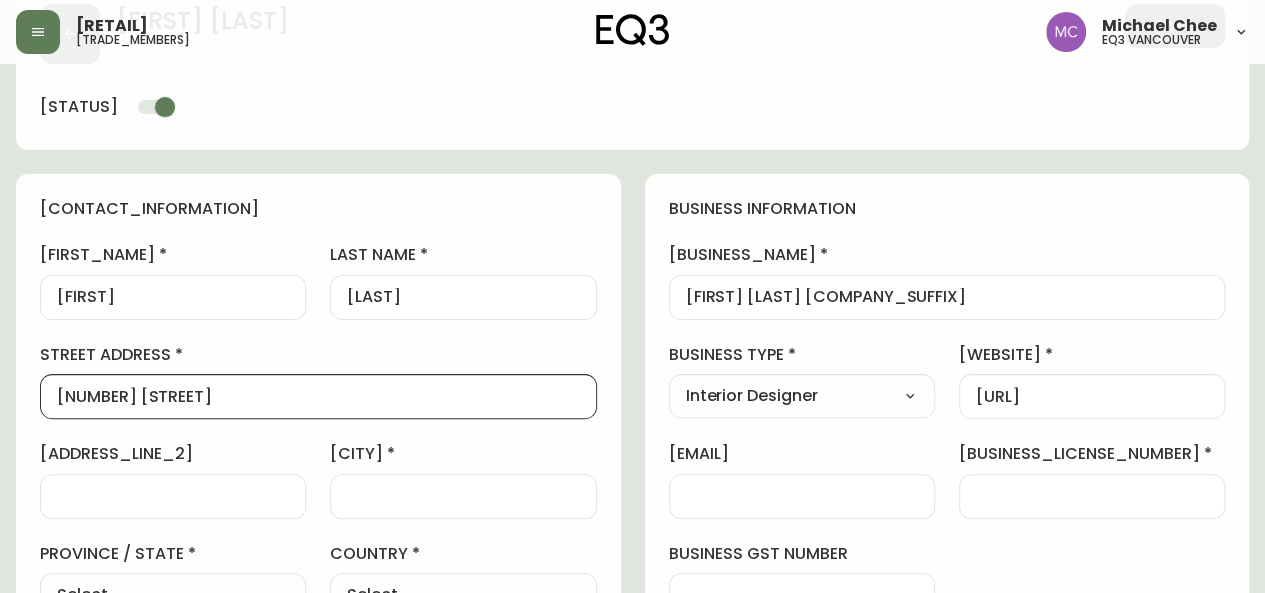drag, startPoint x: 223, startPoint y: 402, endPoint x: 0, endPoint y: 367, distance: 225.72993 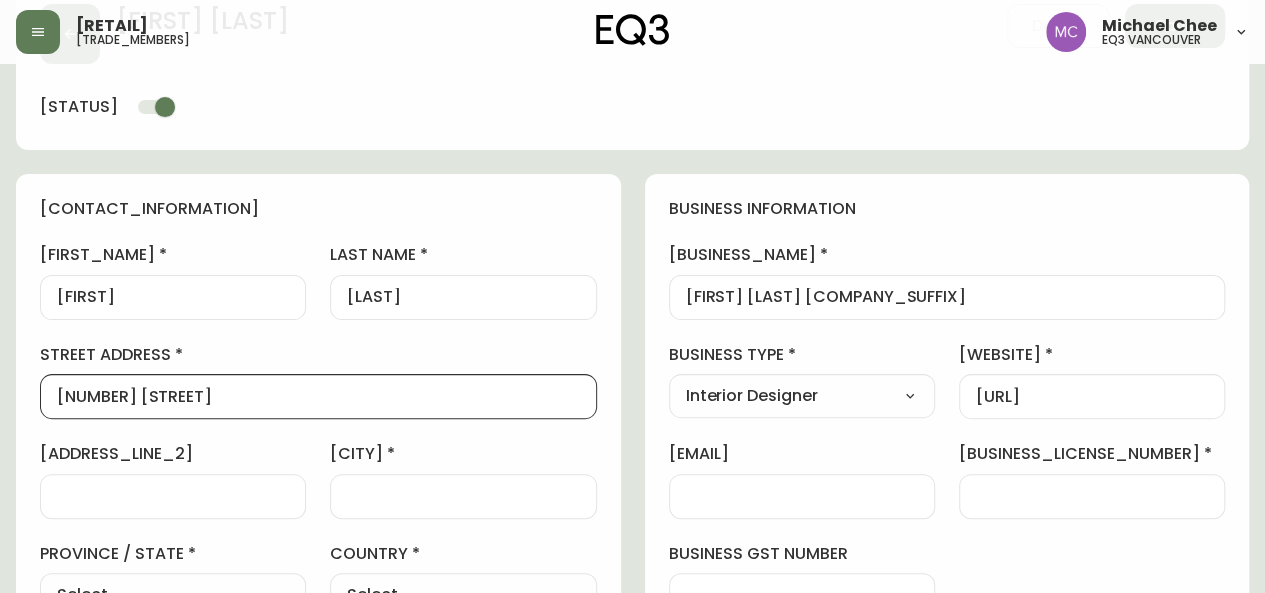 type on "[NUMBER] [STREET]" 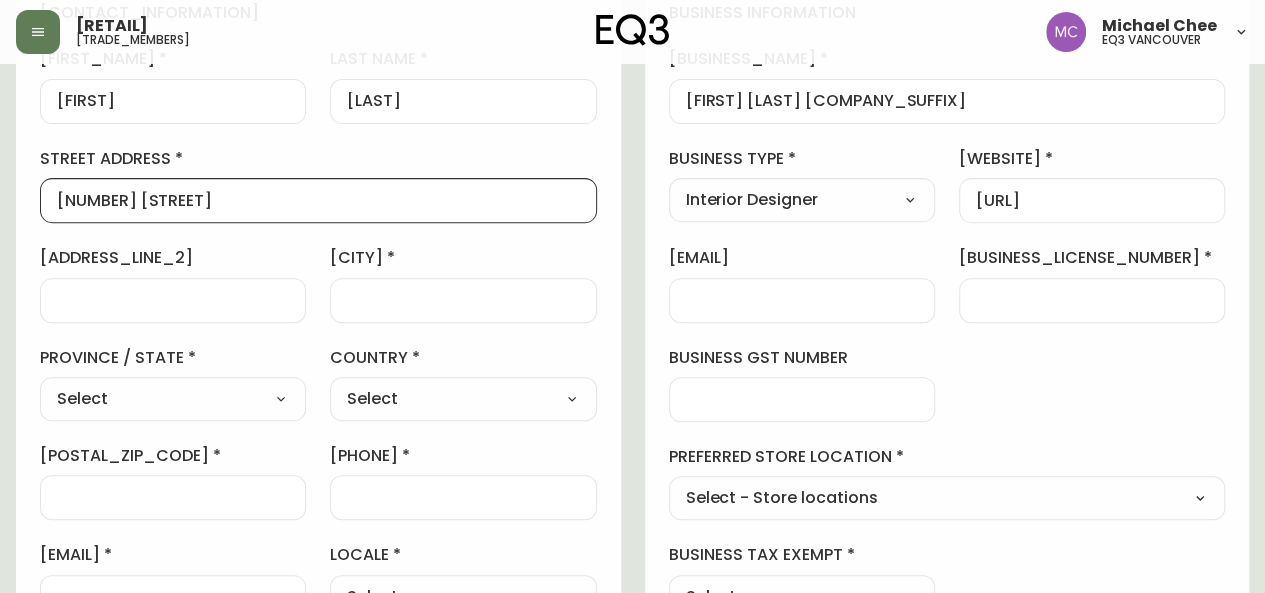 scroll, scrollTop: 298, scrollLeft: 0, axis: vertical 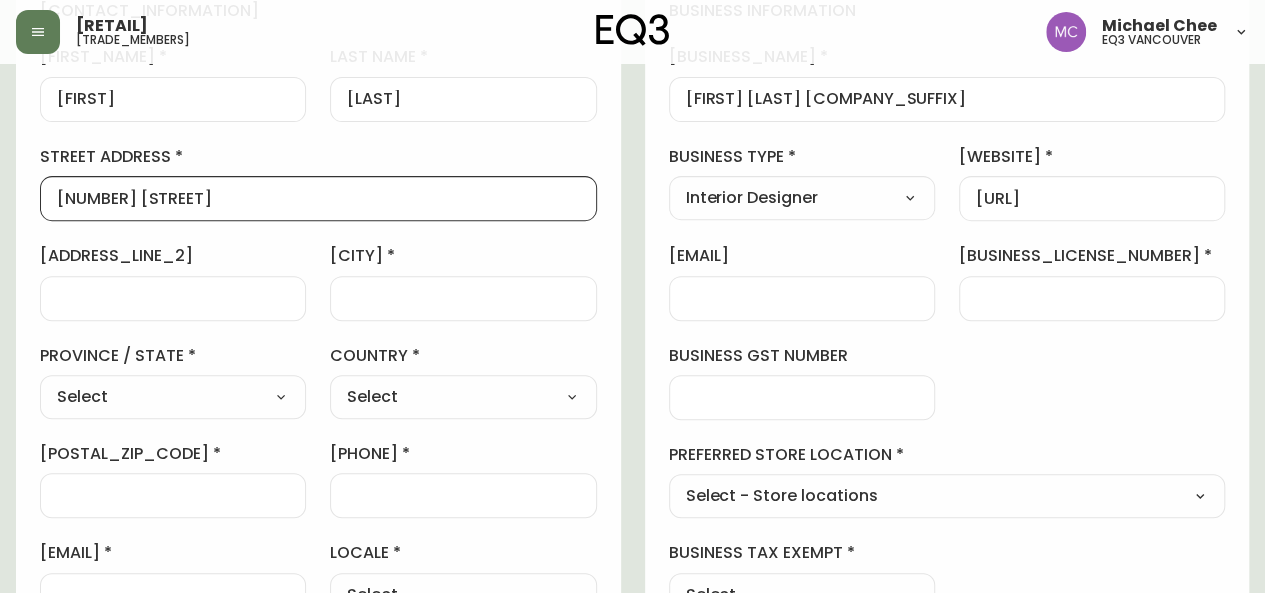 click at bounding box center [173, 495] 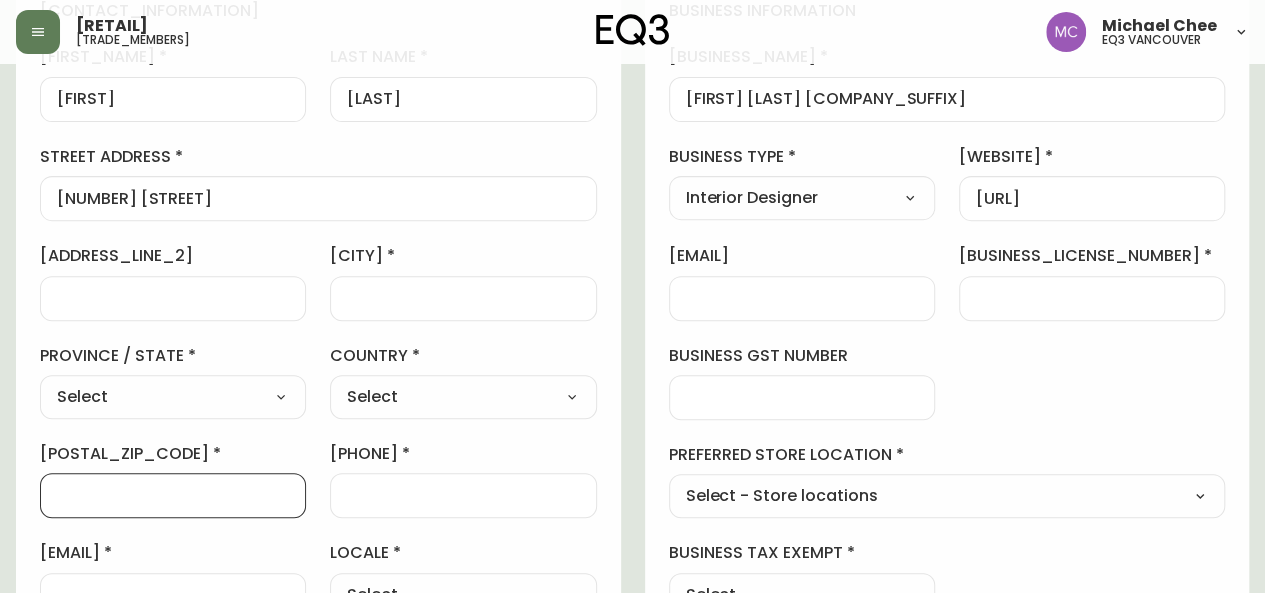 paste on "V7R 2L3" 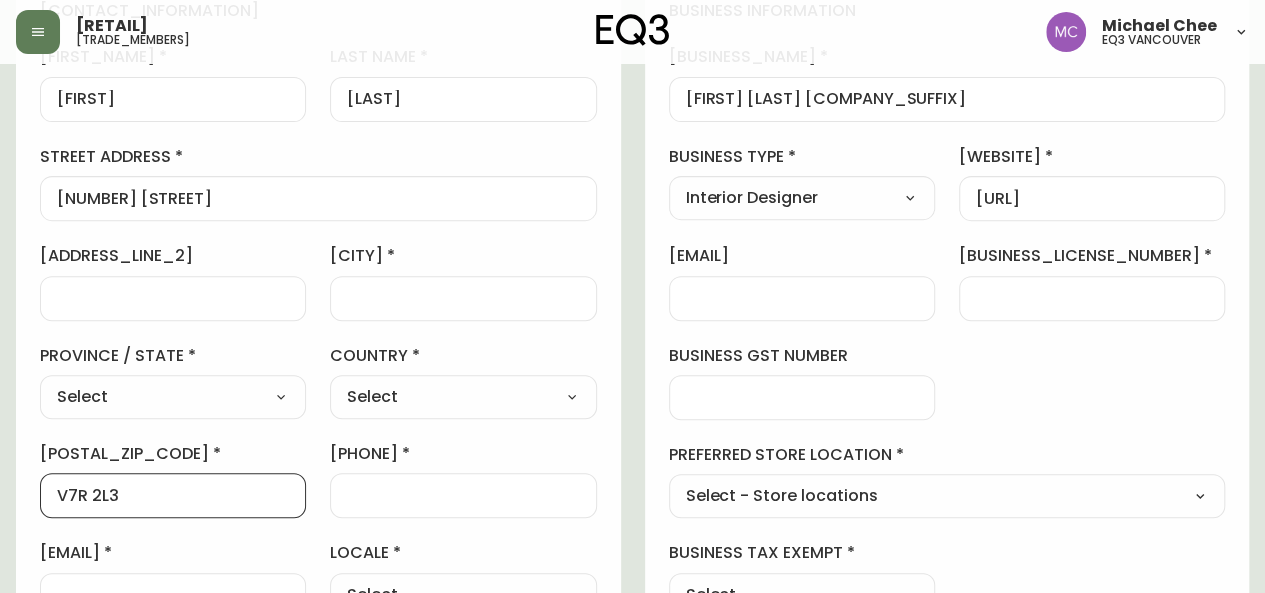 type on "V7R 2L3" 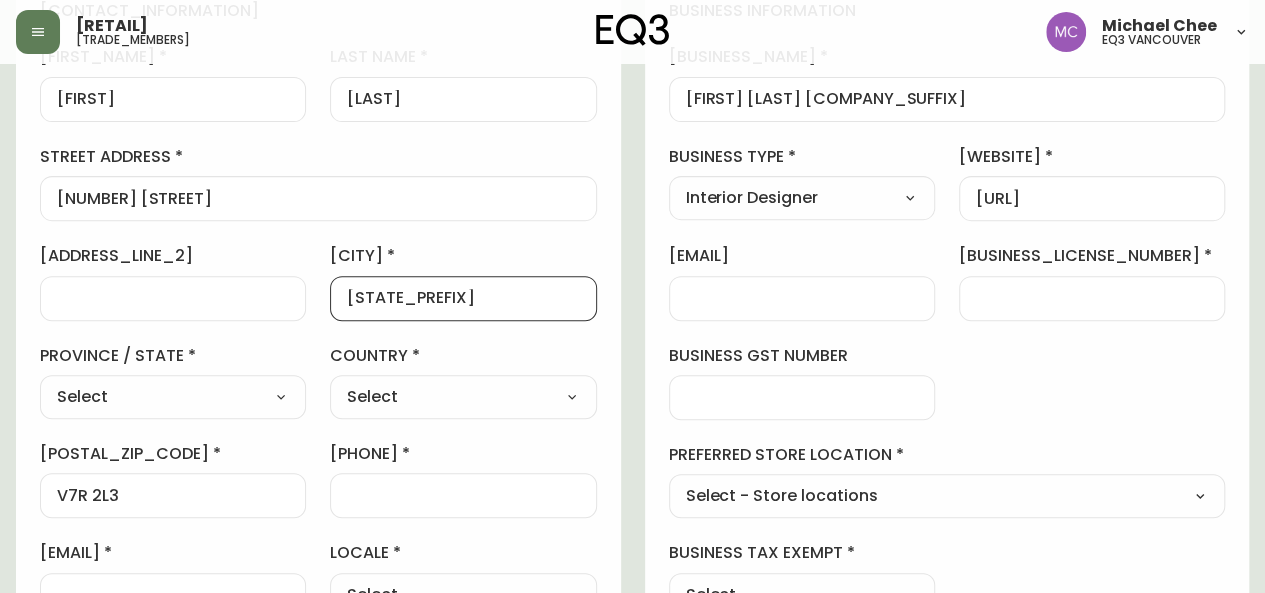 type on "North Vancouver" 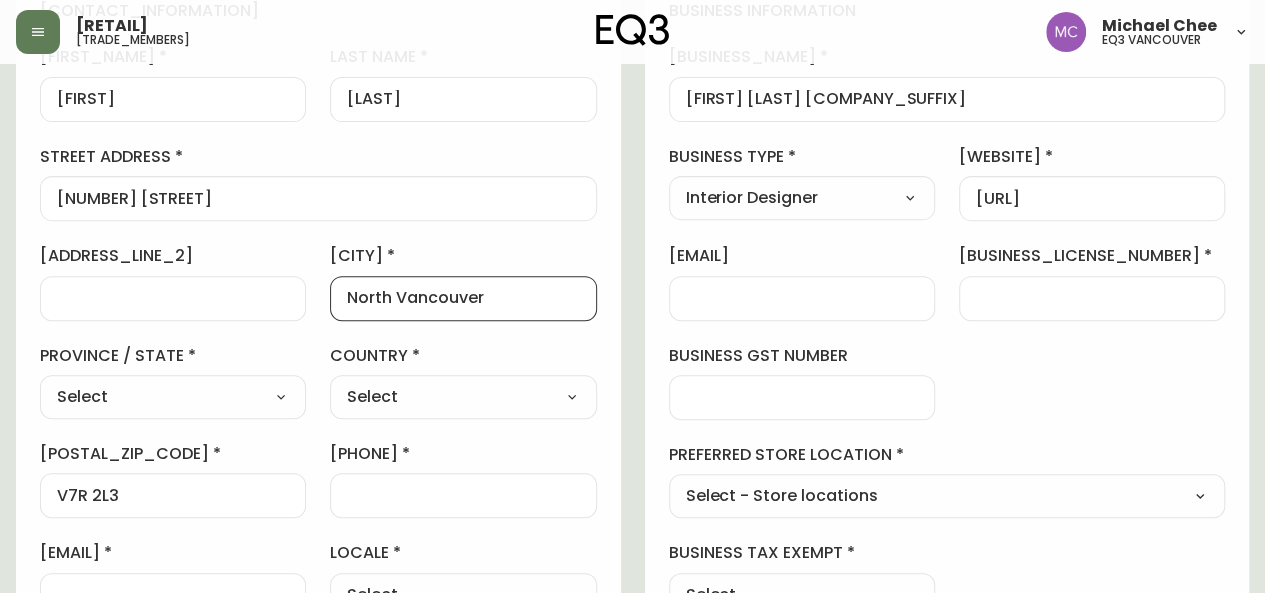 select on "[STATE]" 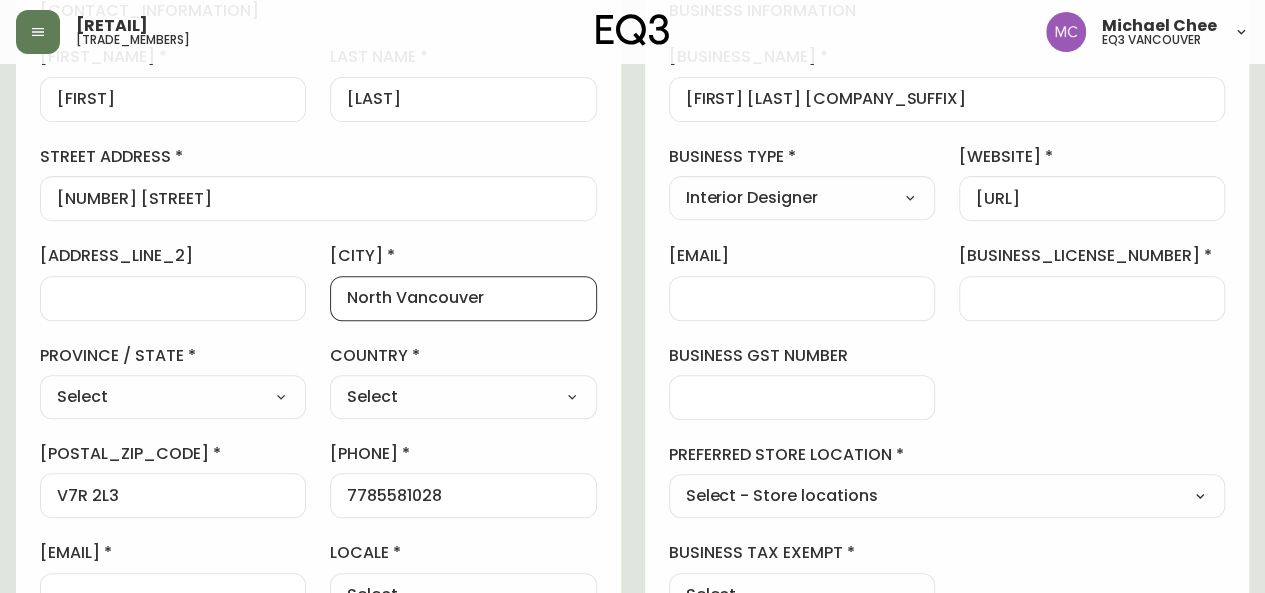type on "[EMAIL]" 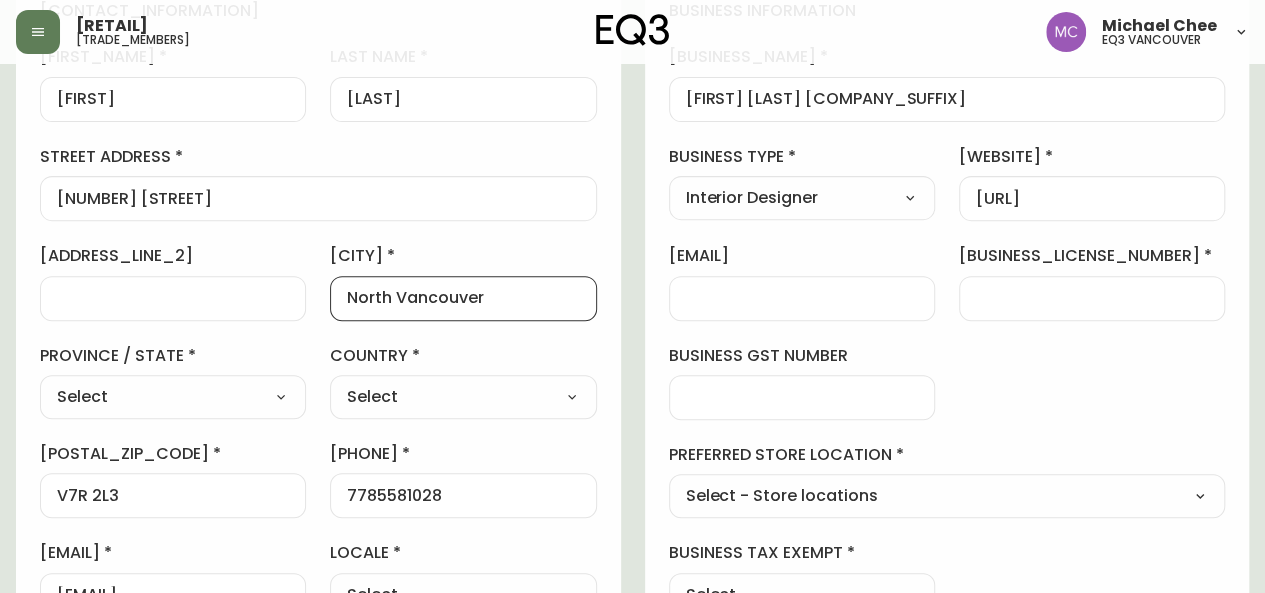 type on "British Columbia" 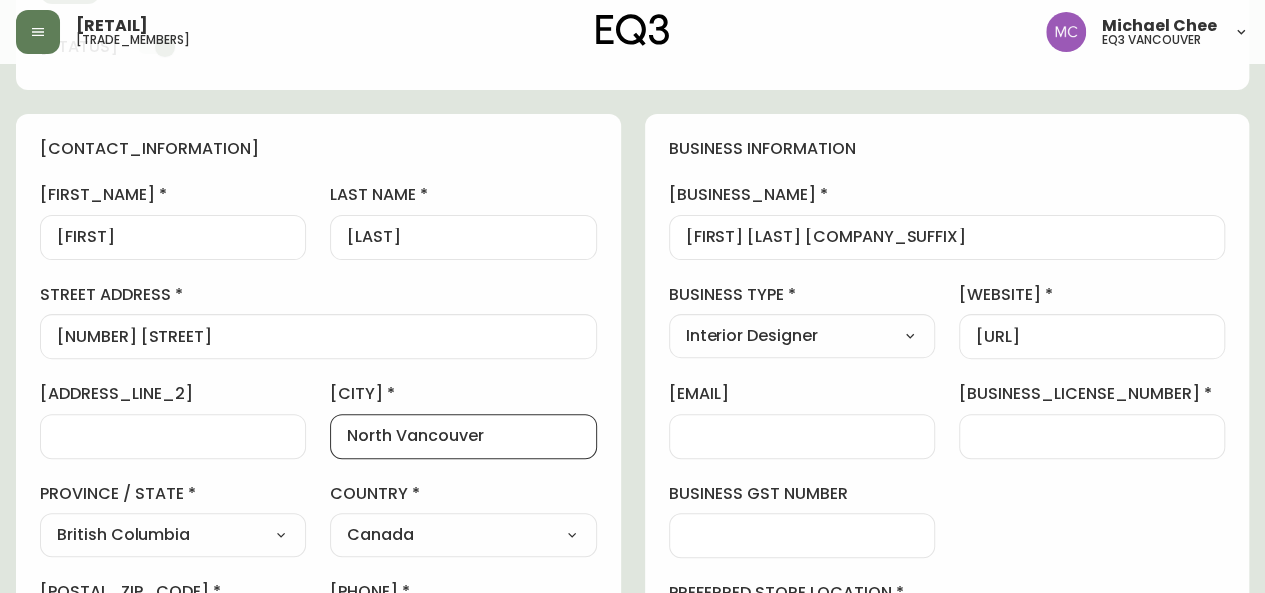scroll, scrollTop: 14, scrollLeft: 0, axis: vertical 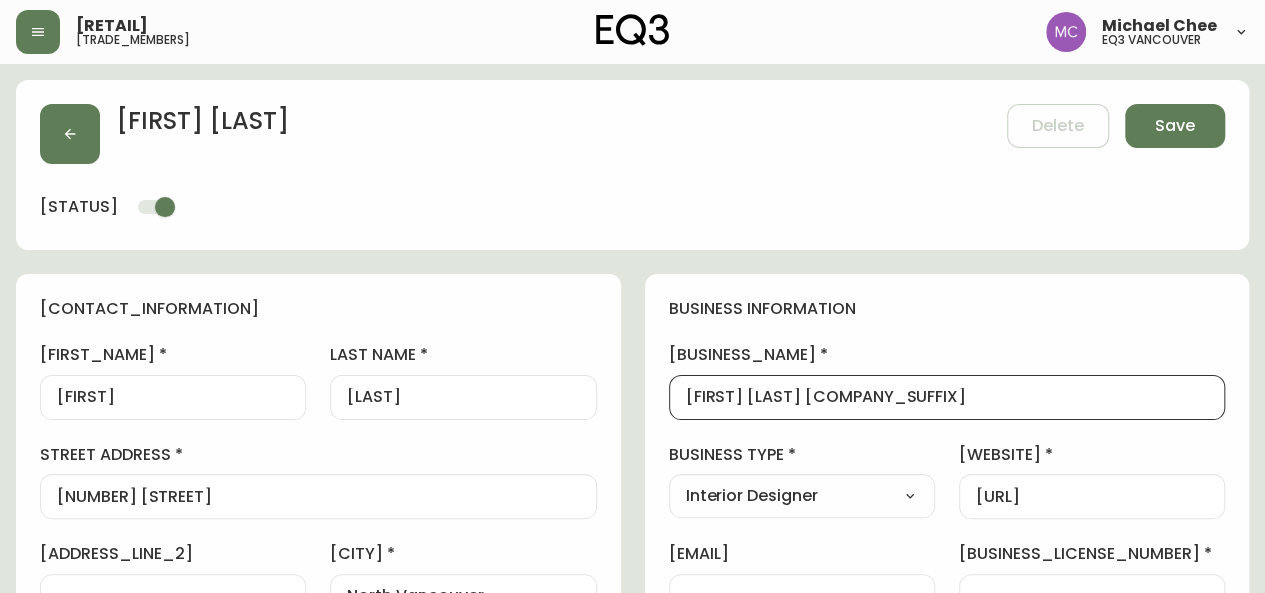 drag, startPoint x: 926, startPoint y: 393, endPoint x: 616, endPoint y: 411, distance: 310.52216 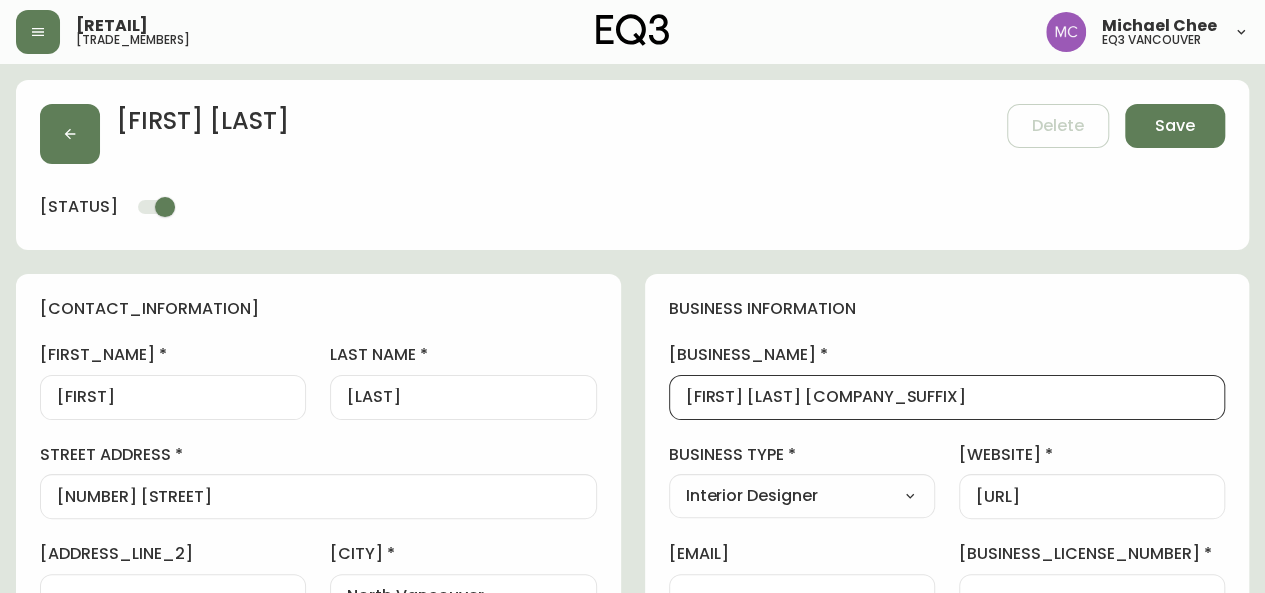 scroll, scrollTop: 0, scrollLeft: 0, axis: both 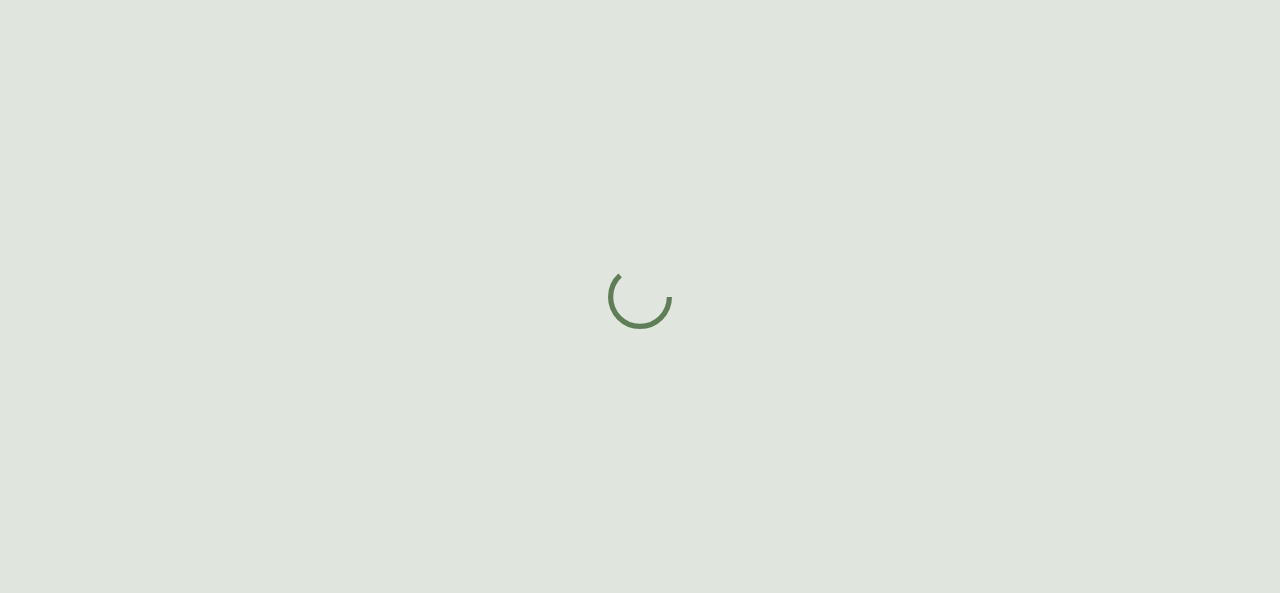 click at bounding box center [640, 296] 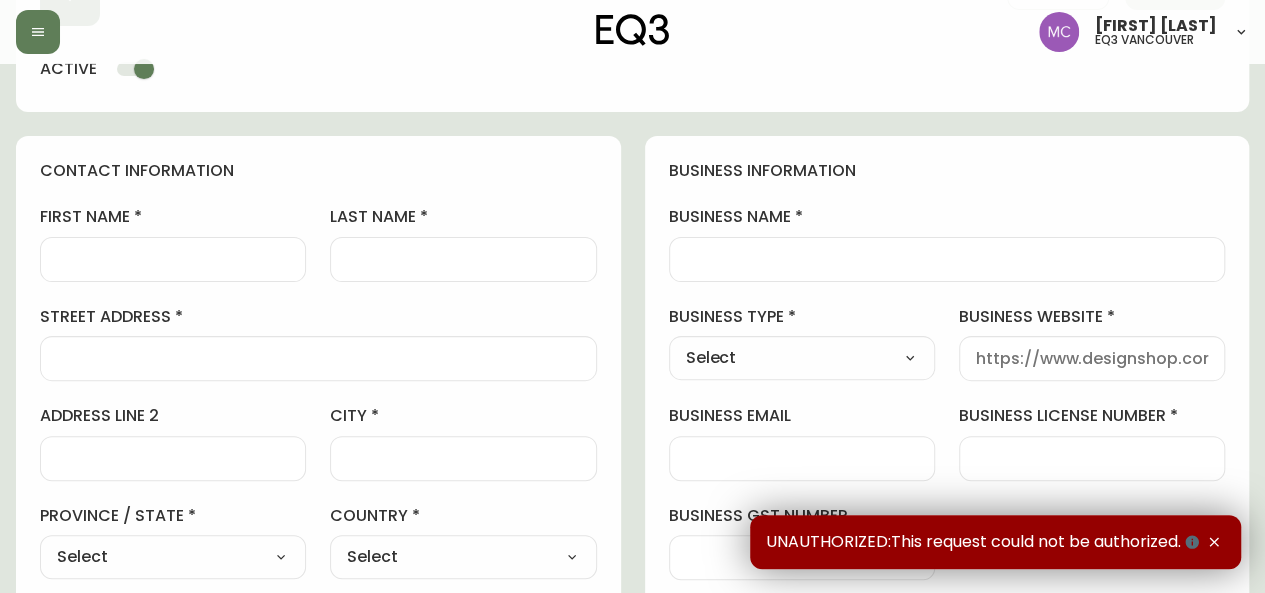 scroll, scrollTop: 132, scrollLeft: 0, axis: vertical 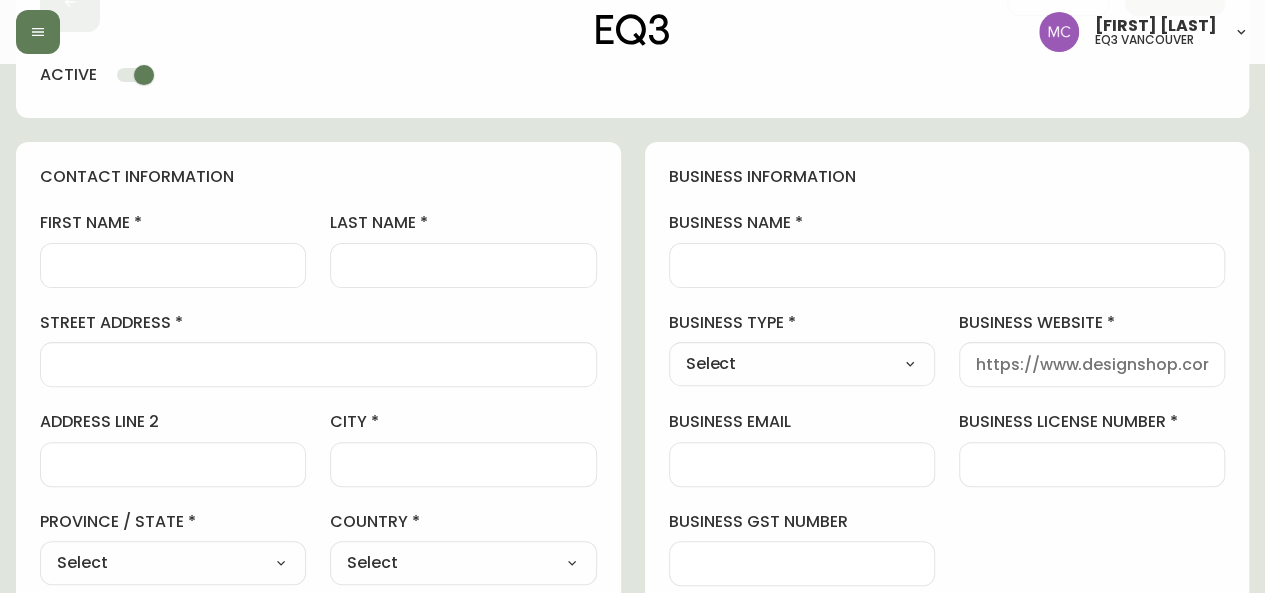 click on "business name" at bounding box center (947, 265) 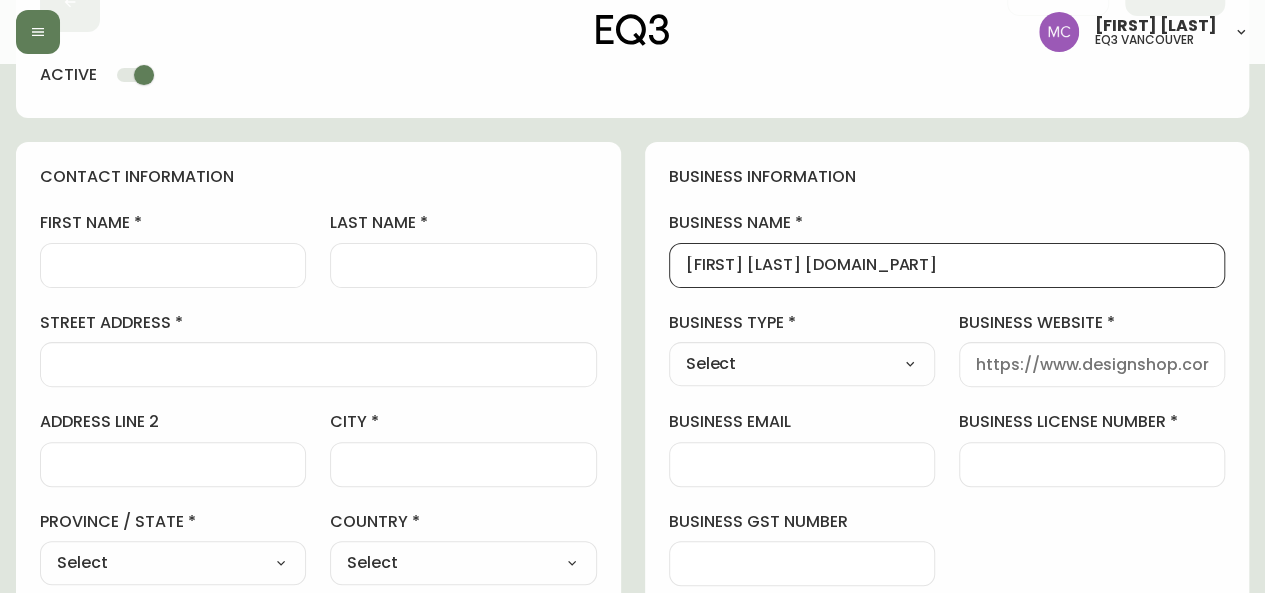type on "[FIRST] [LAST] [DOMAIN_PART]" 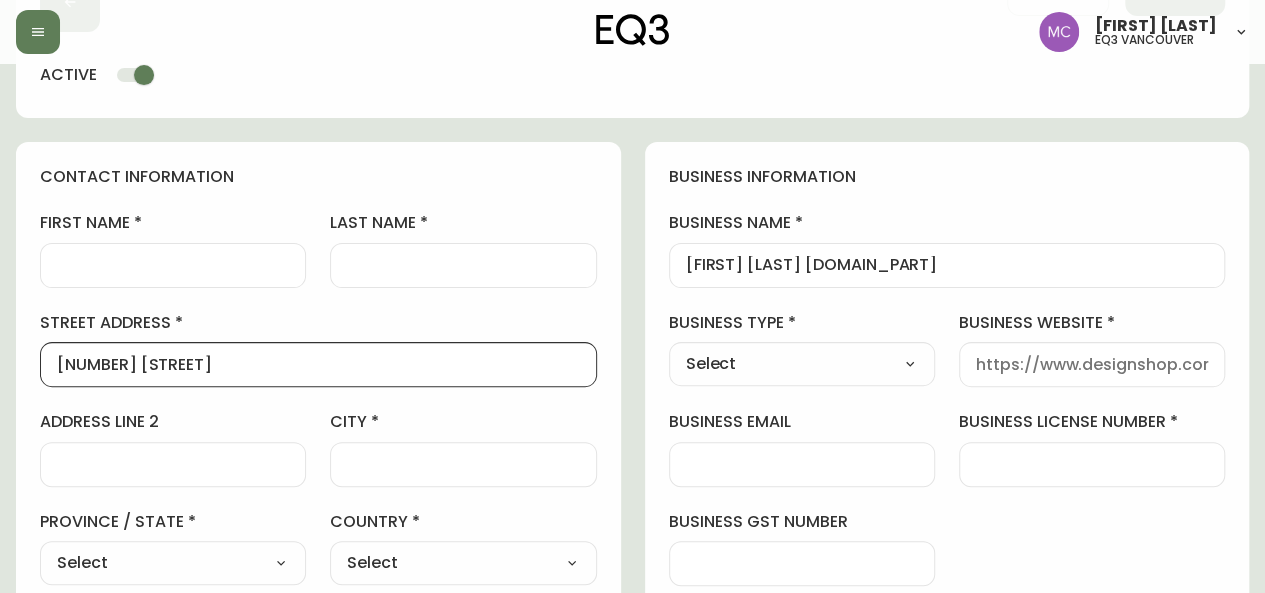 type on "[NUMBER] [STREET]" 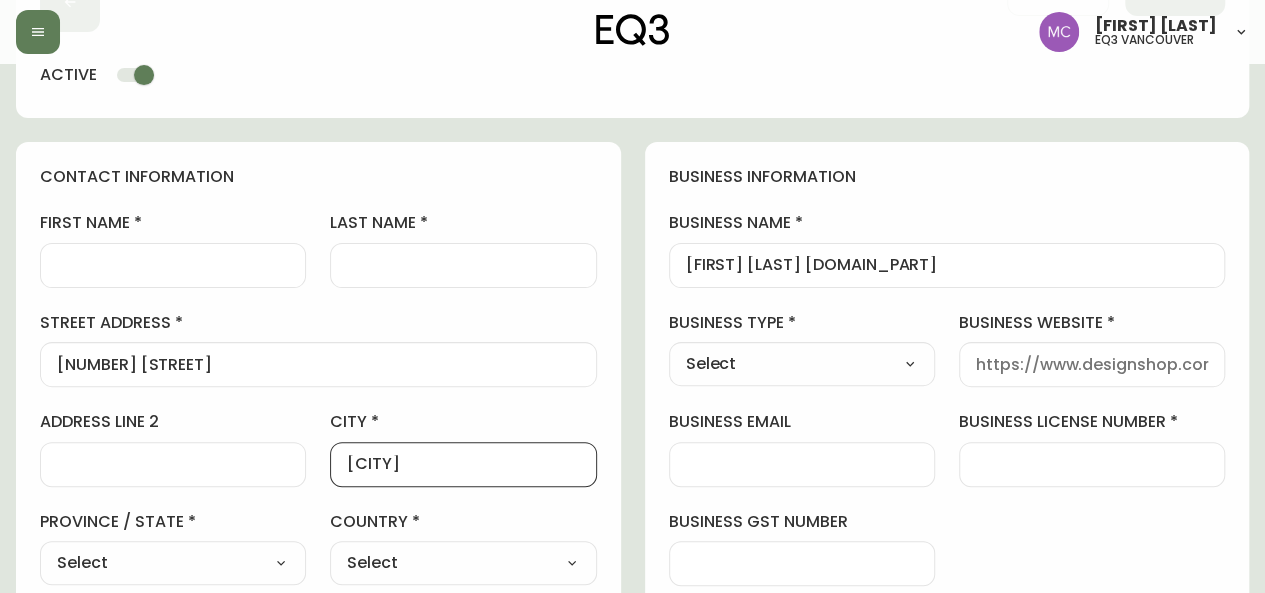 type on "[CITY]" 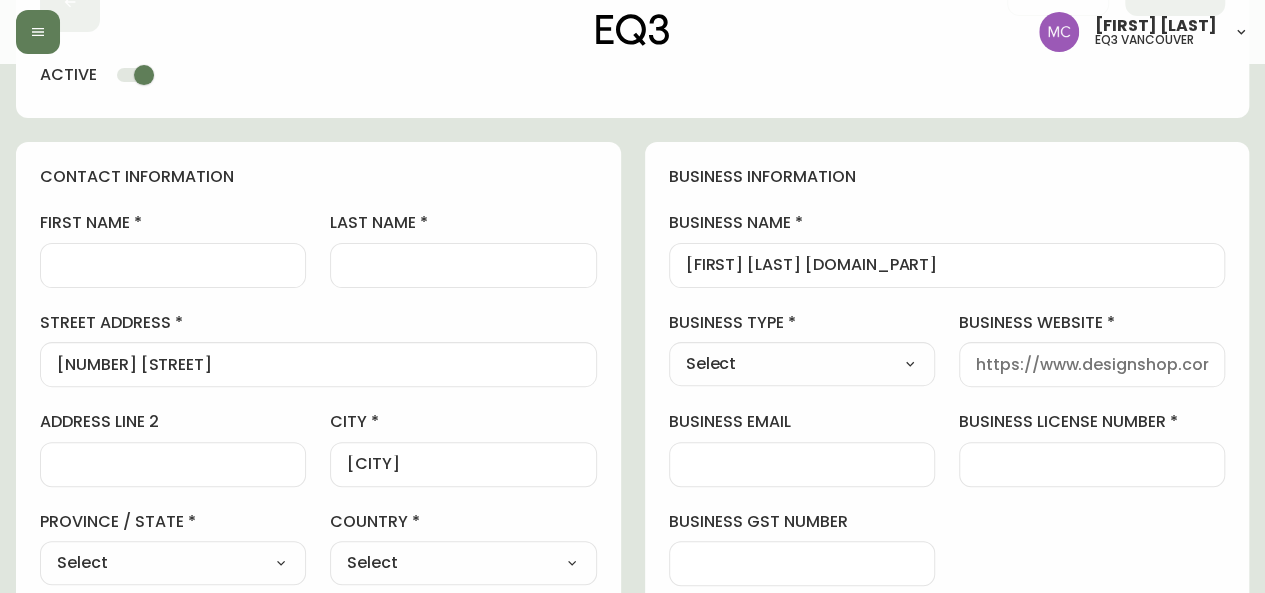 click on "Select Alberta British Columbia Manitoba New Brunswick Newfoundland and Labrador Nova Scotia Nunavut Northwest Territories Ontario Prince Edward Island Quebec Saskatchewan Yukon" at bounding box center [173, 563] 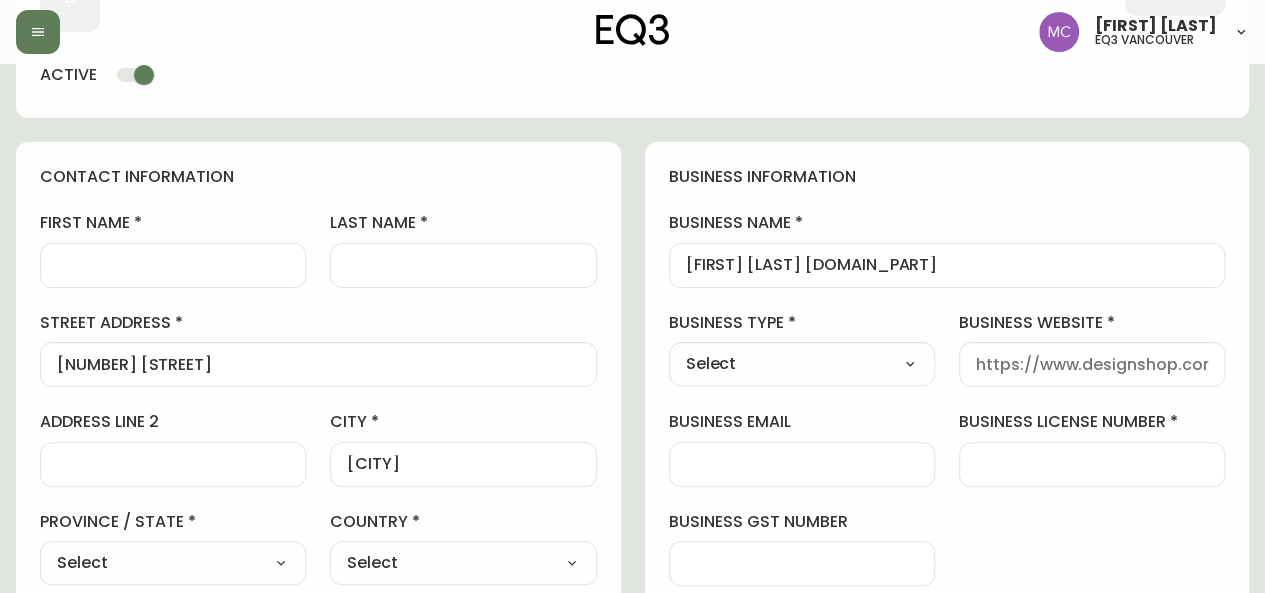 select on "BC" 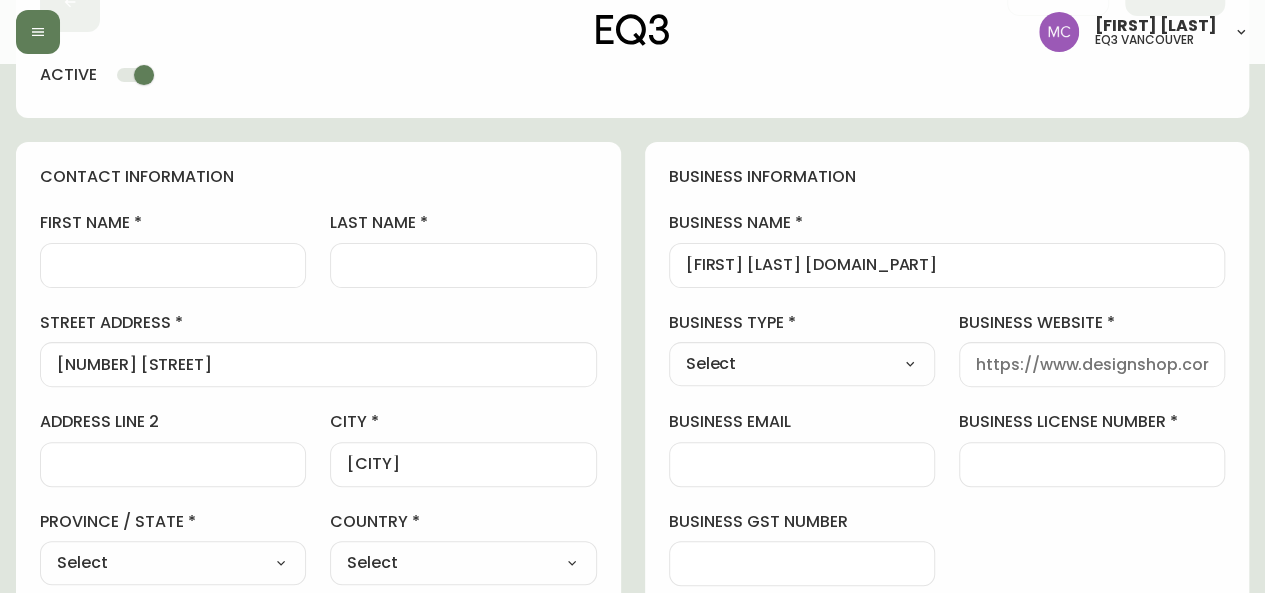 click on "Select Alberta British Columbia Manitoba New Brunswick Newfoundland and Labrador Nova Scotia Nunavut Northwest Territories Ontario Prince Edward Island Quebec Saskatchewan Yukon" at bounding box center (173, 563) 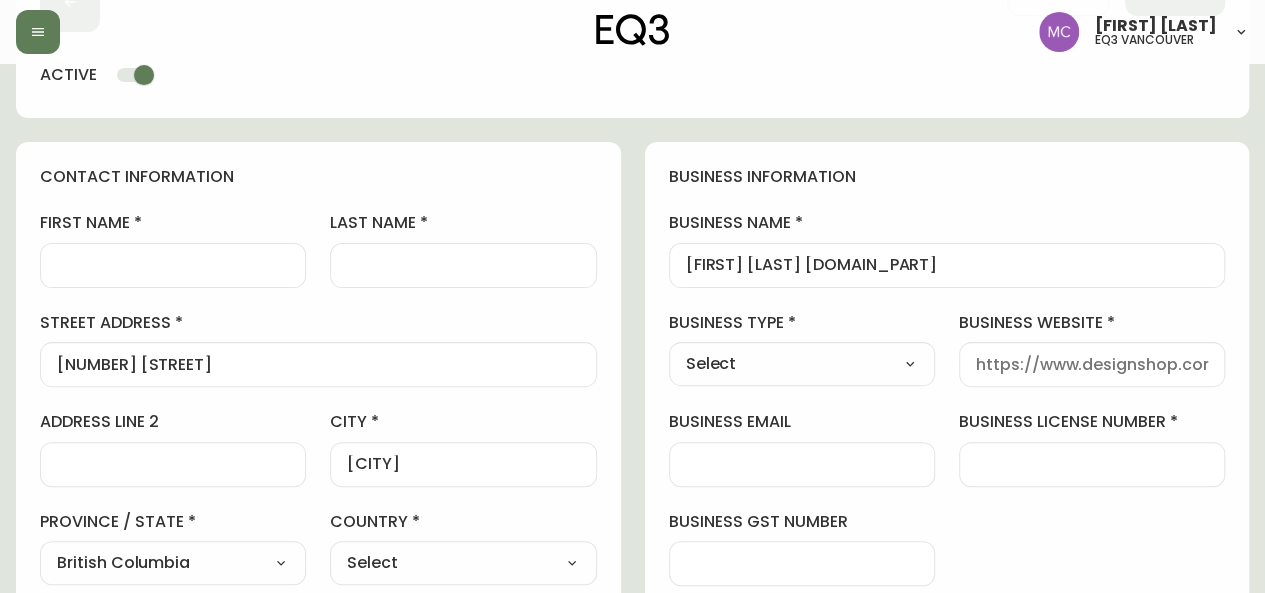 click on "Select Canada United States" at bounding box center [463, 563] 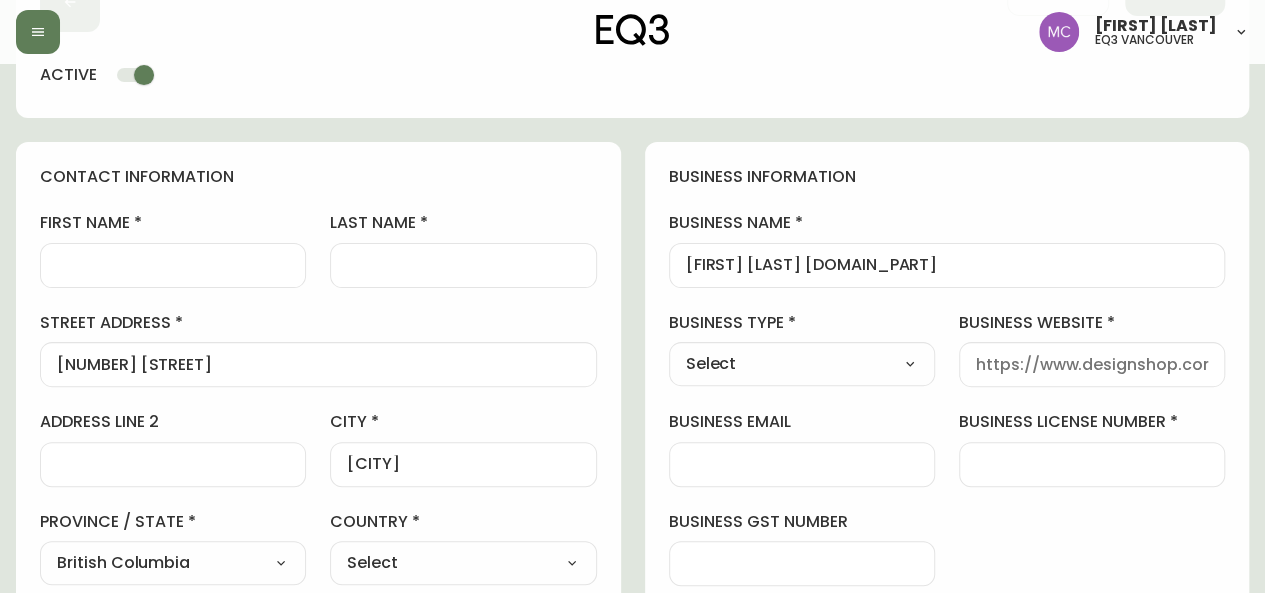 select on "[PROVINCE_CODE]" 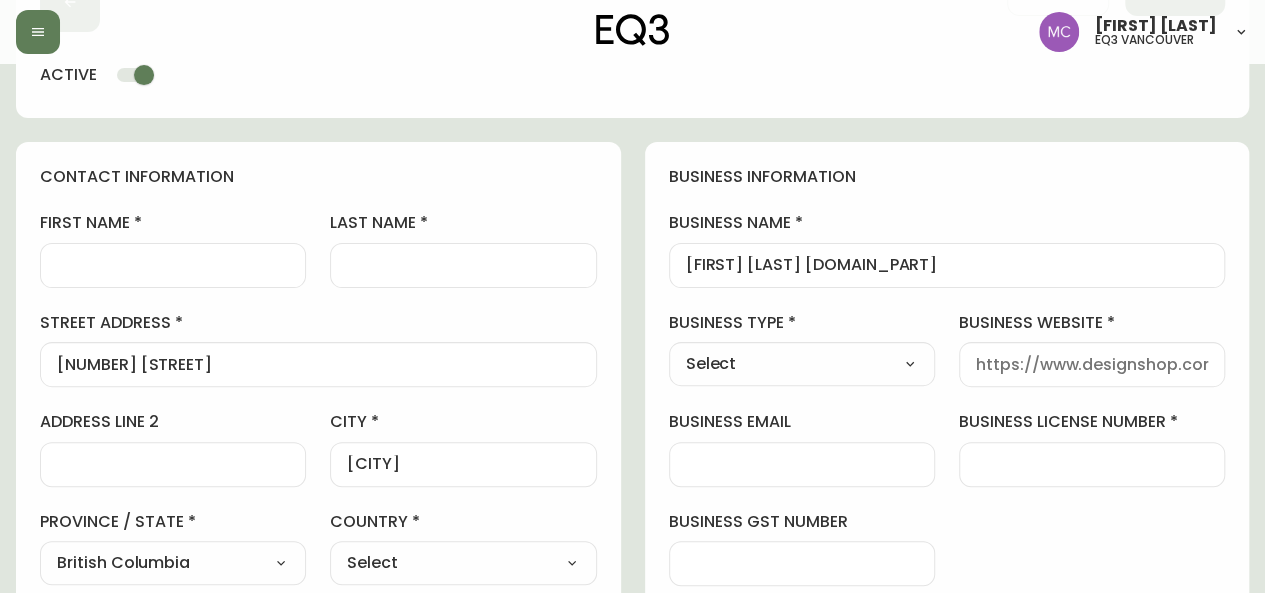 click on "Select Canada United States" at bounding box center (463, 563) 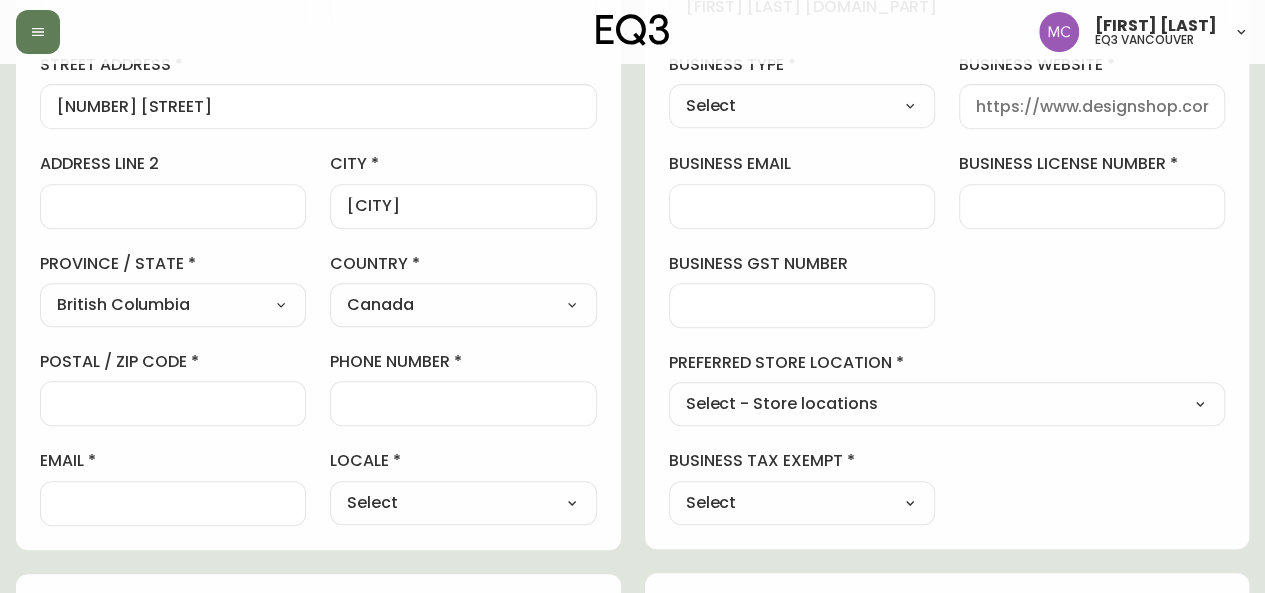 scroll, scrollTop: 403, scrollLeft: 0, axis: vertical 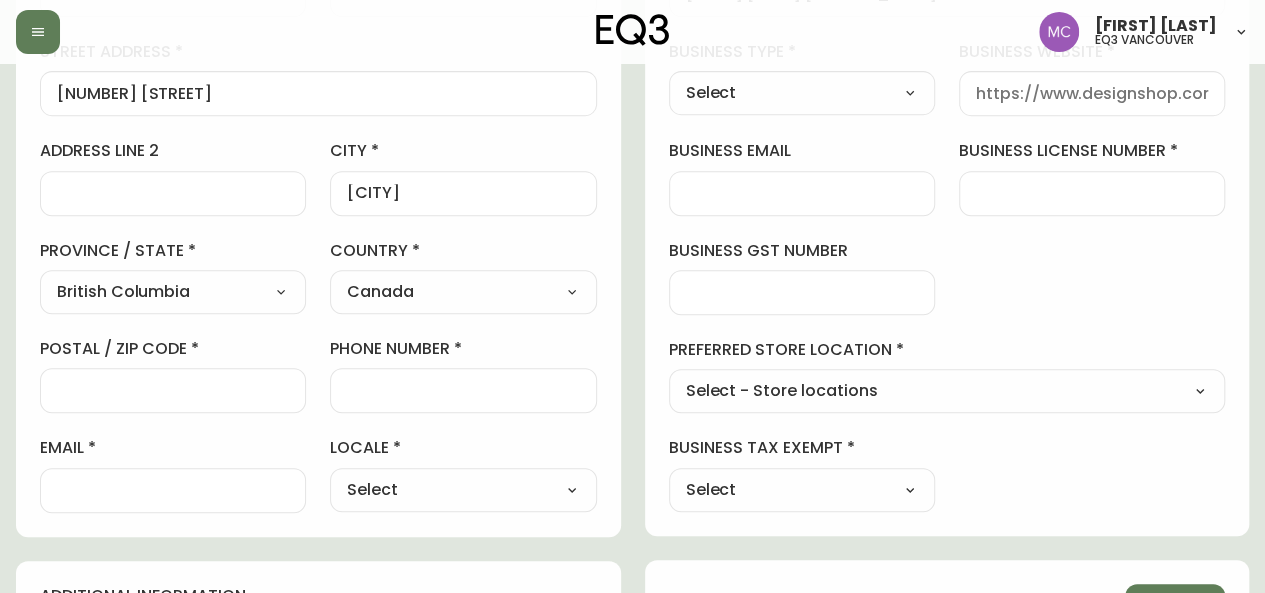 click at bounding box center (173, 390) 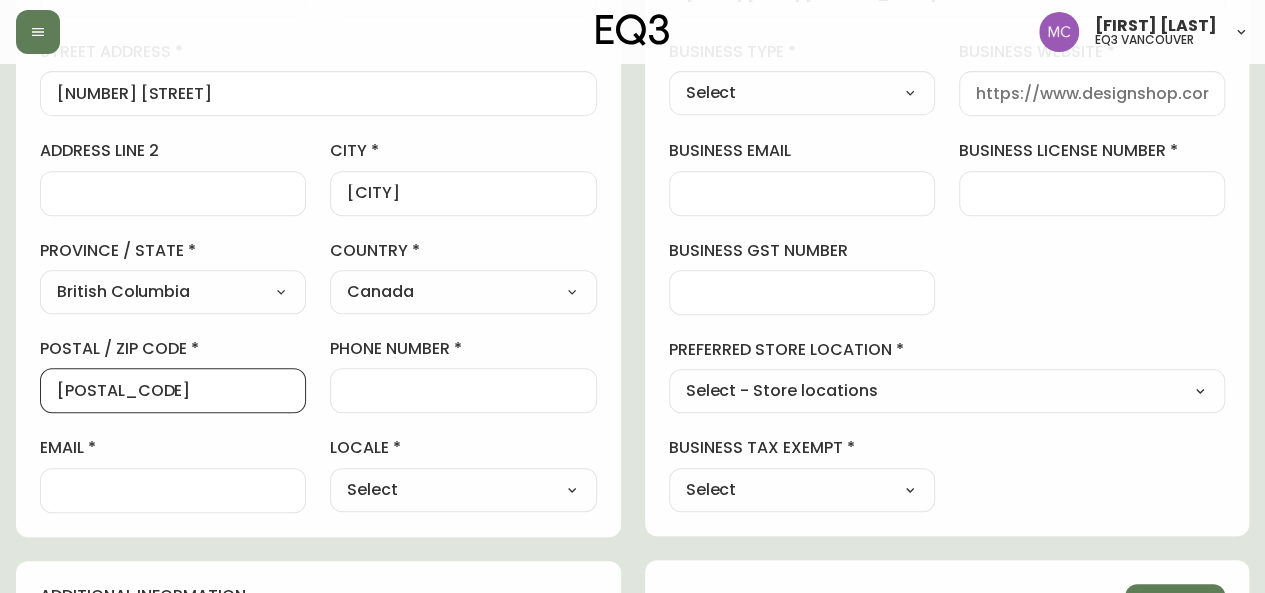 type on "V7R 2L3" 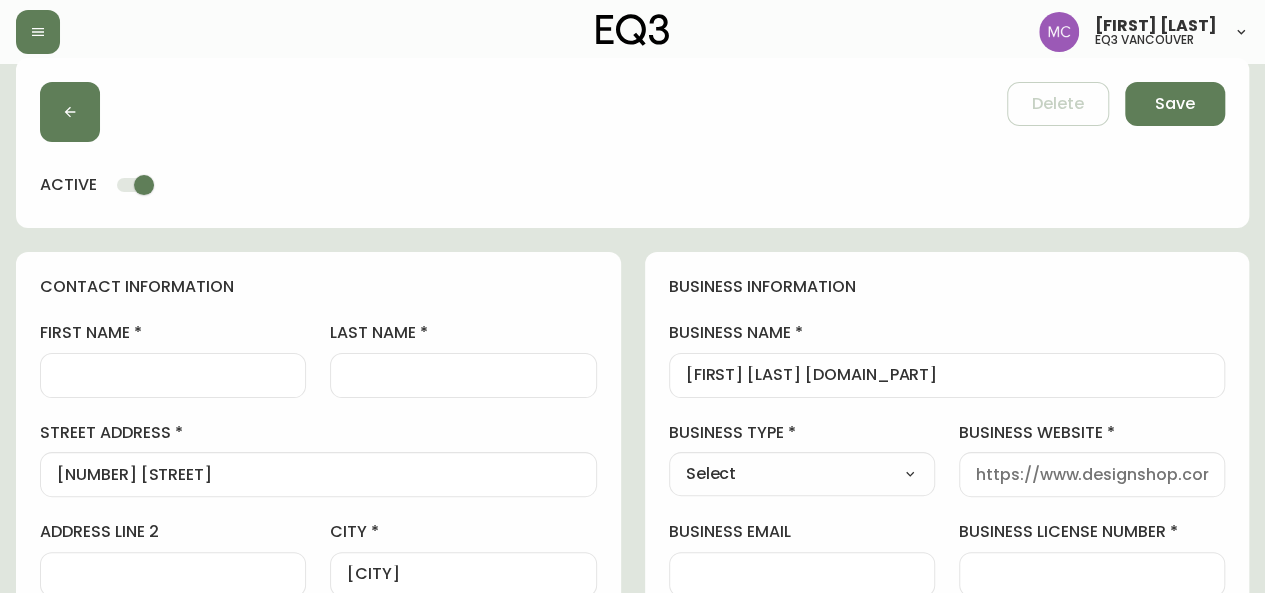scroll, scrollTop: 16, scrollLeft: 0, axis: vertical 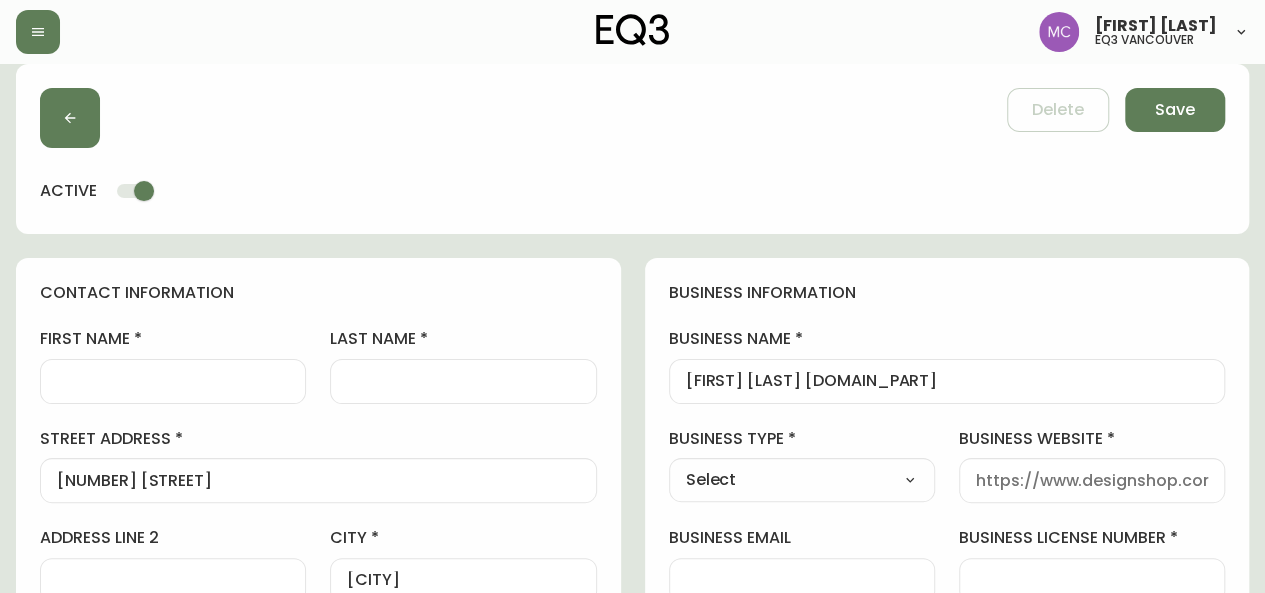 click on "Select Interior Designer Architect Home Builder Contractor Real Estate Agent Hospitality Other" at bounding box center (802, 480) 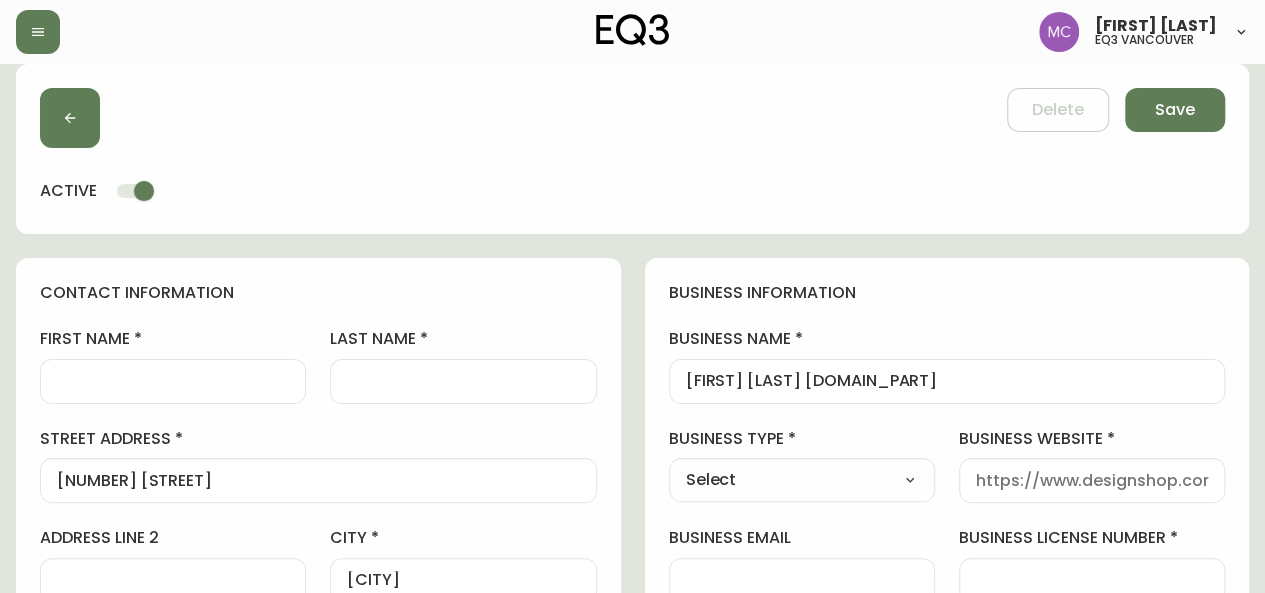 select on "Interior Designer" 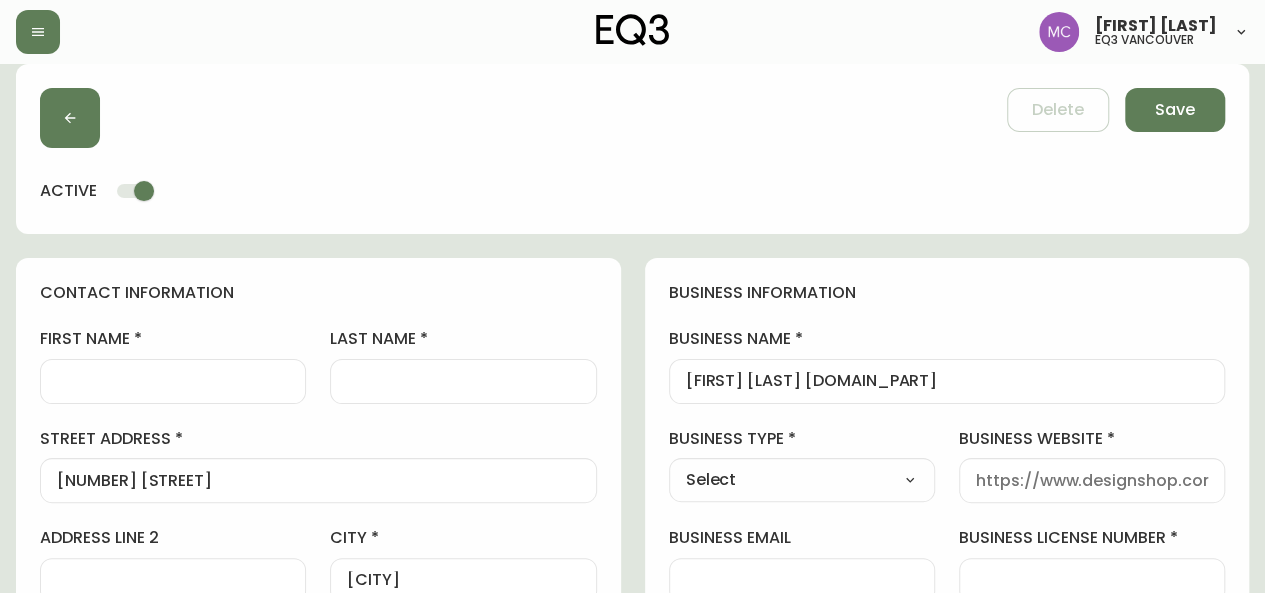 click on "Select Interior Designer Architect Home Builder Contractor Real Estate Agent Hospitality Other" at bounding box center (802, 480) 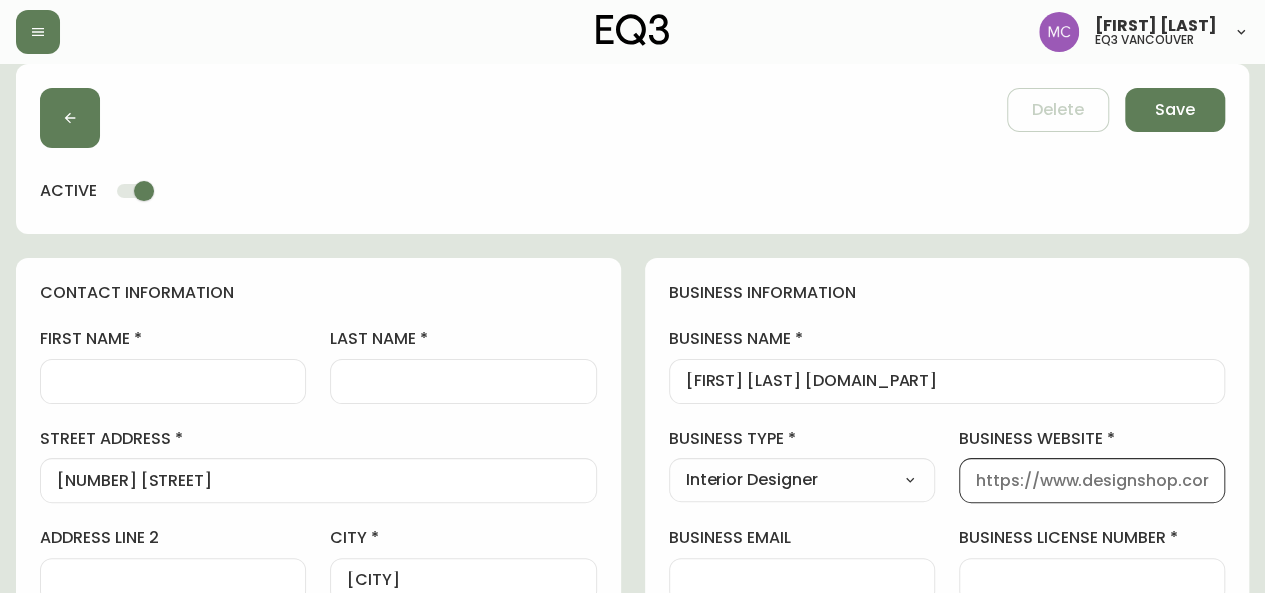 click on "[WEBSITE]" at bounding box center (1092, 480) 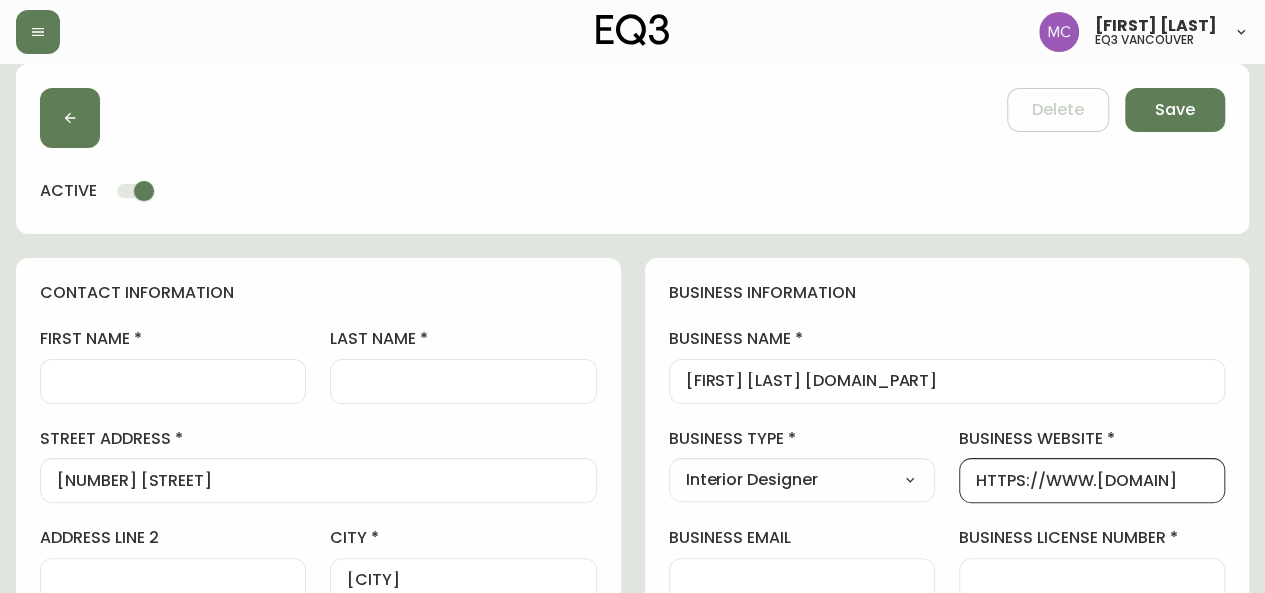 scroll, scrollTop: 0, scrollLeft: 134, axis: horizontal 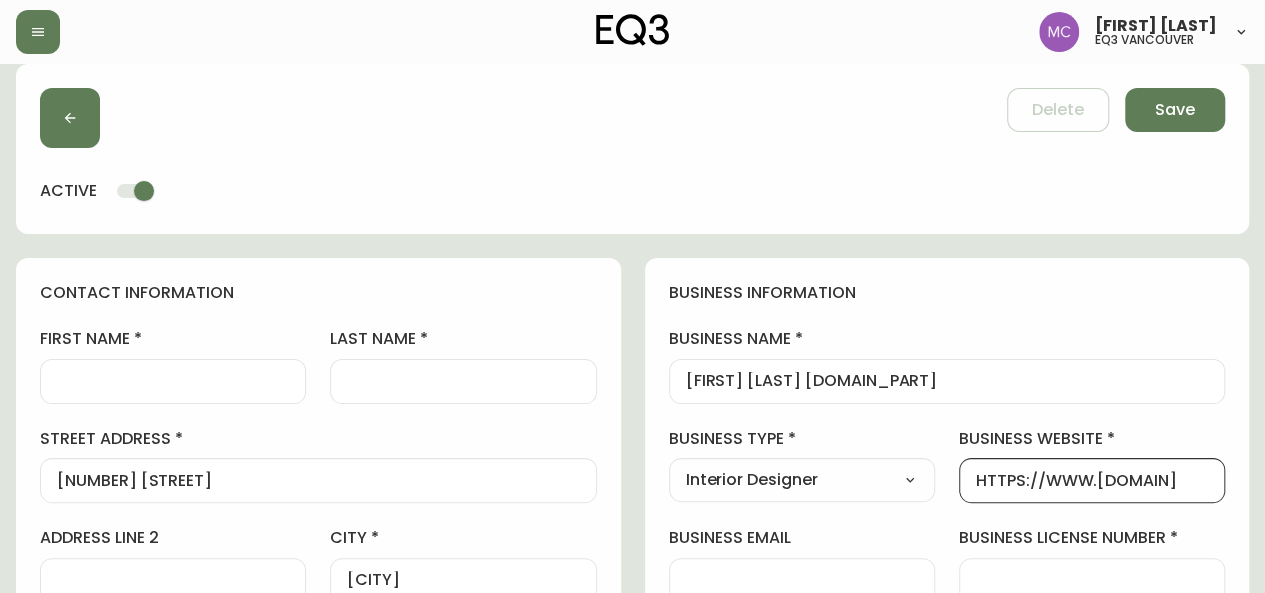 type on "HTTPS://WWW.TAMARAGOODWINSTUDIO.COM" 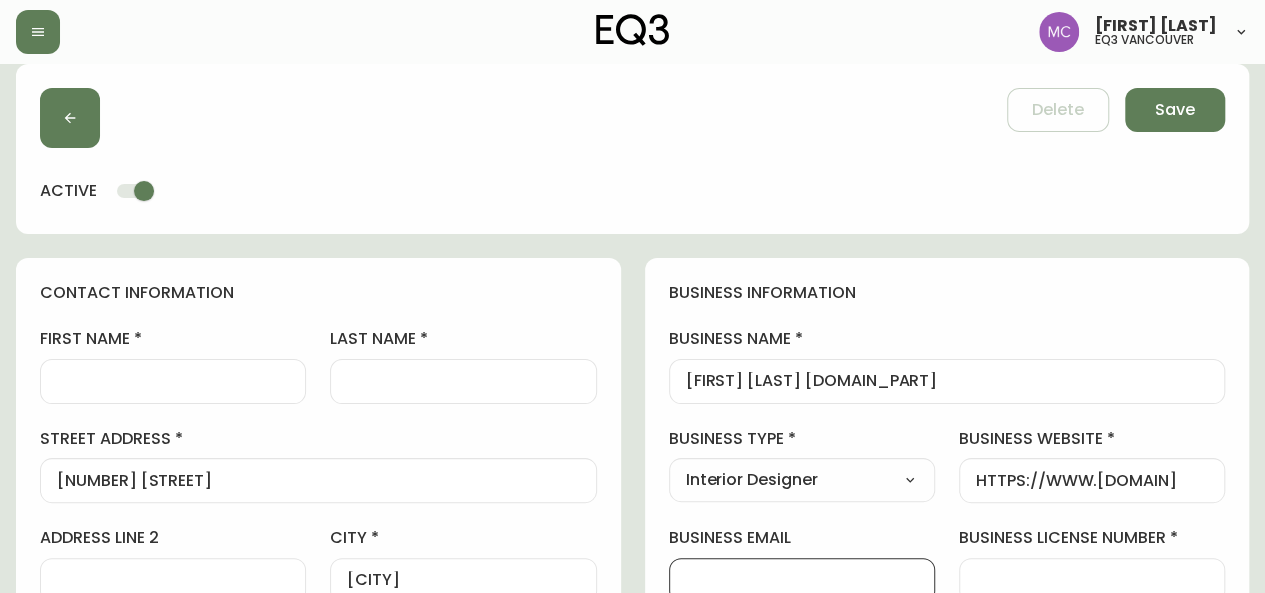 scroll, scrollTop: 0, scrollLeft: 0, axis: both 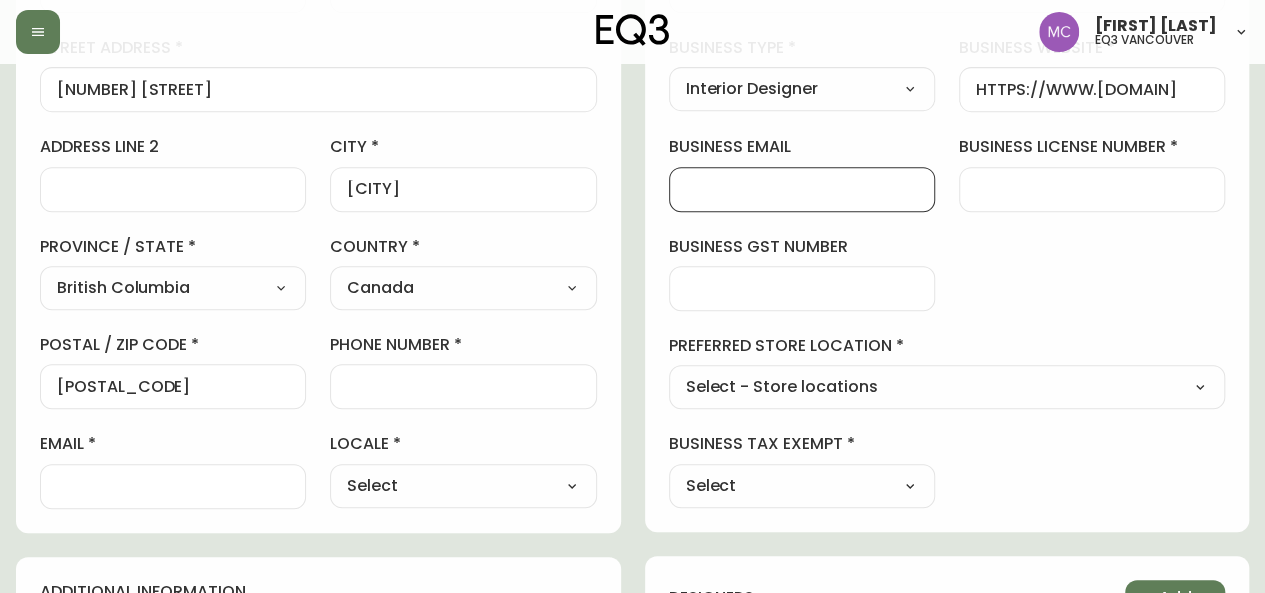 click on "[PHONE]" at bounding box center (463, 386) 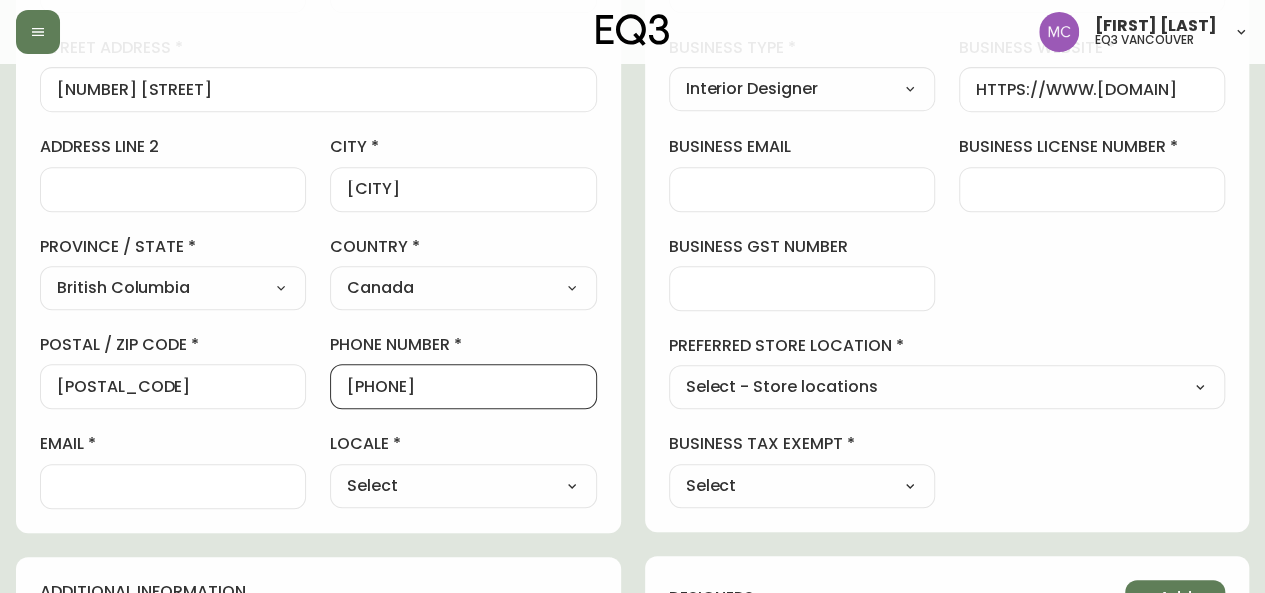 drag, startPoint x: 482, startPoint y: 383, endPoint x: 324, endPoint y: 367, distance: 158.80806 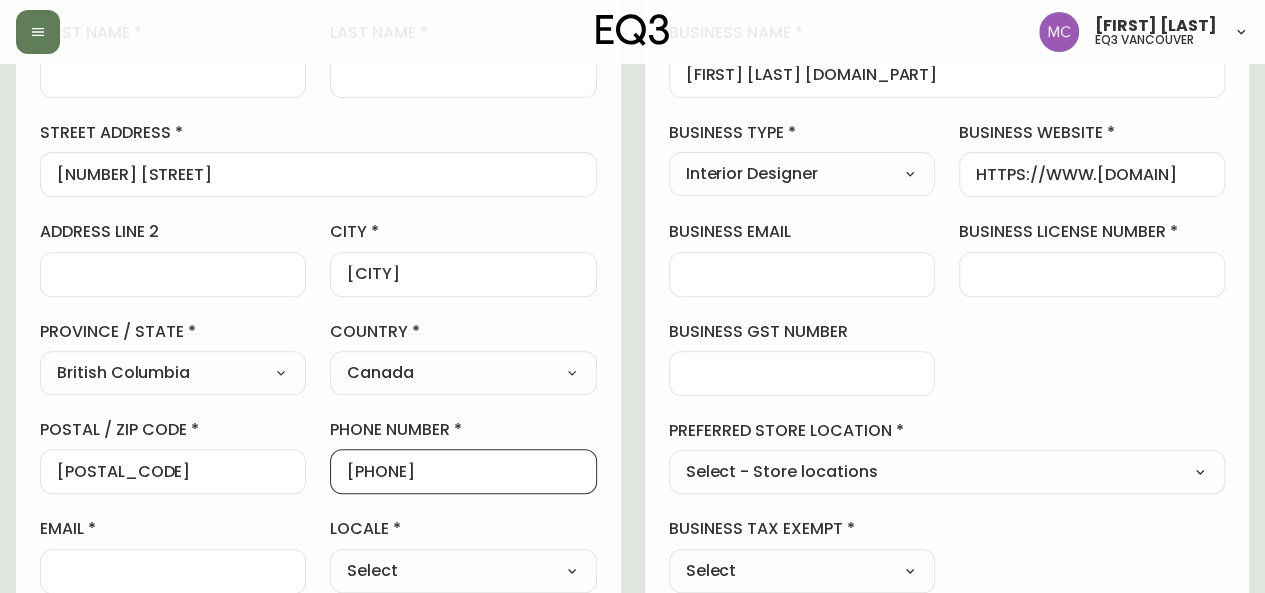 scroll, scrollTop: 328, scrollLeft: 0, axis: vertical 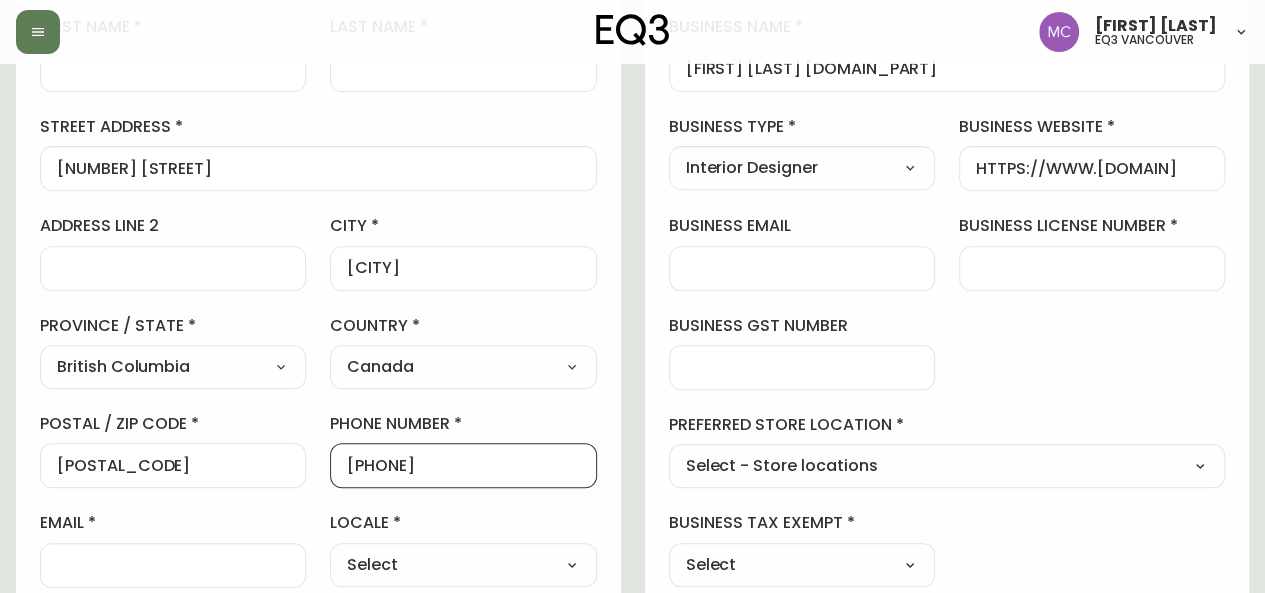 type on "7789191924" 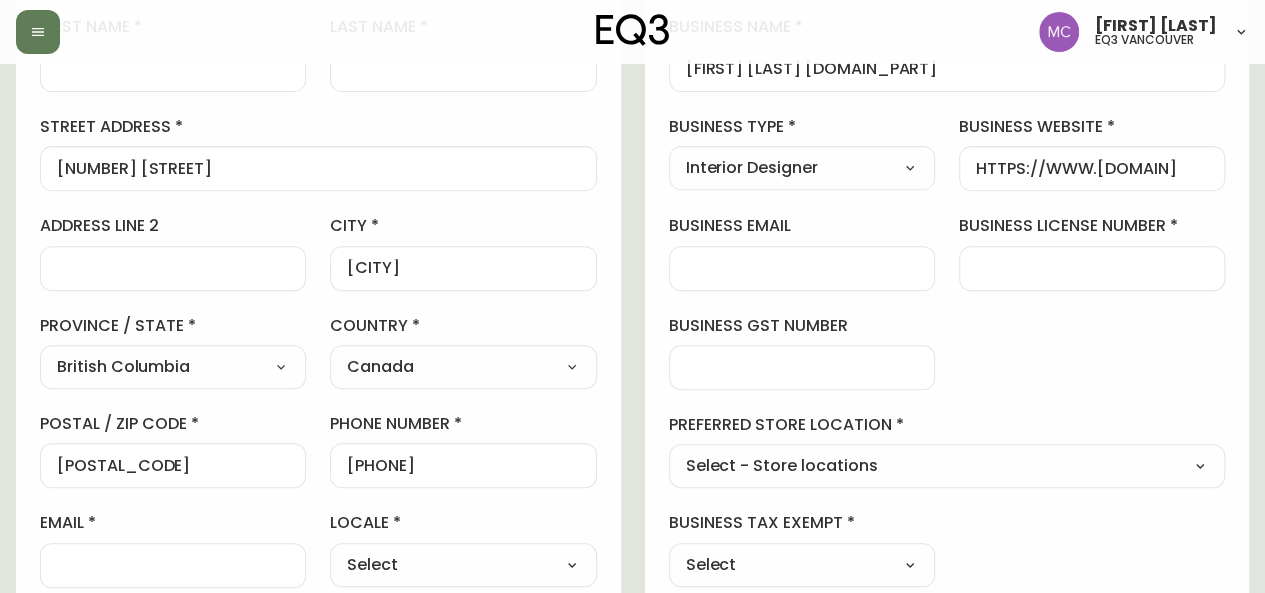 click at bounding box center [802, 268] 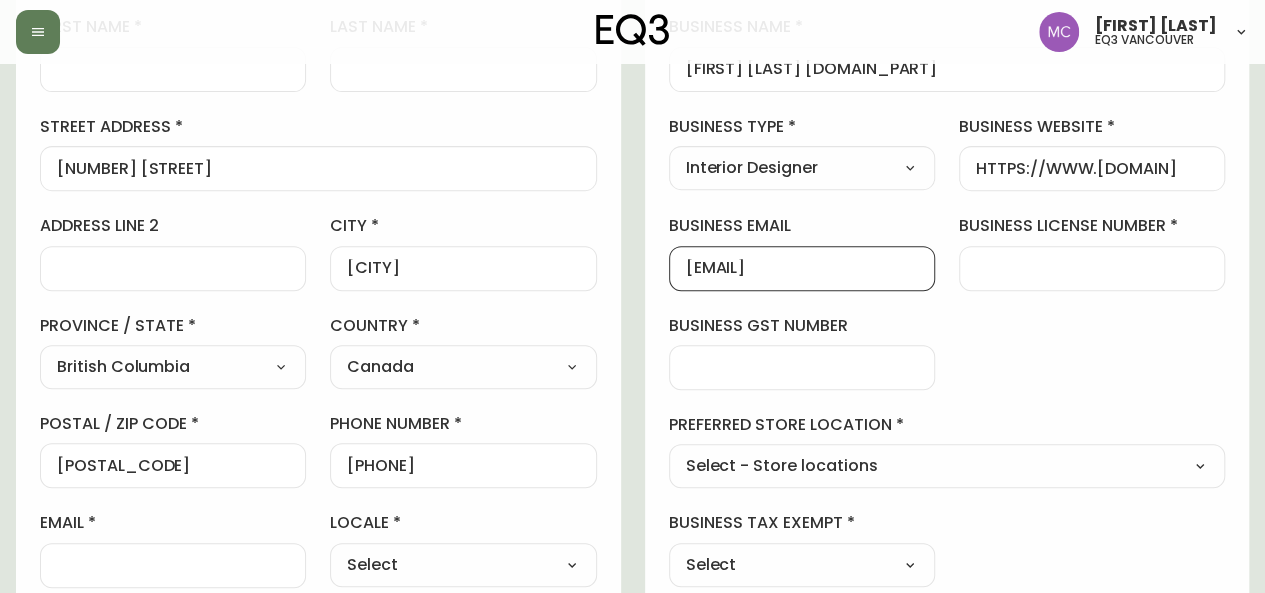 scroll, scrollTop: 0, scrollLeft: 44, axis: horizontal 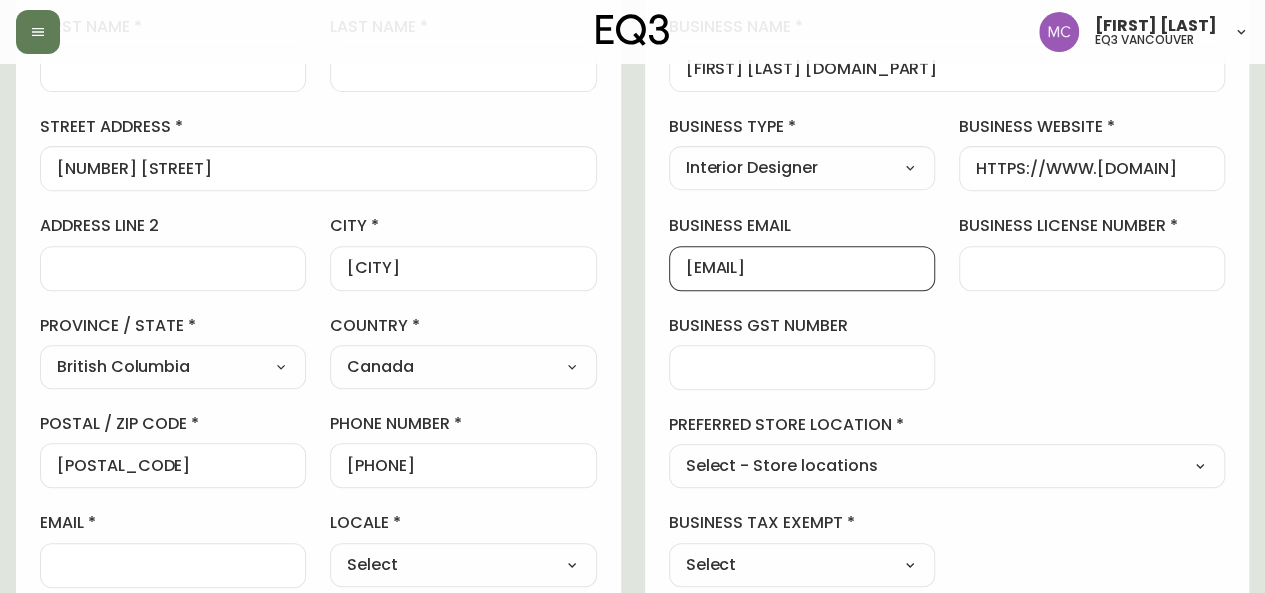 click on "TAMARA@DESINANDALCHEMY.COM" at bounding box center (802, 268) 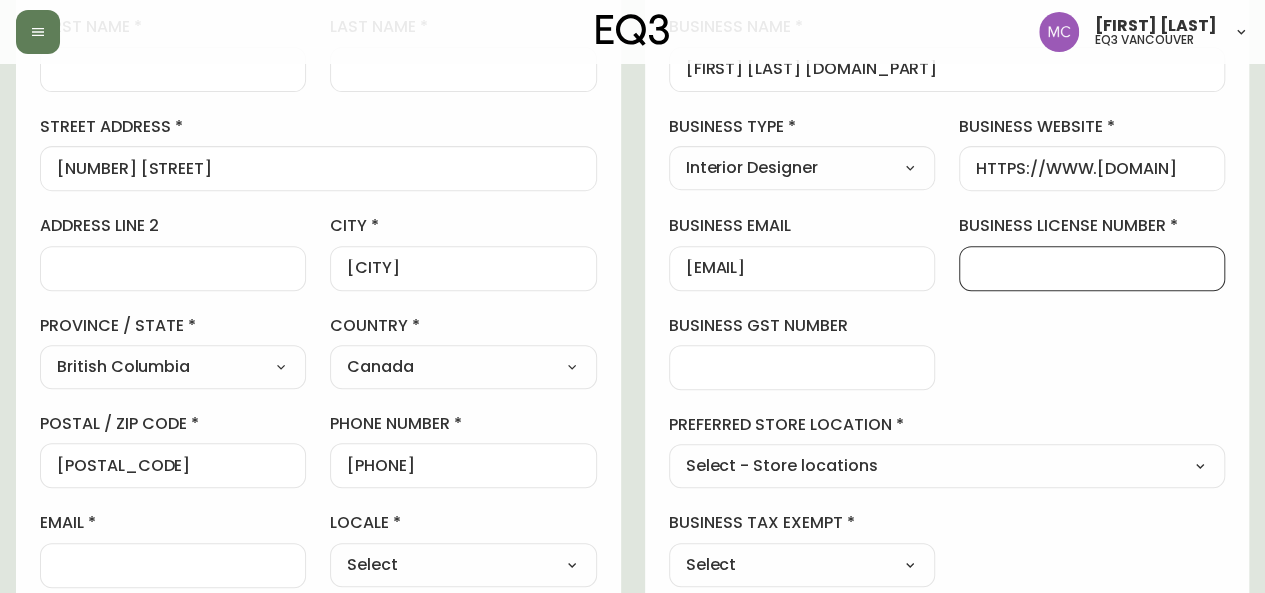 click at bounding box center (802, 367) 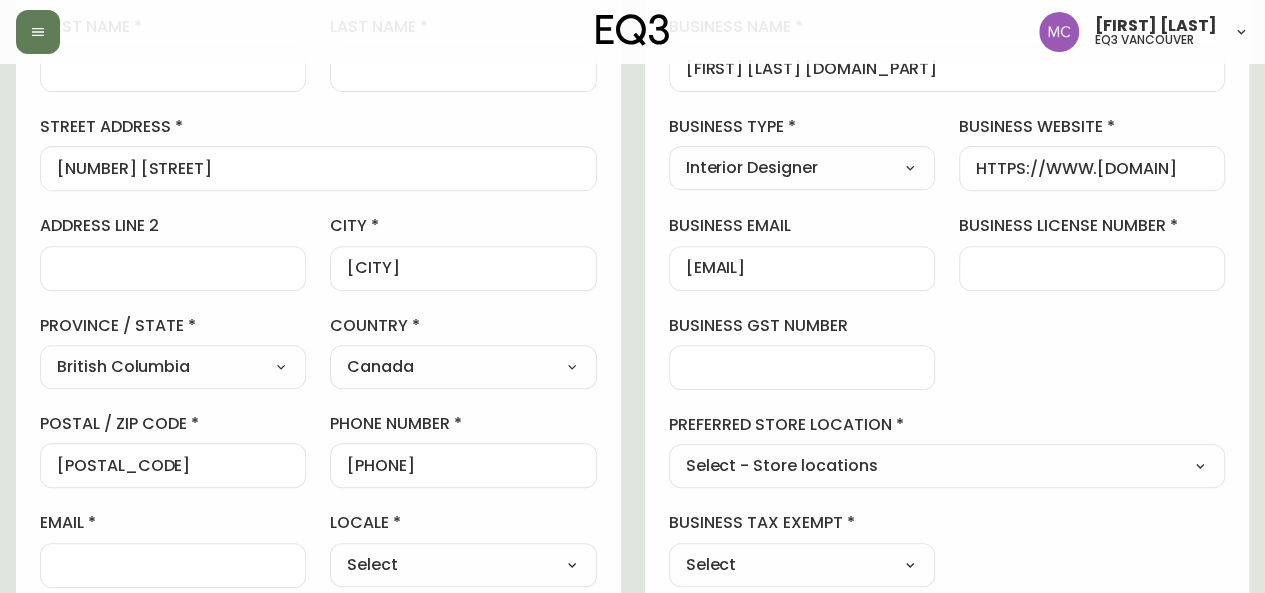 click on "Select - Store locations EQ3 Brossard EQ3 Burlington EQ3 Calgary EQ3 Montréal - Griffintown EQ3 Montréal - St Laurent EQ3 Ottawa EQ3 Outlet - Laval EQ3 Quebec City EQ3 Toronto - Hanna EQ3 Toronto - King EQ3 Vancouver EQ3 Winnipeg Select - Trade locations EQ3 US Trade - Formally East" at bounding box center [947, 467] 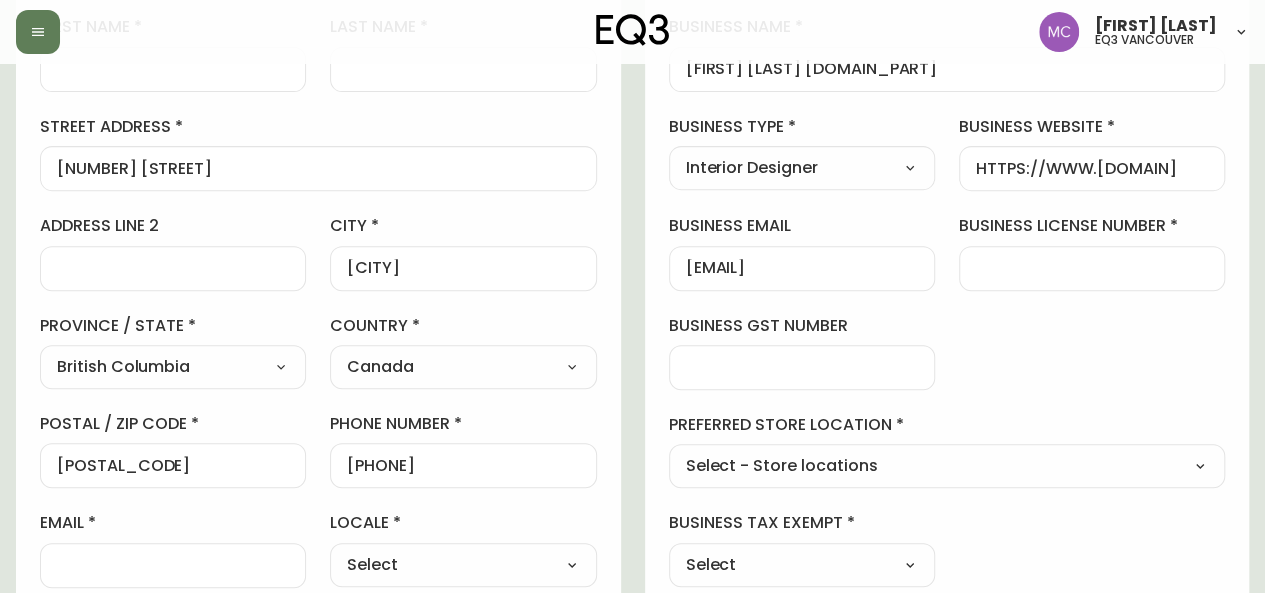 select on "cjw10z96p001r6gs00juufhhe" 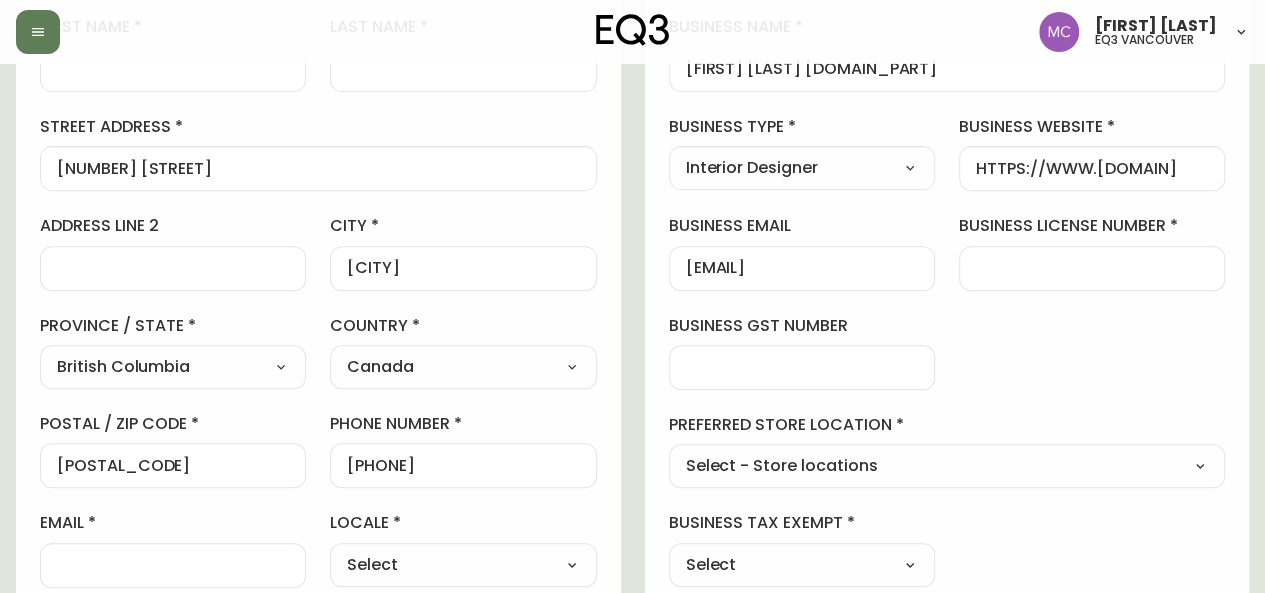 click on "Select - Store locations EQ3 Brossard EQ3 Burlington EQ3 Calgary EQ3 Montréal - Griffintown EQ3 Montréal - St Laurent EQ3 Ottawa EQ3 Outlet - Laval EQ3 Quebec City EQ3 Toronto - Hanna EQ3 Toronto - King EQ3 Vancouver EQ3 Winnipeg Select - Trade locations EQ3 US Trade - Formally East" at bounding box center (947, 467) 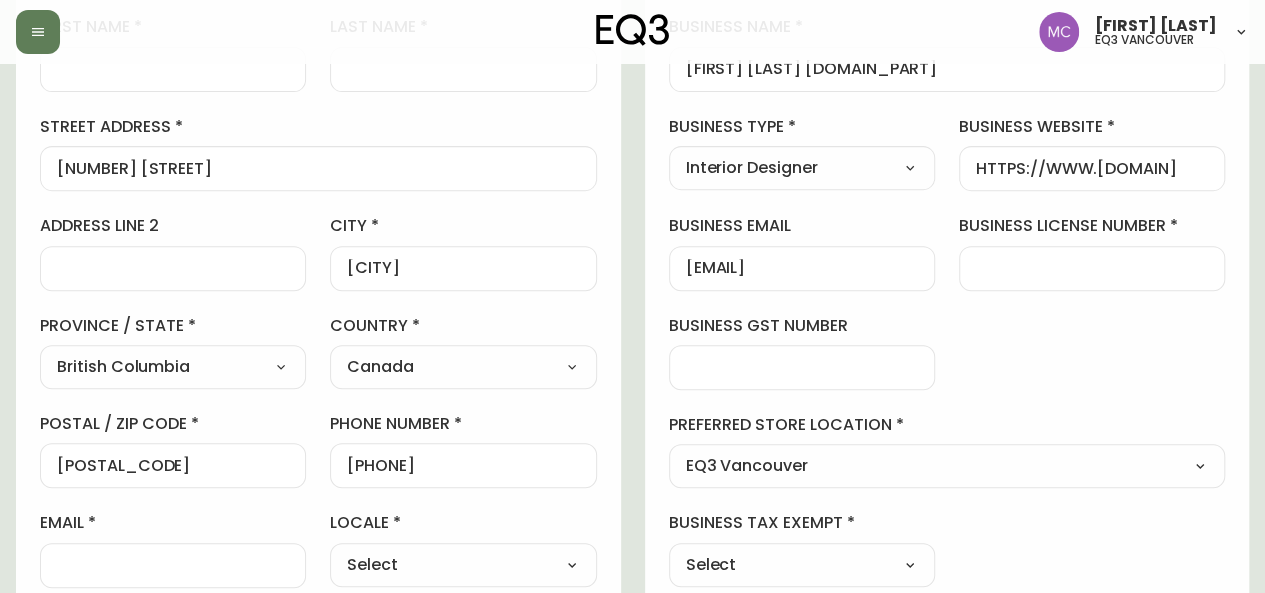 click on "[BUSINESS_LICENSE_NUMBER]" at bounding box center (1092, 268) 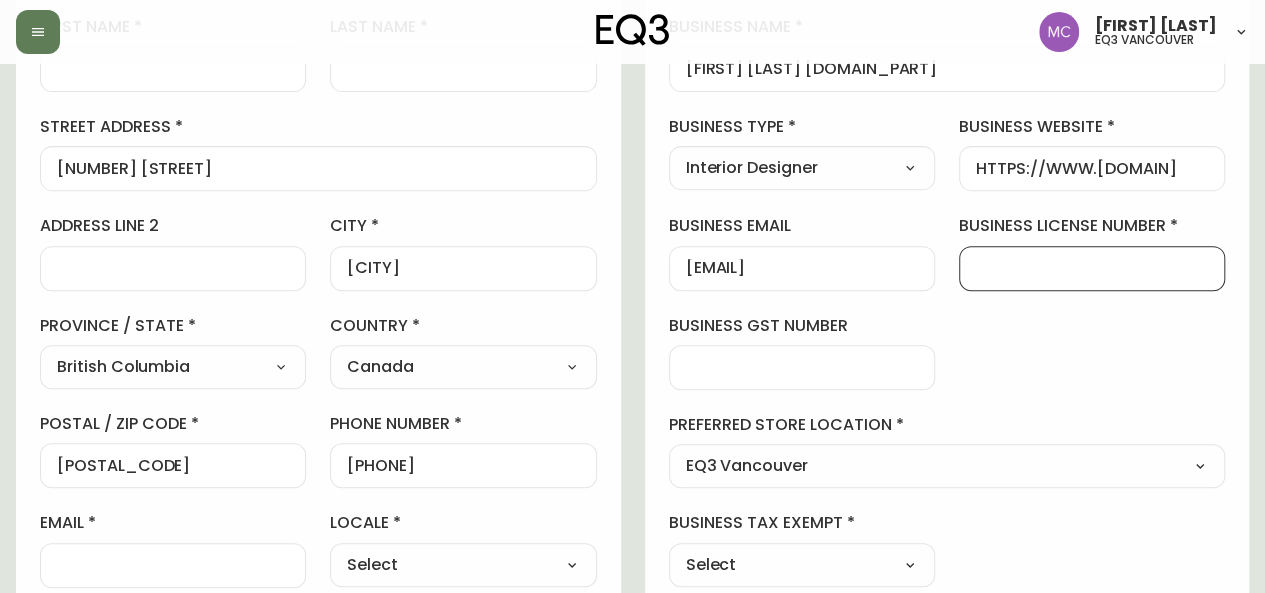 click on "[BUSINESS_LICENSE_NUMBER]" at bounding box center [1092, 268] 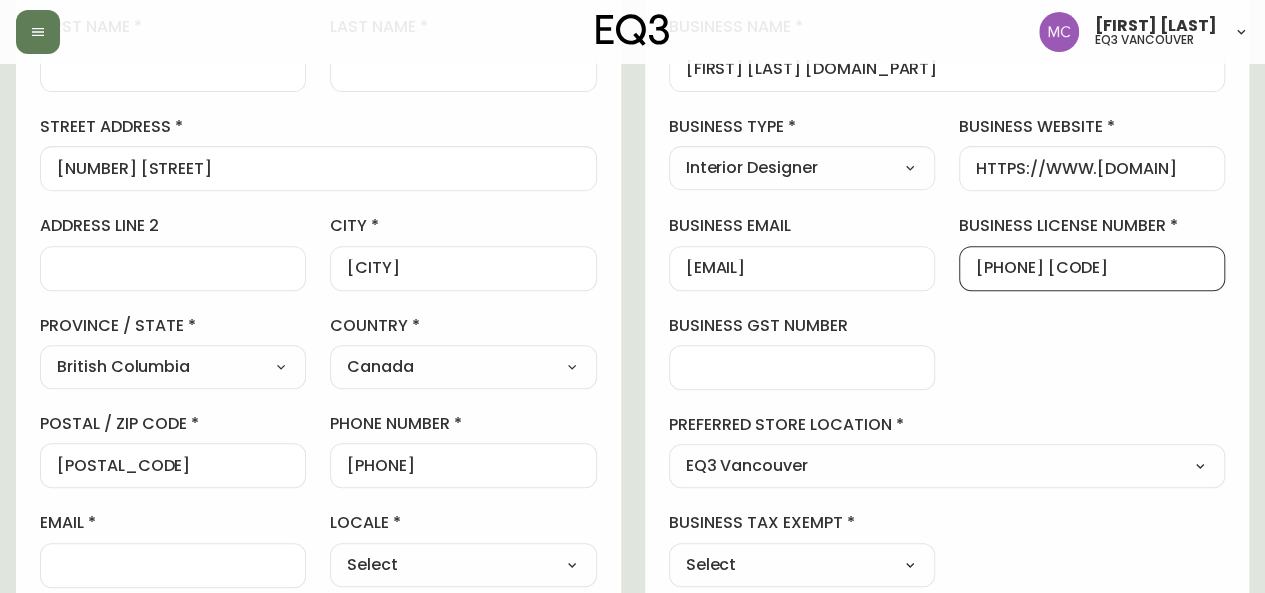 click on "743934960 rt0001" at bounding box center (1092, 268) 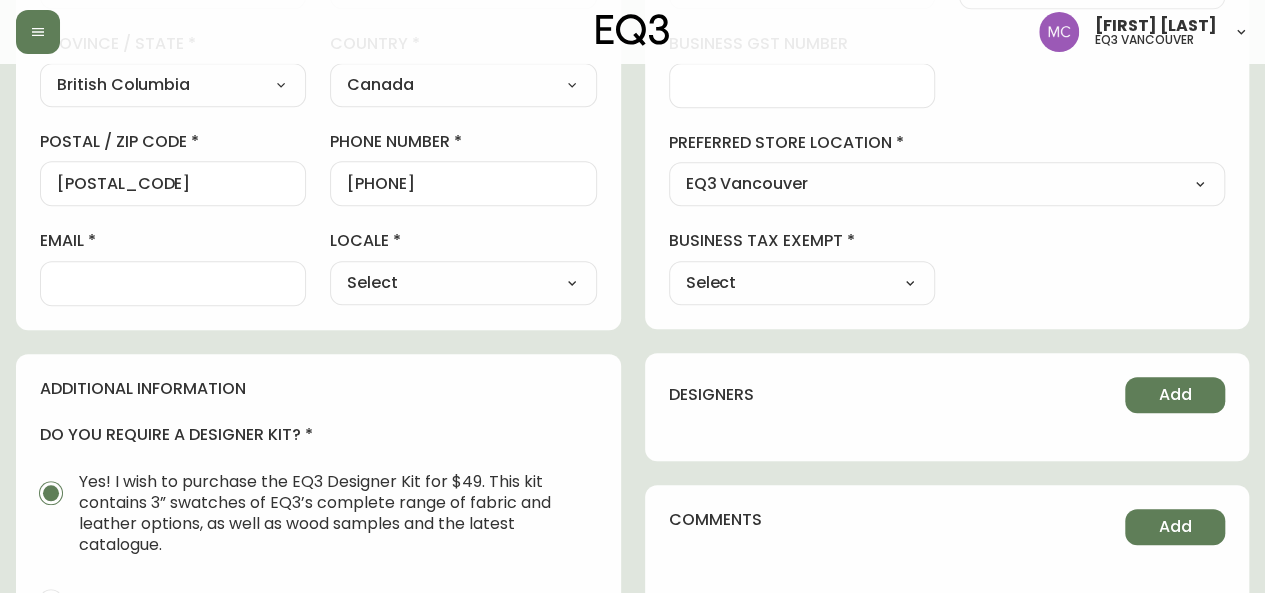 scroll, scrollTop: 612, scrollLeft: 0, axis: vertical 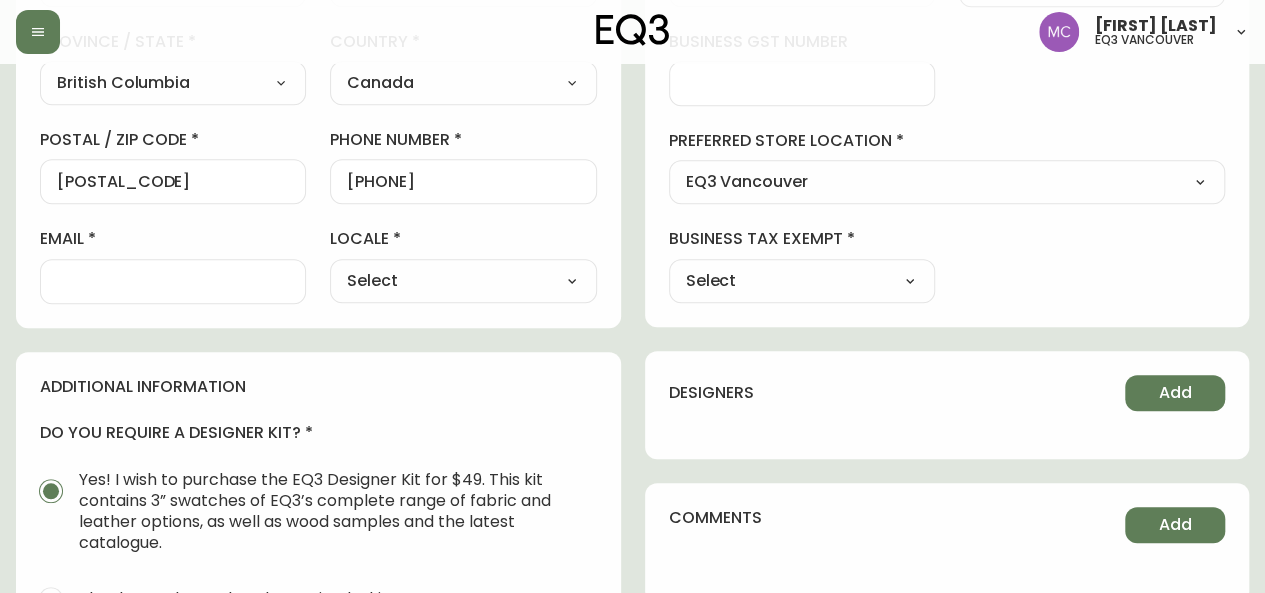 type on "743934960 RT0001" 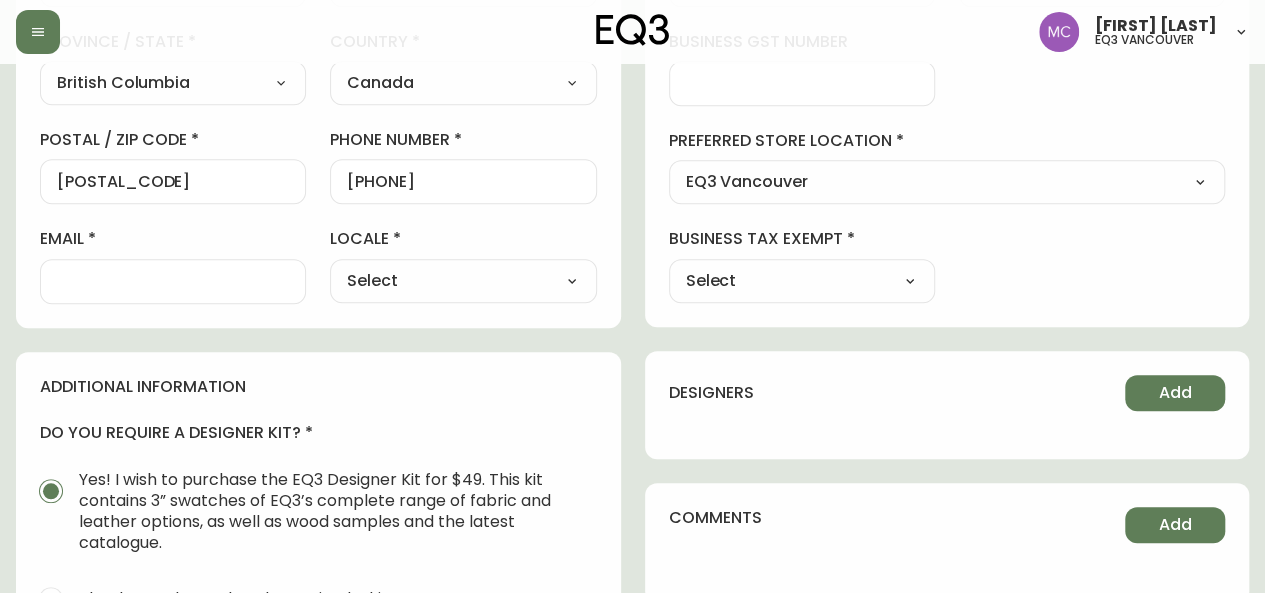 select on "false" 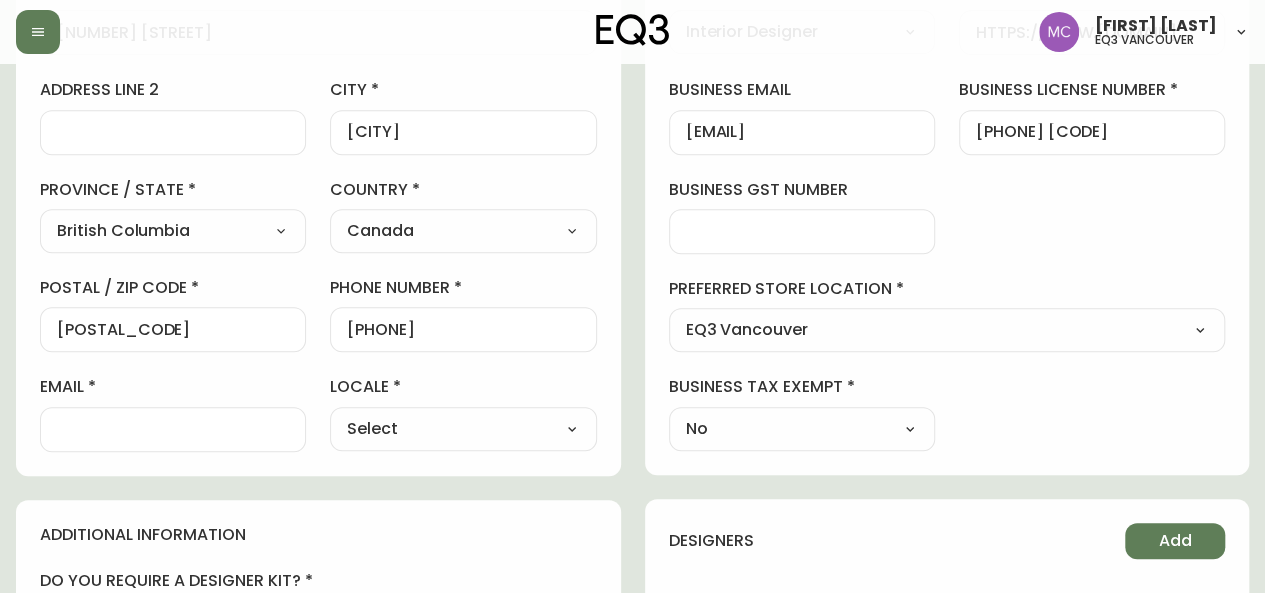 scroll, scrollTop: 438, scrollLeft: 0, axis: vertical 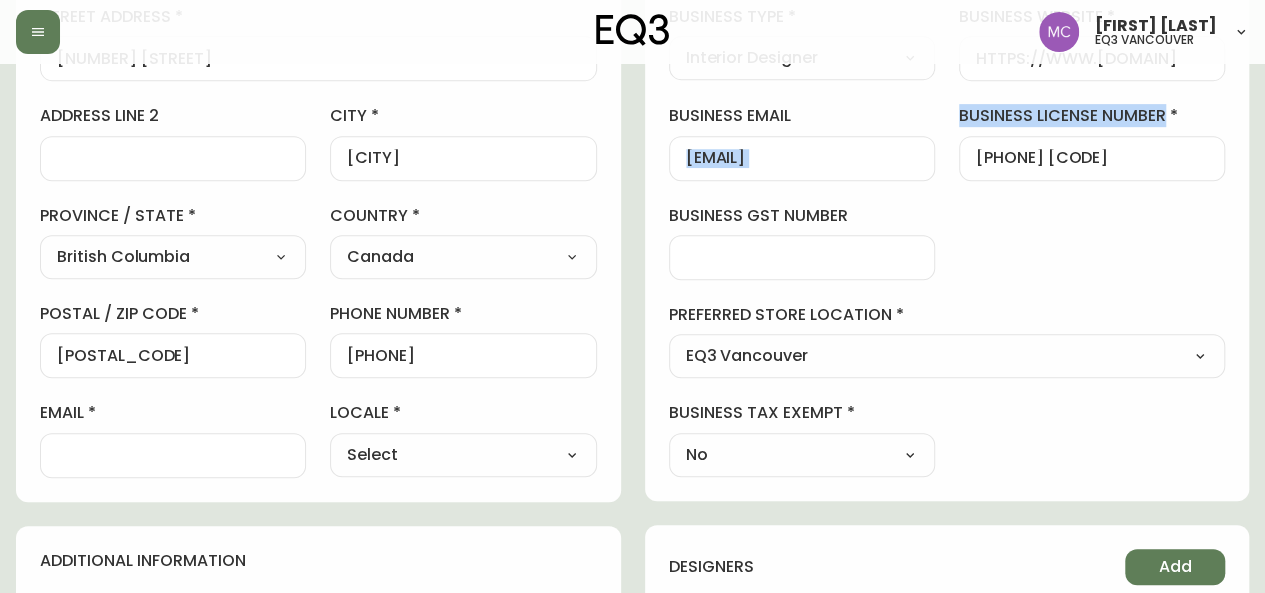 drag, startPoint x: 683, startPoint y: 155, endPoint x: 977, endPoint y: 161, distance: 294.06122 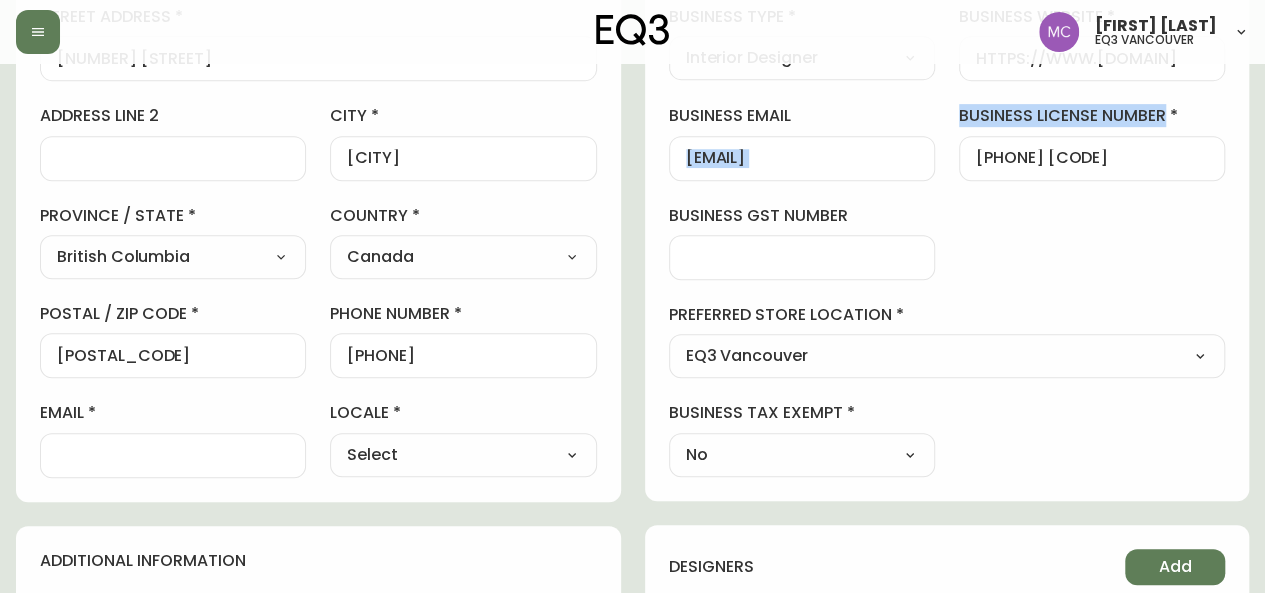 click on "business information business name TAMARA GOODWIN STUDIO business type Interior Designer Select Interior Designer Architect Home Builder Contractor Real Estate Agent Hospitality Other business website HTTPS://WWW.TAMARAGOODWINSTUDIO.COM business email TAMARA@DESIGNANDALCHEMY.COM business license number 743934960 RT0001 business gst number preferred store location EQ3 Vancouver Select - Store locations EQ3 Brossard EQ3 Burlington EQ3 Calgary EQ3 Montréal - Griffintown EQ3 Montréal - St Laurent EQ3 Ottawa EQ3 Outlet - Laval EQ3 Quebec City EQ3 Toronto - Hanna EQ3 Toronto - King EQ3 Vancouver EQ3 Winnipeg Select - Trade locations EQ3 US Trade - Formally East  business tax exempt No Select Yes No" at bounding box center [947, 168] 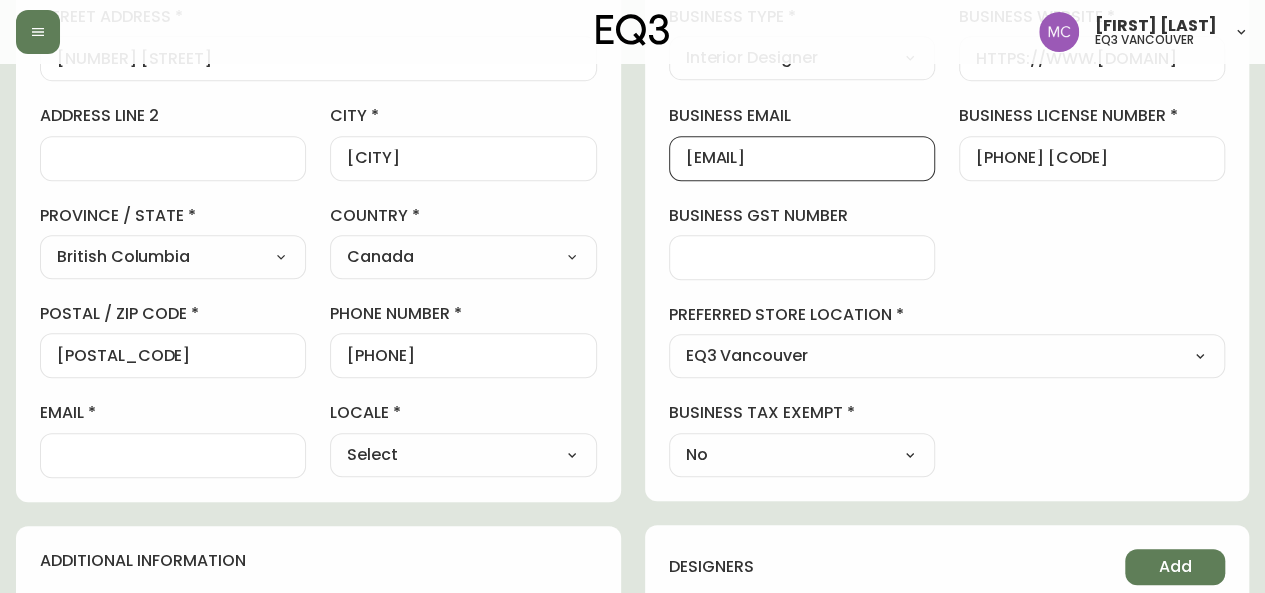 click on "TAMARA@DESIGNANDALCHEMY.COM" at bounding box center [802, 158] 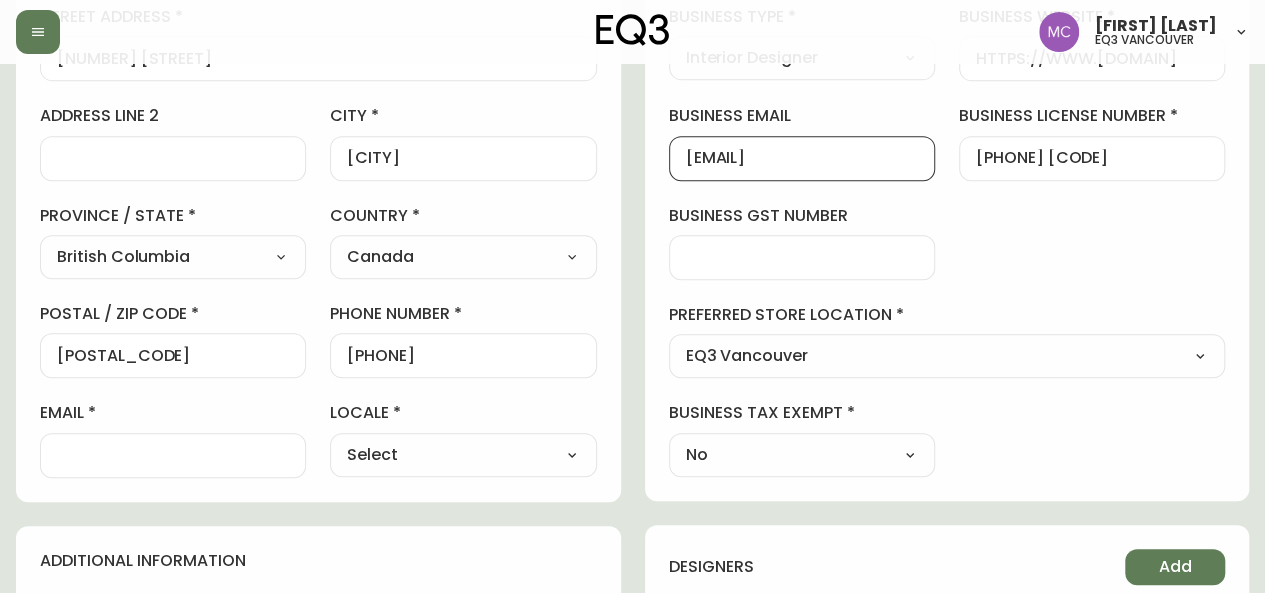click at bounding box center [173, 455] 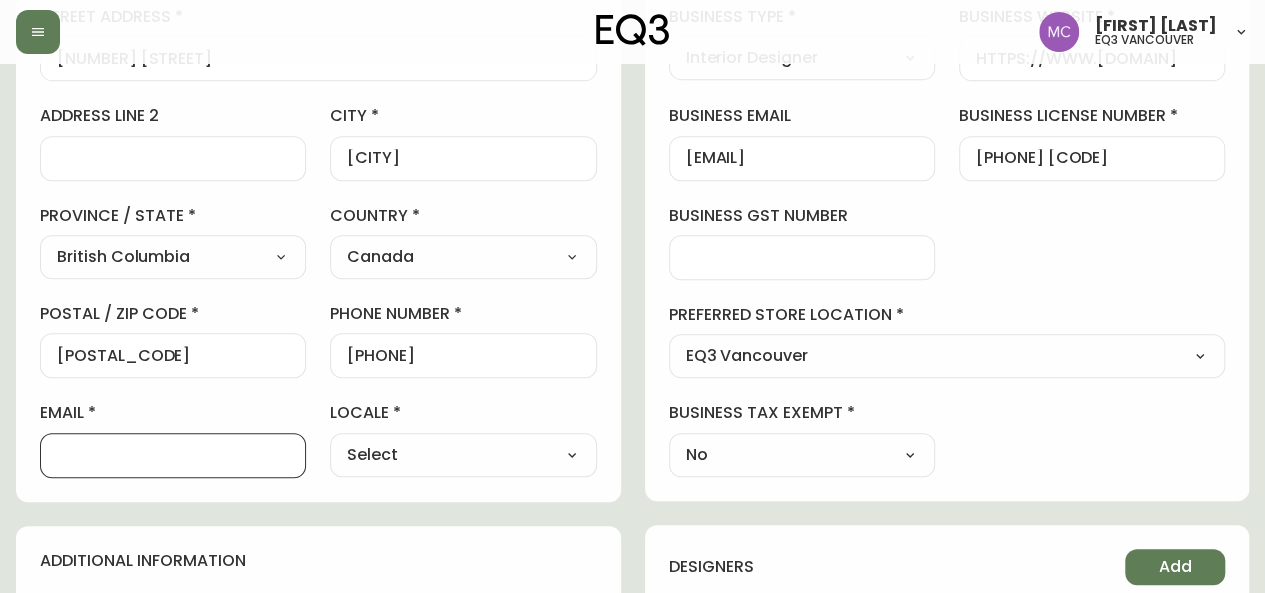 paste on "TAMARA@DESIGNANDALCHEMY.COM" 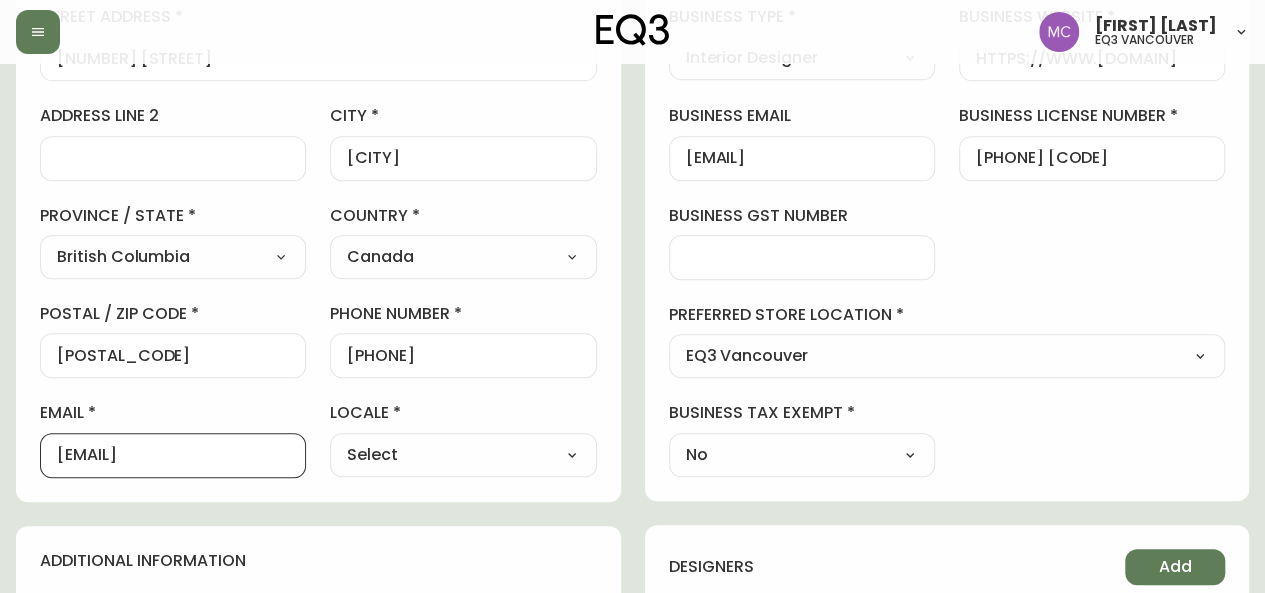 scroll, scrollTop: 0, scrollLeft: 57, axis: horizontal 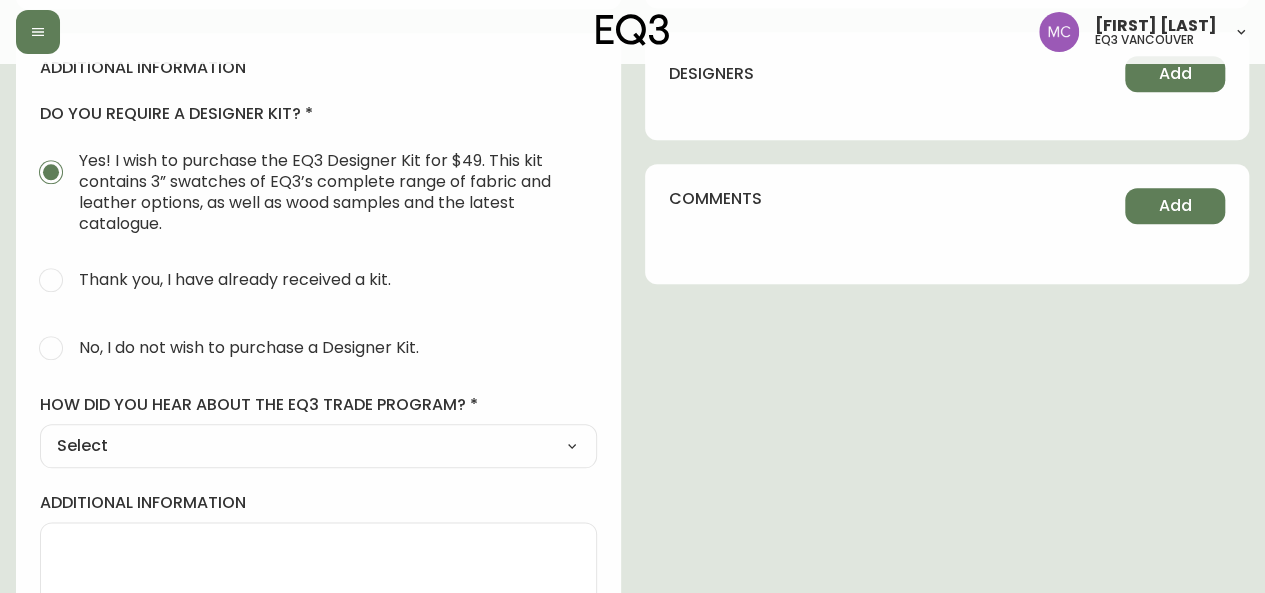 type on "TAMARA@DESIGNANDALCHEMY.COM" 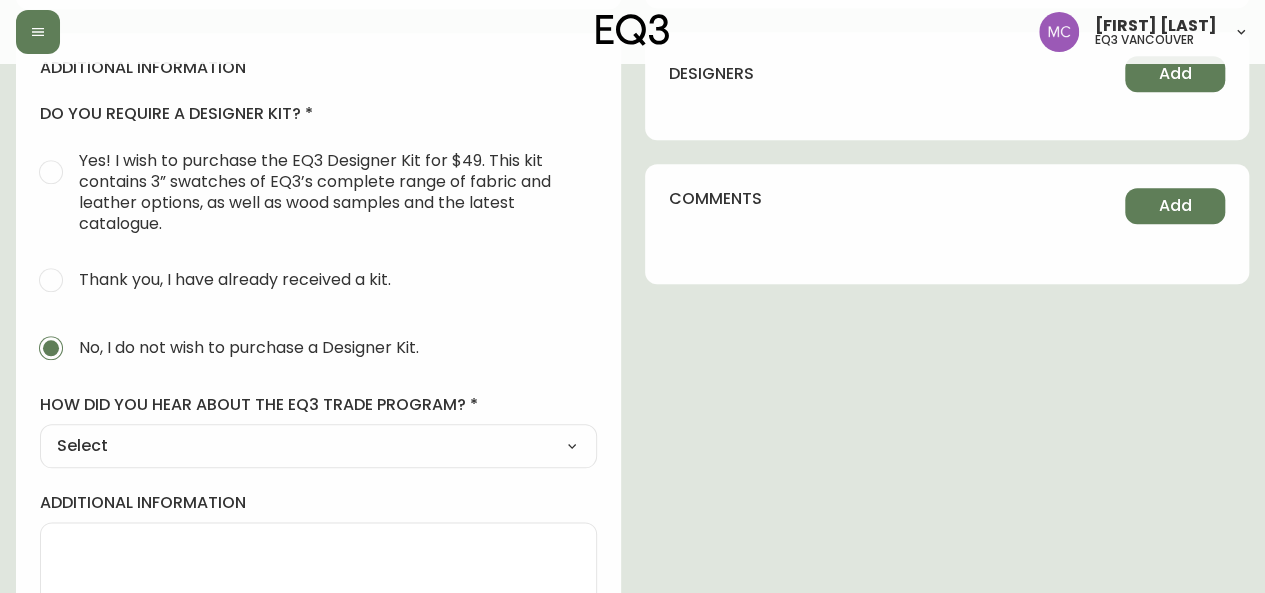 click on "Select Social Media Advertisement Trade Show Outreach from a Trade Rep Other" at bounding box center [318, 446] 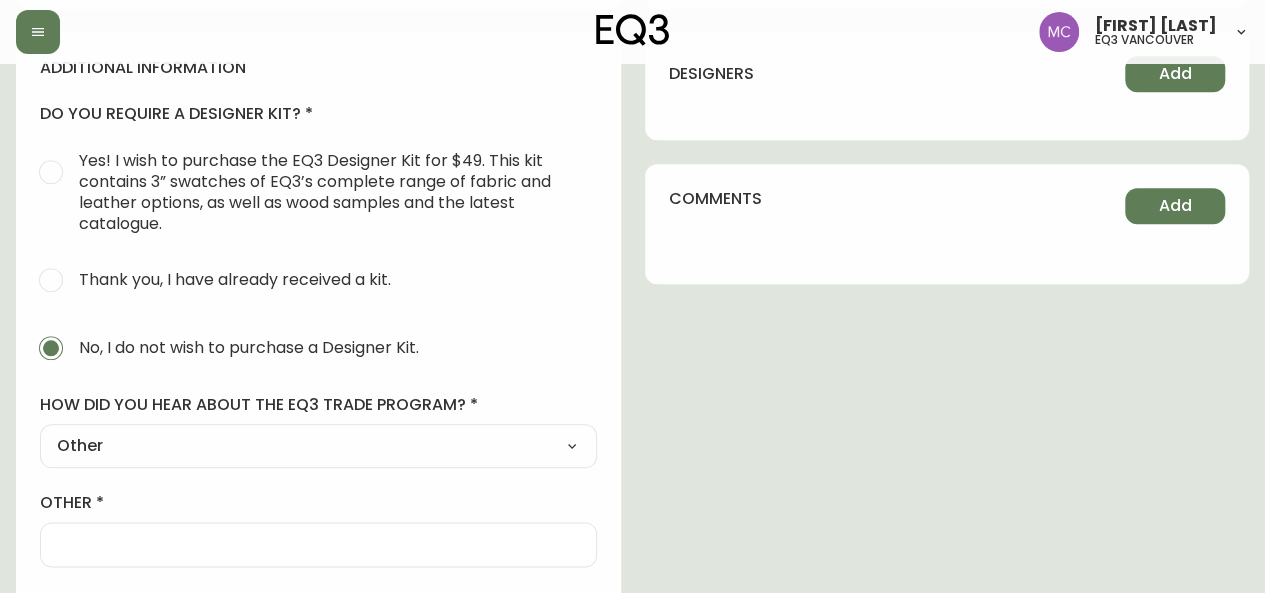 click on "other" at bounding box center [318, 544] 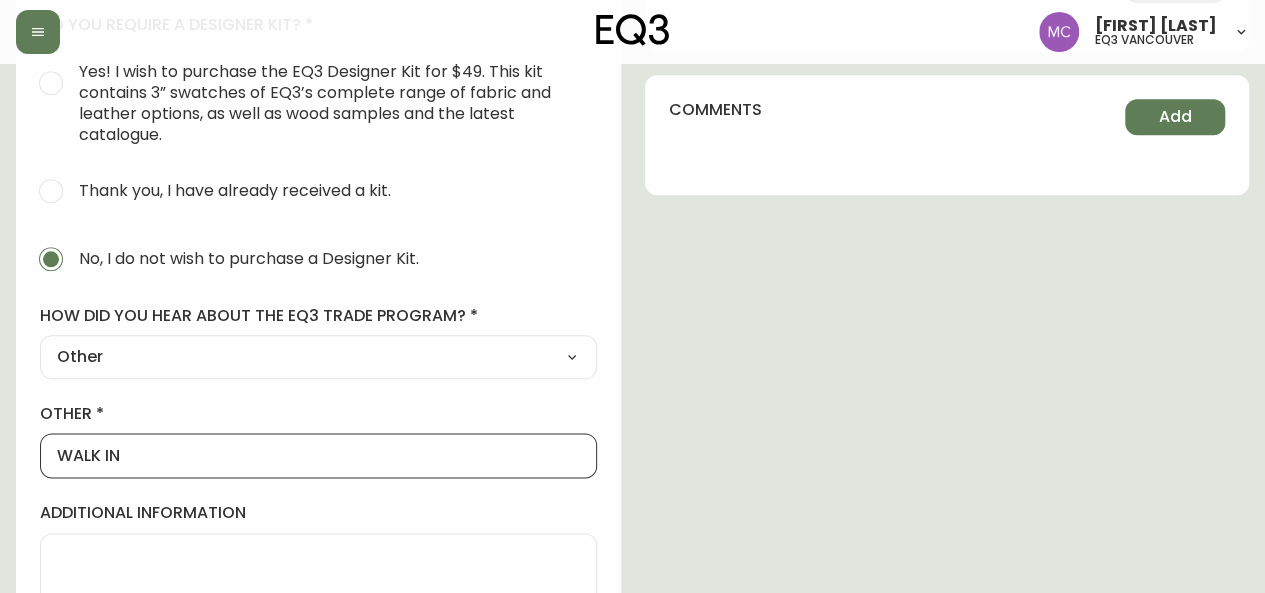 scroll, scrollTop: 1104, scrollLeft: 0, axis: vertical 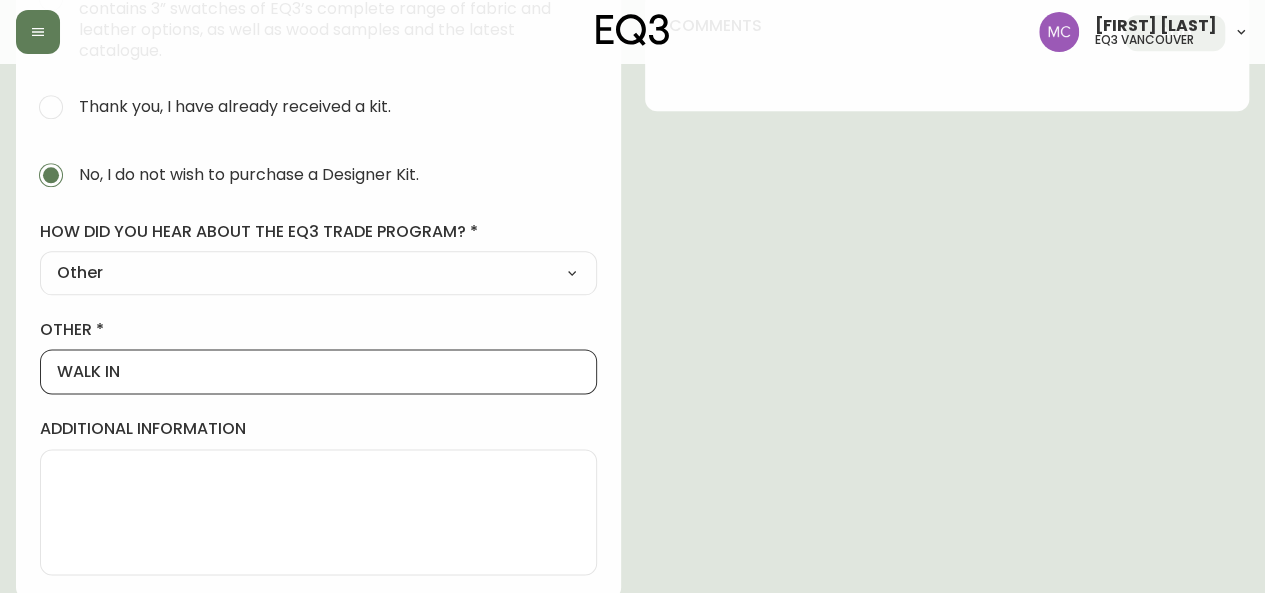 type on "WALK IN" 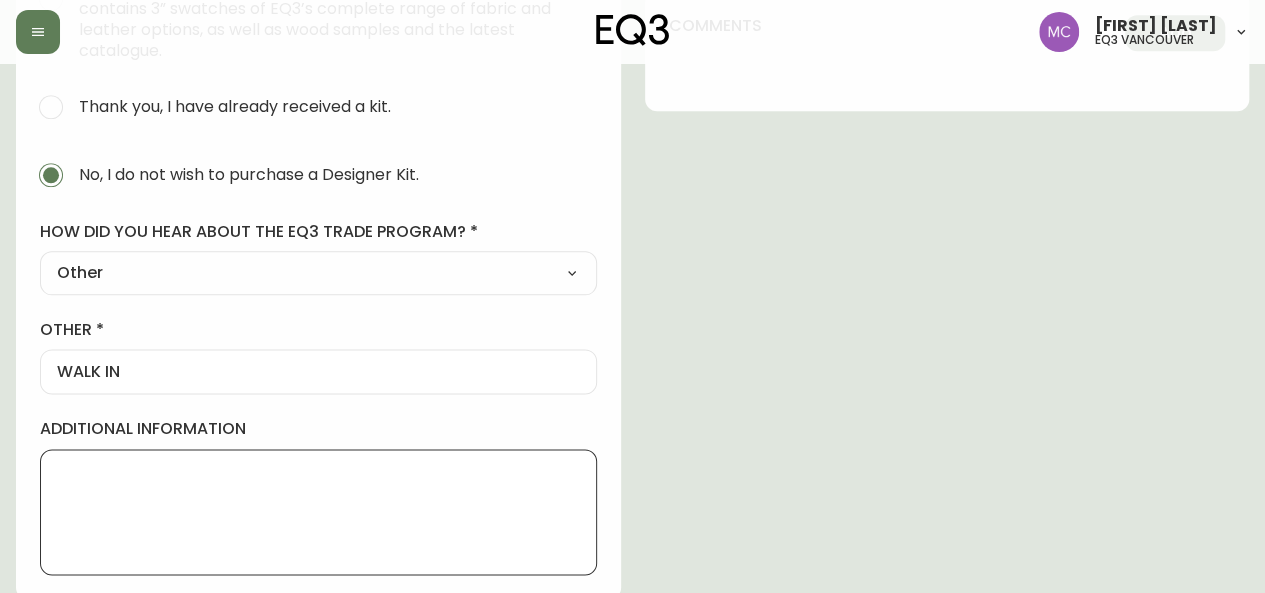click on "additional information" at bounding box center (318, 512) 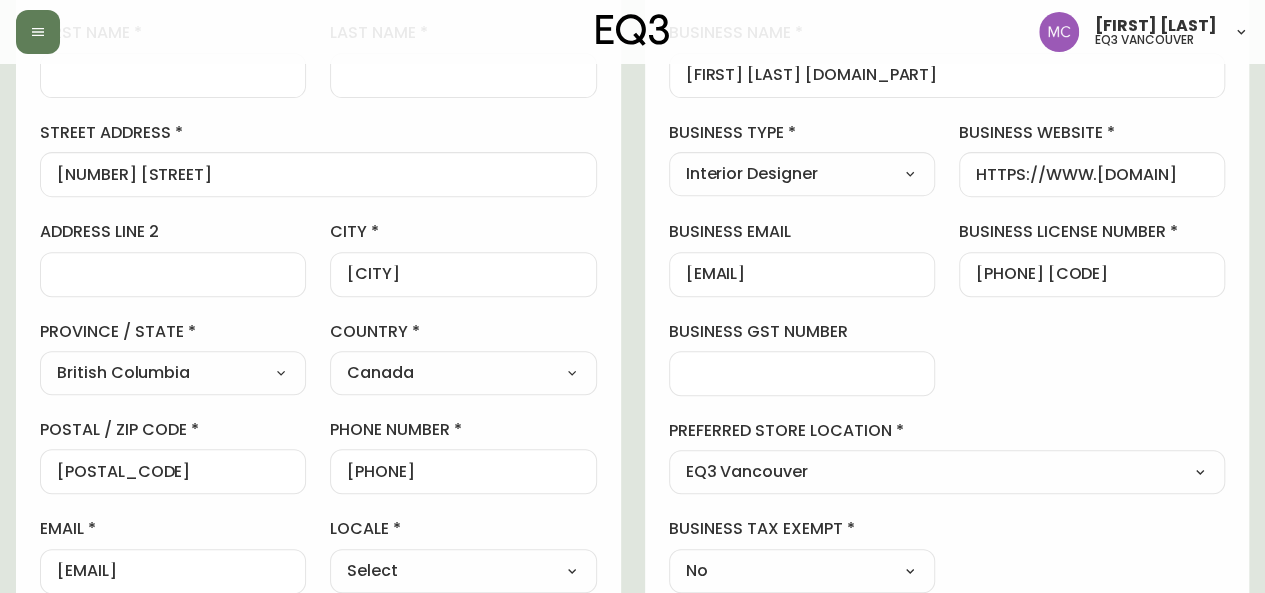 scroll, scrollTop: 312, scrollLeft: 0, axis: vertical 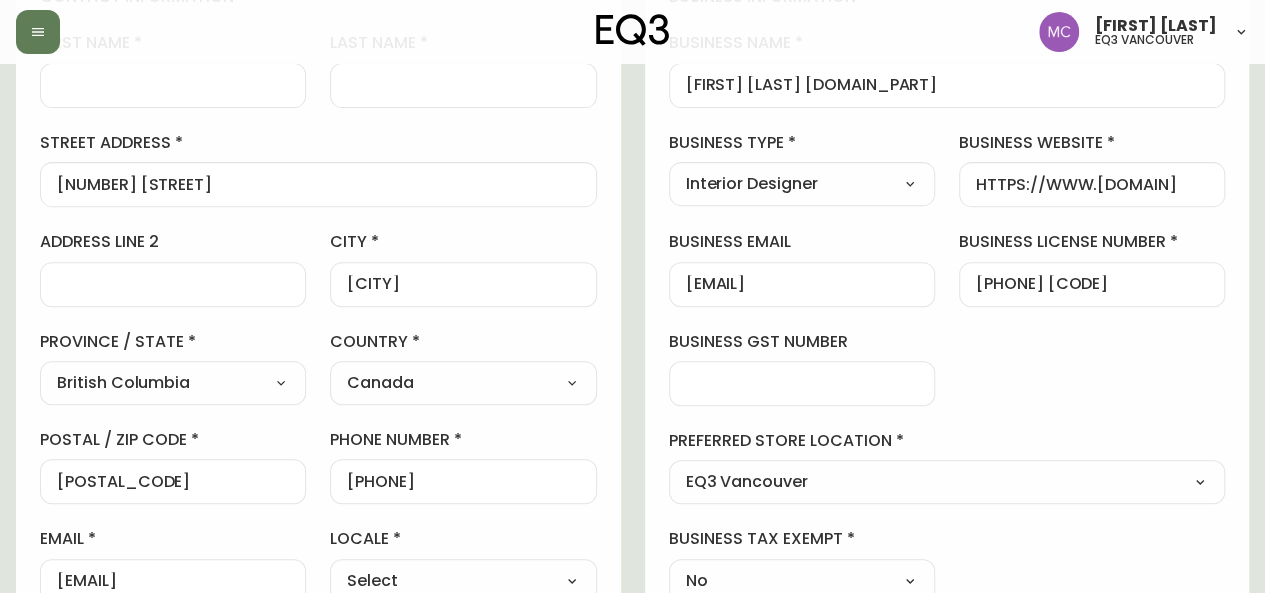 type on "MICHAEL" 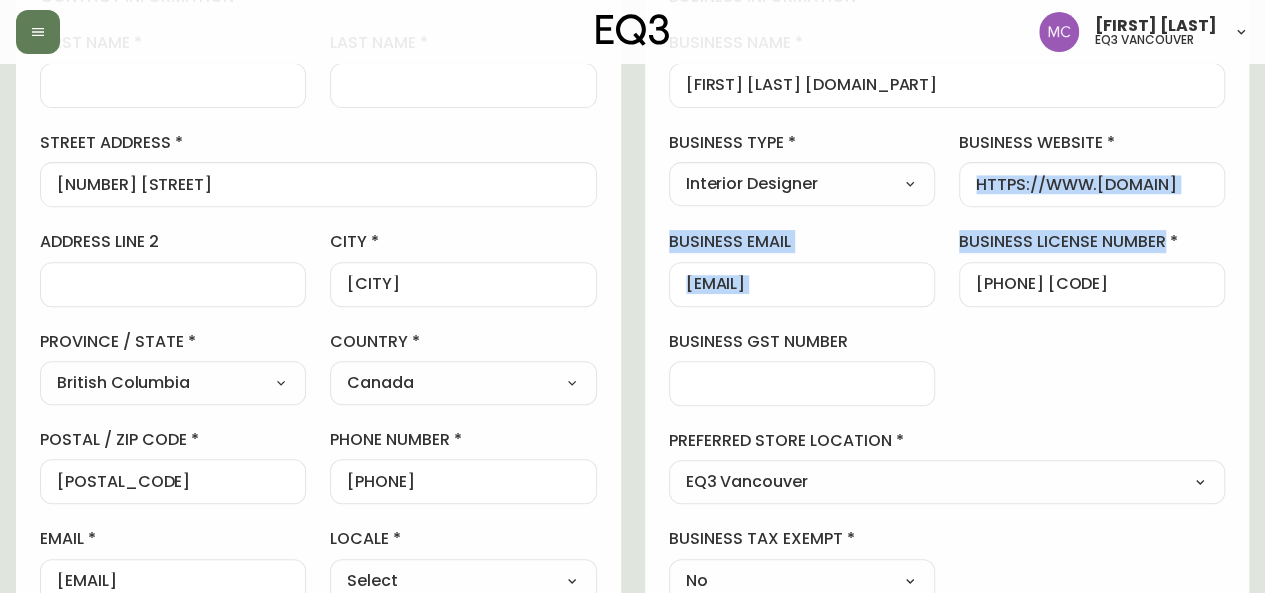 drag, startPoint x: 1214, startPoint y: 255, endPoint x: 1188, endPoint y: 148, distance: 110.11358 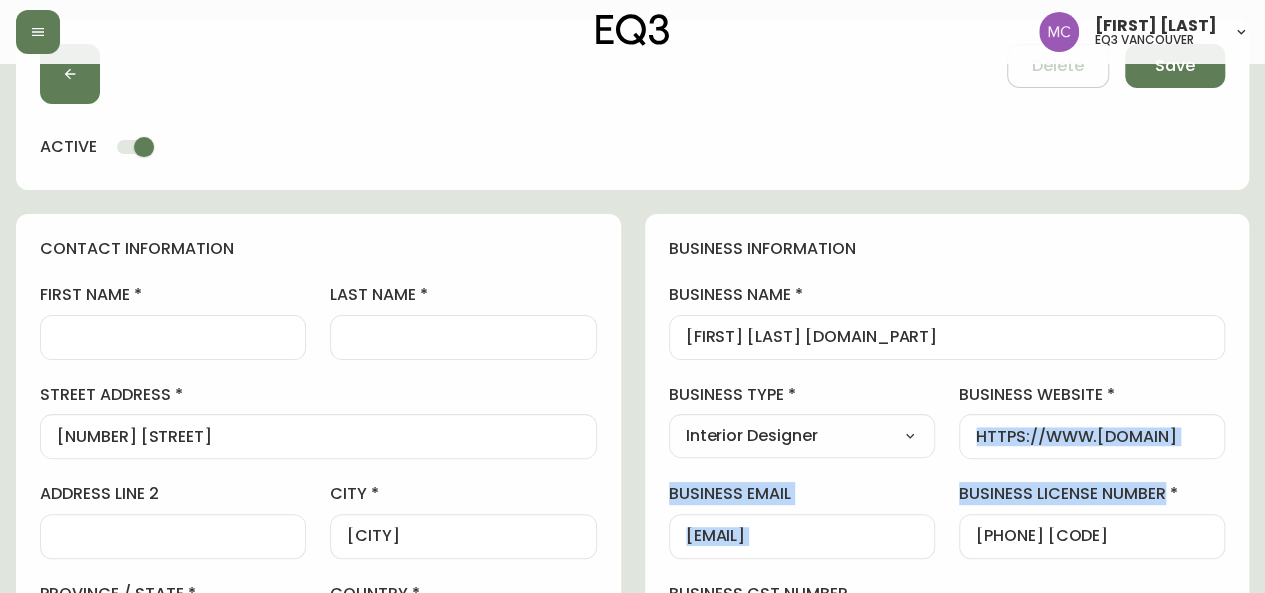 scroll, scrollTop: 30, scrollLeft: 0, axis: vertical 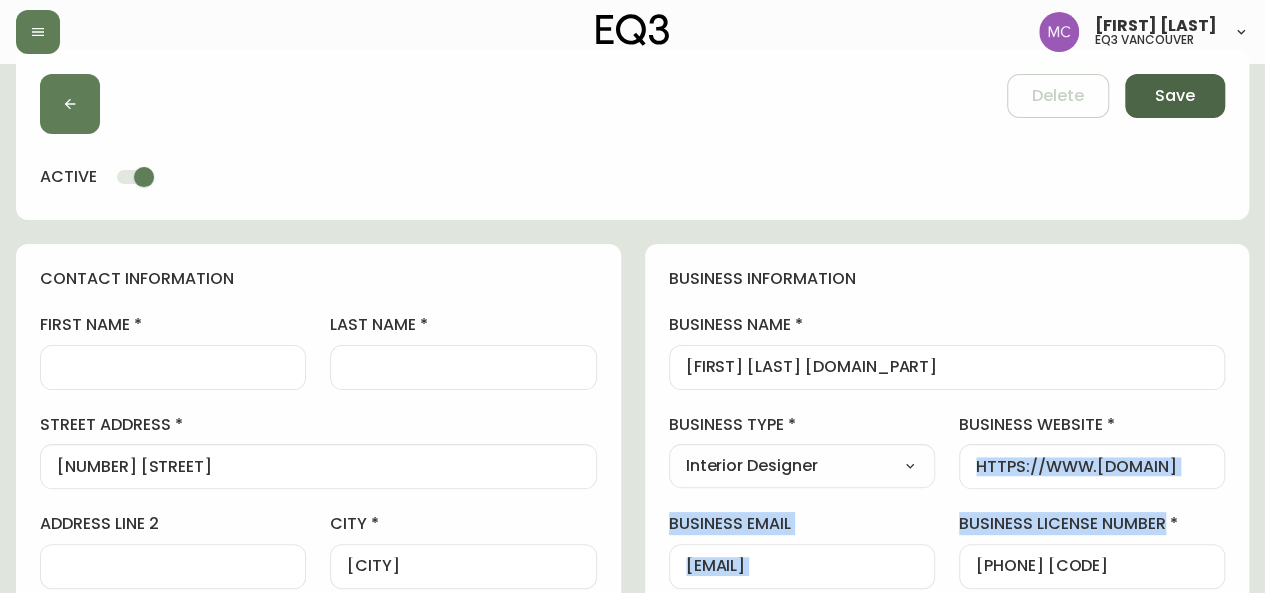 click on "Save" at bounding box center (1175, 96) 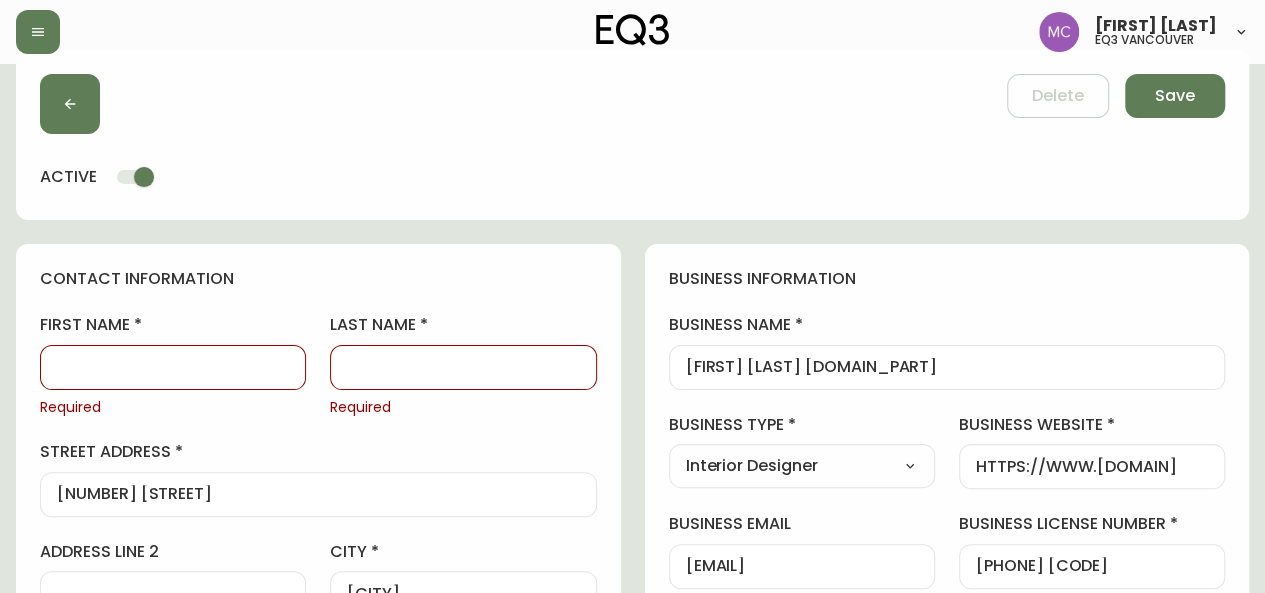 click at bounding box center (173, 367) 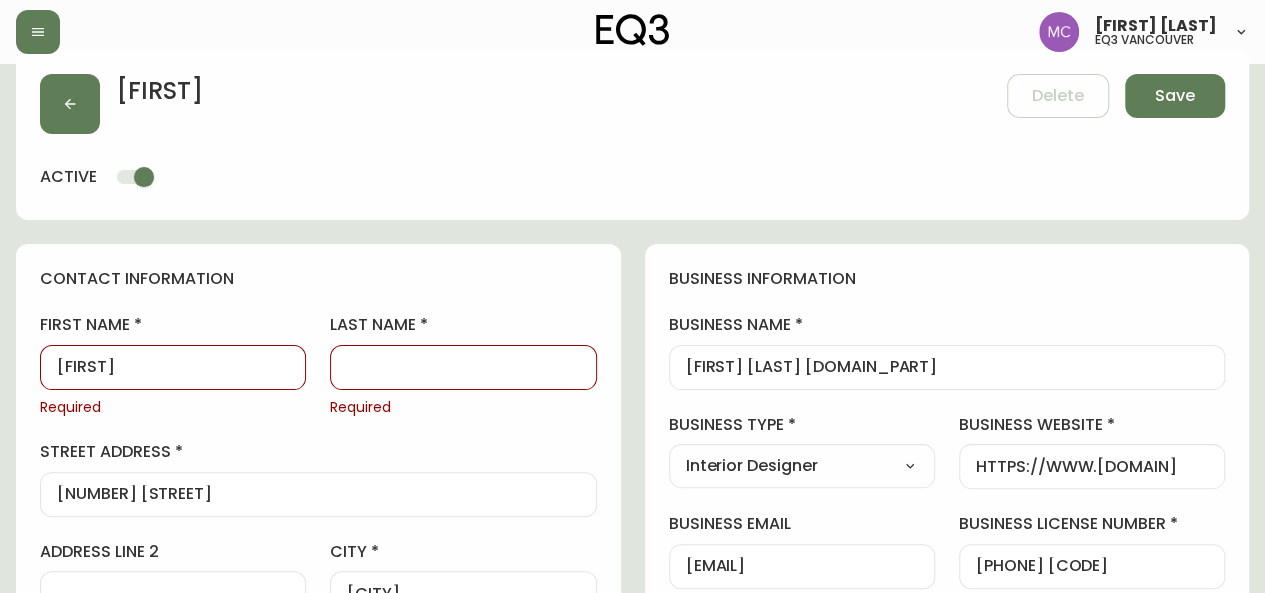 type on "[FIRST]" 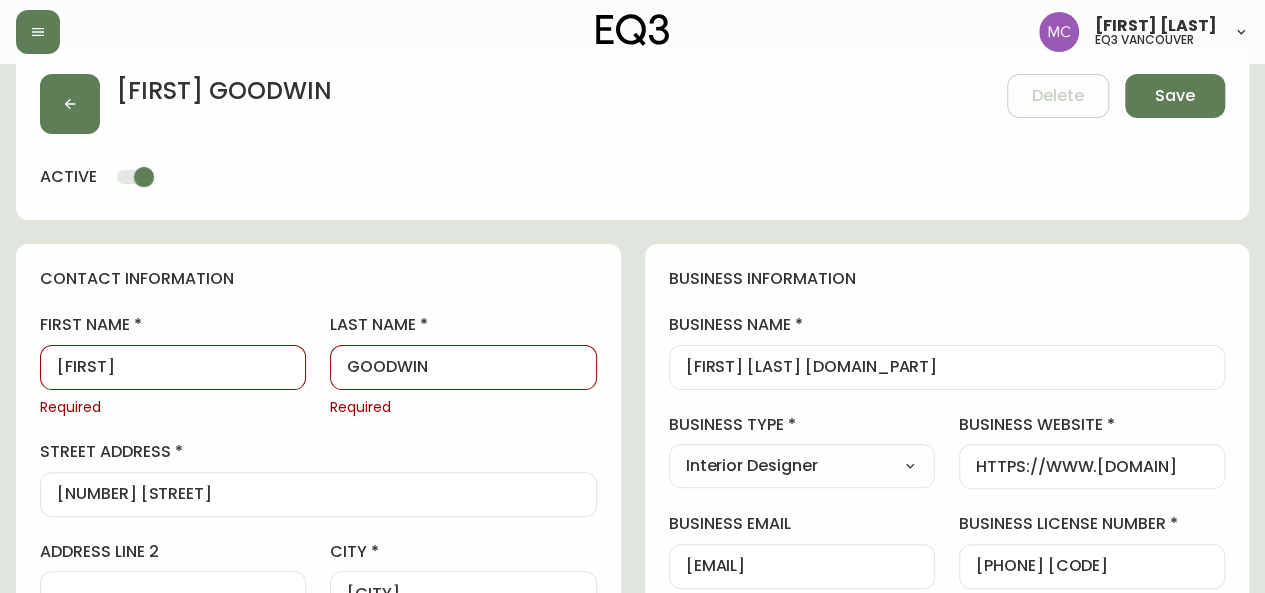type on "[LAST]" 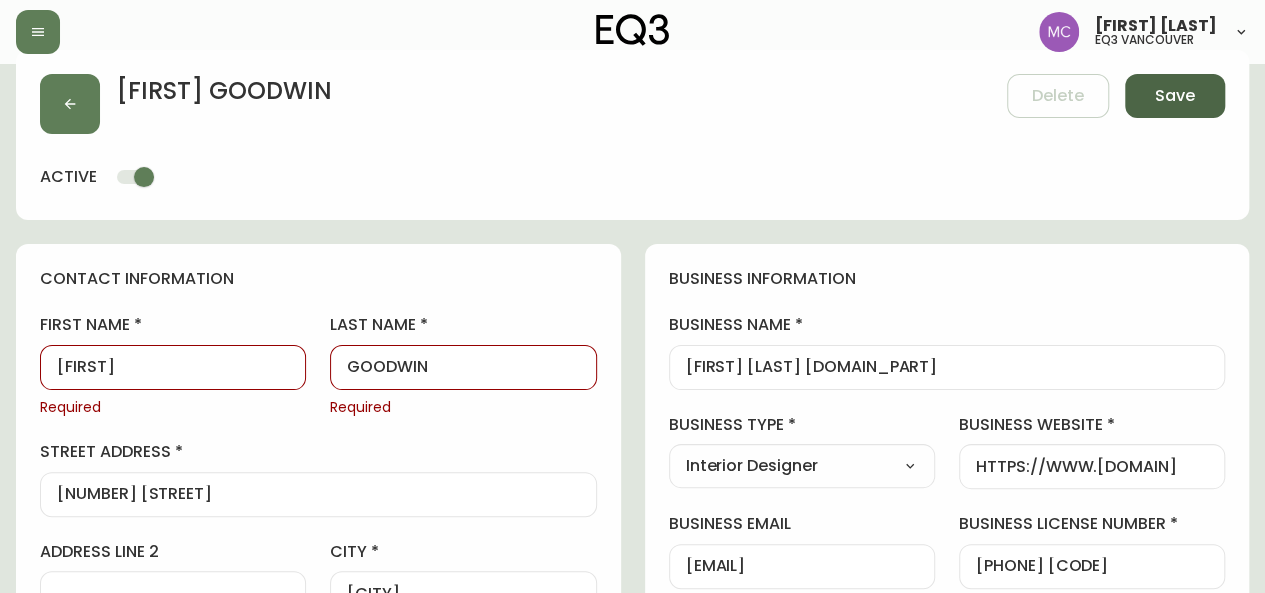 click on "Save" at bounding box center (1175, 96) 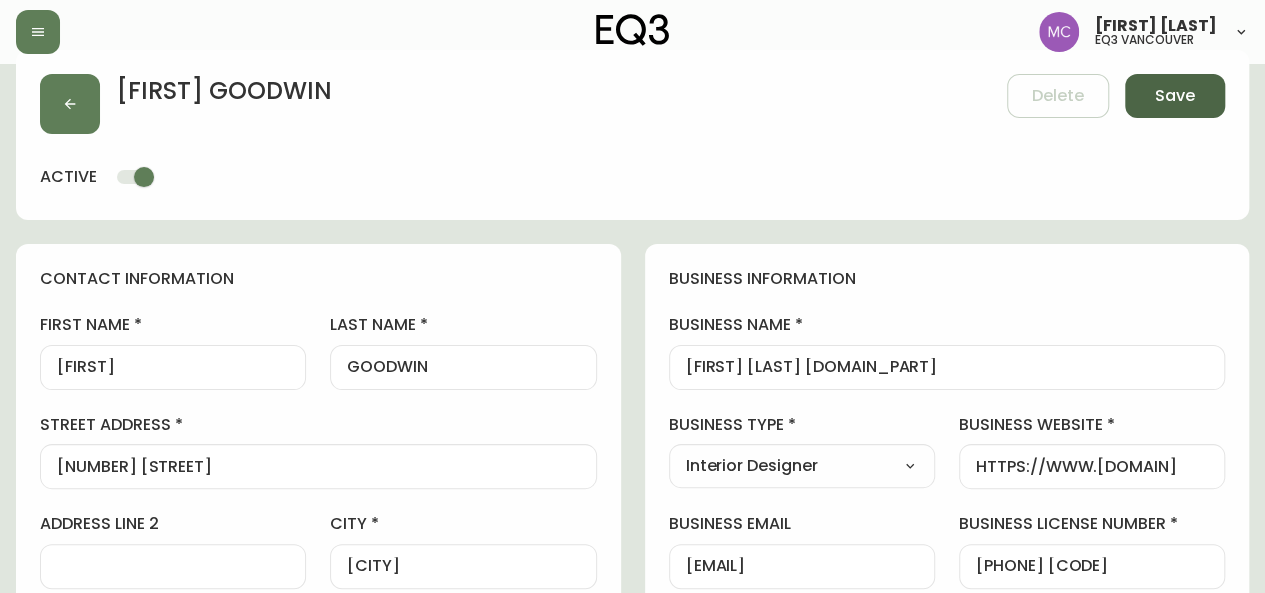 click on "Save" at bounding box center [1175, 96] 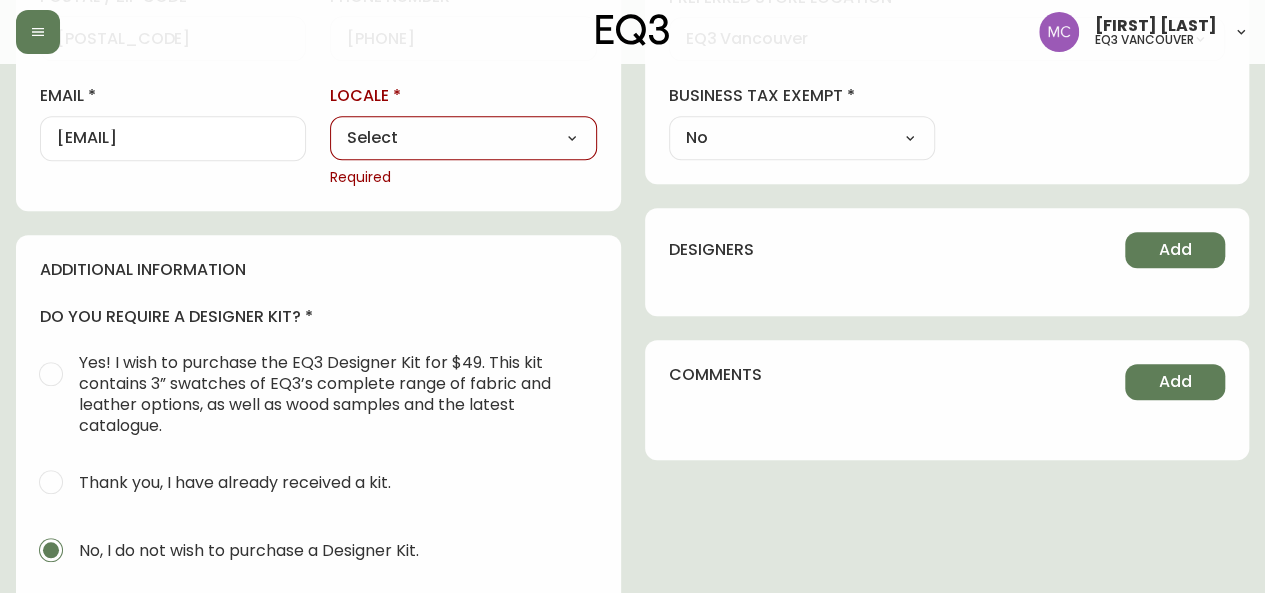 scroll, scrollTop: 746, scrollLeft: 0, axis: vertical 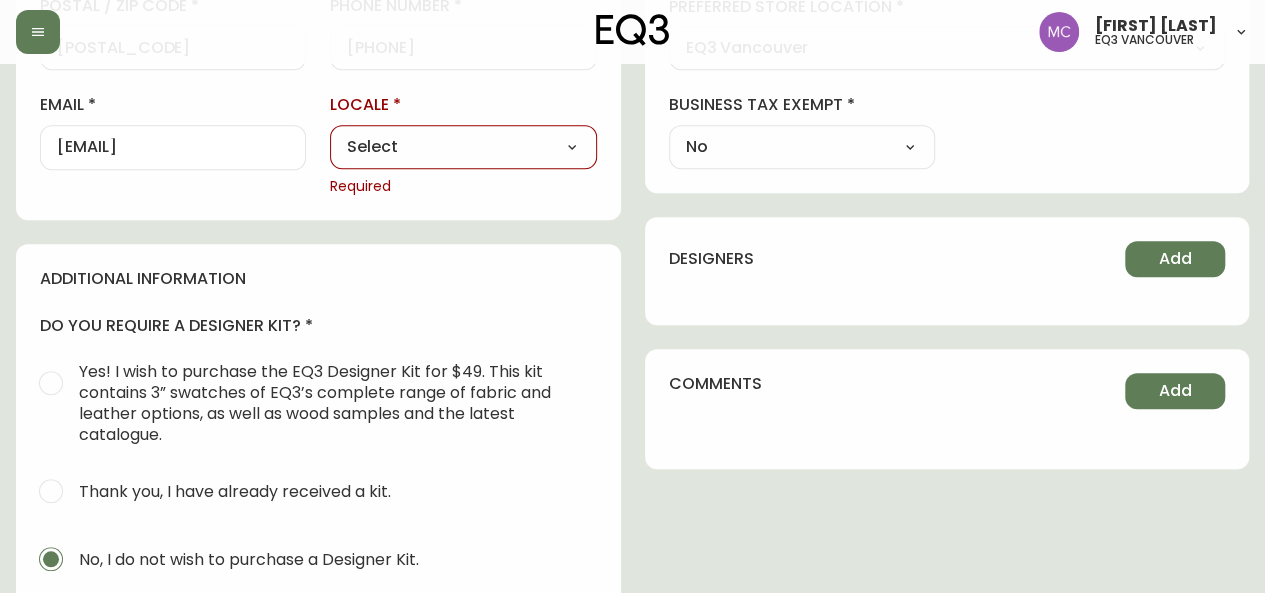 click on "Select CA_EN CA_FR US_EN" at bounding box center [463, 147] 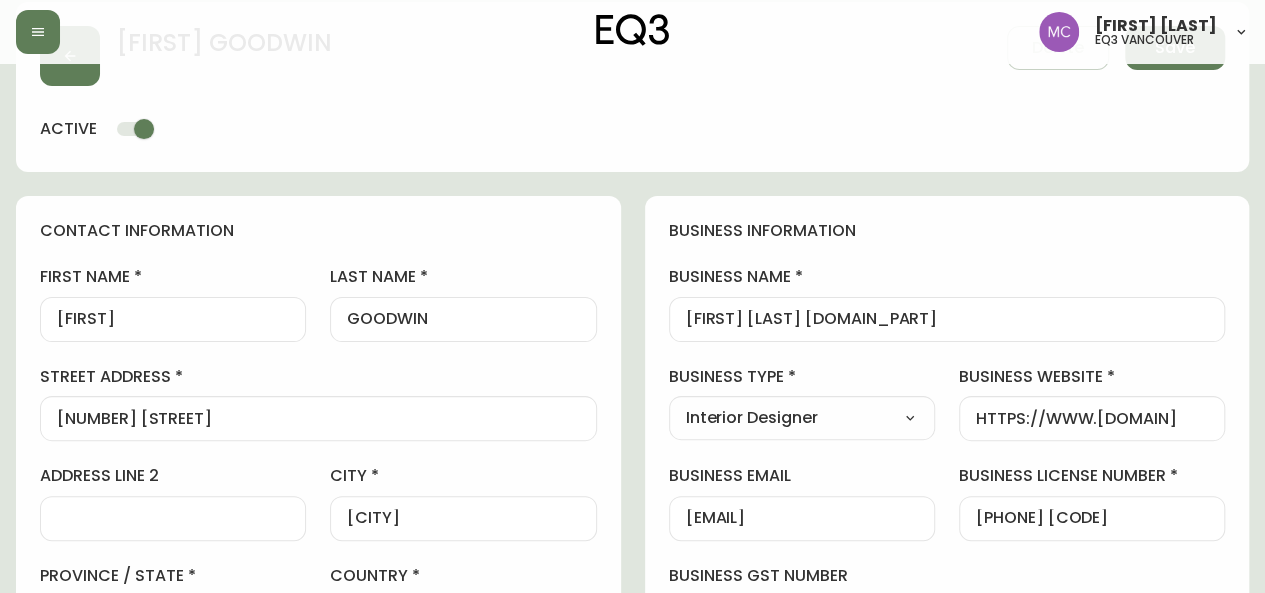 scroll, scrollTop: 0, scrollLeft: 0, axis: both 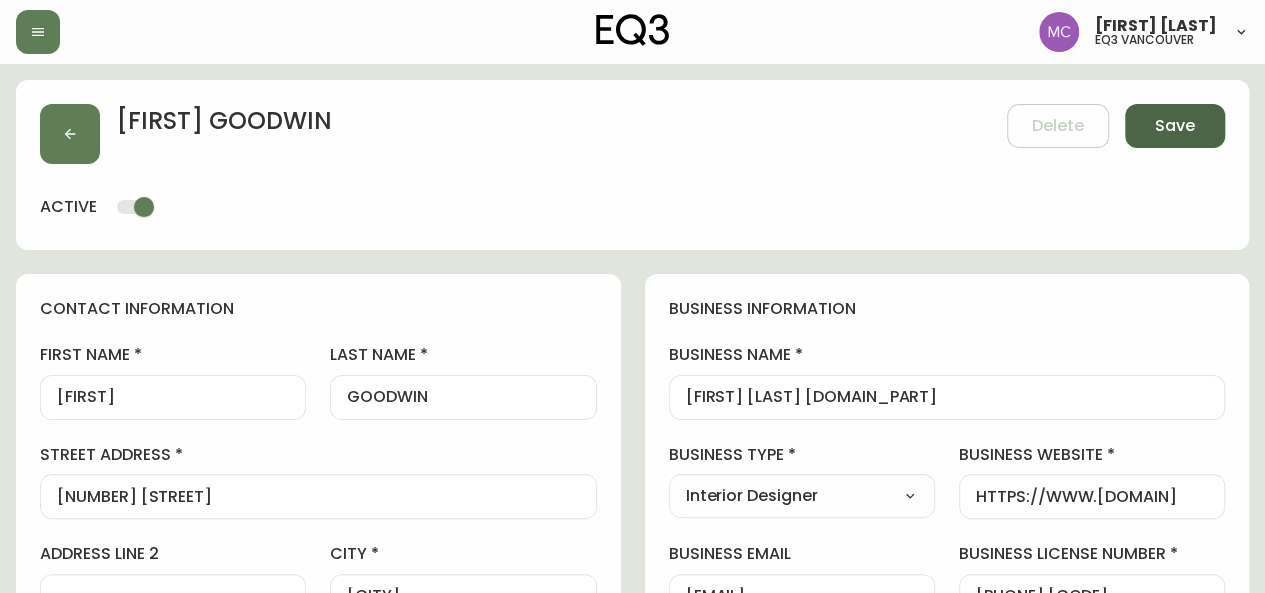 click on "Save" at bounding box center [1175, 126] 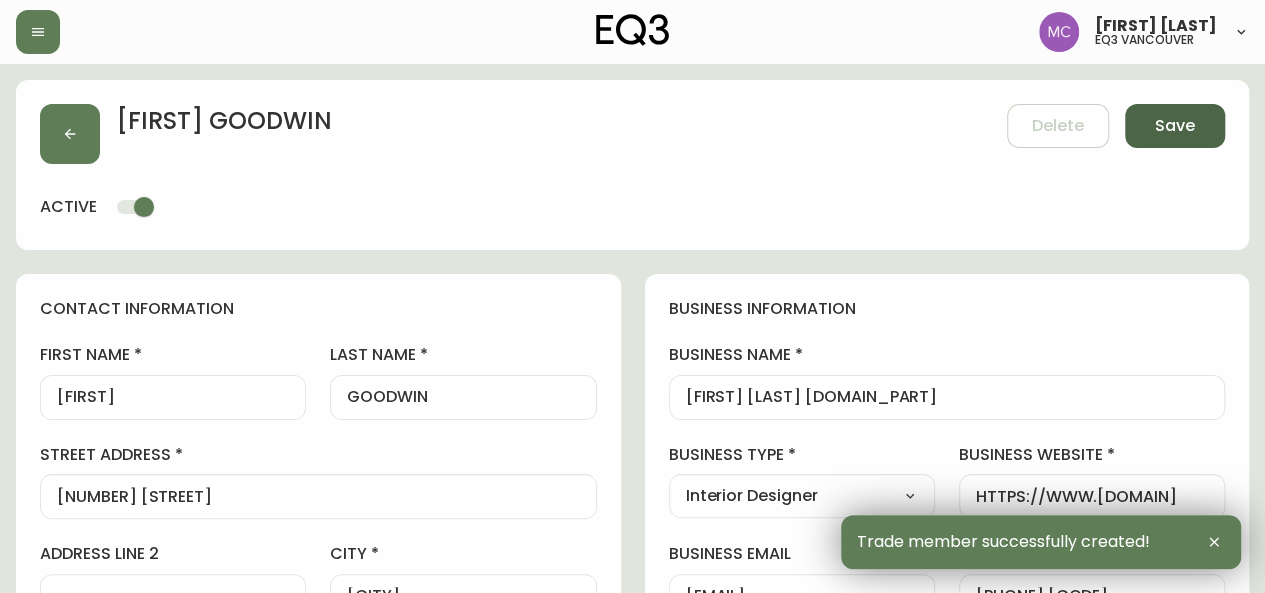 type on "+17789191924" 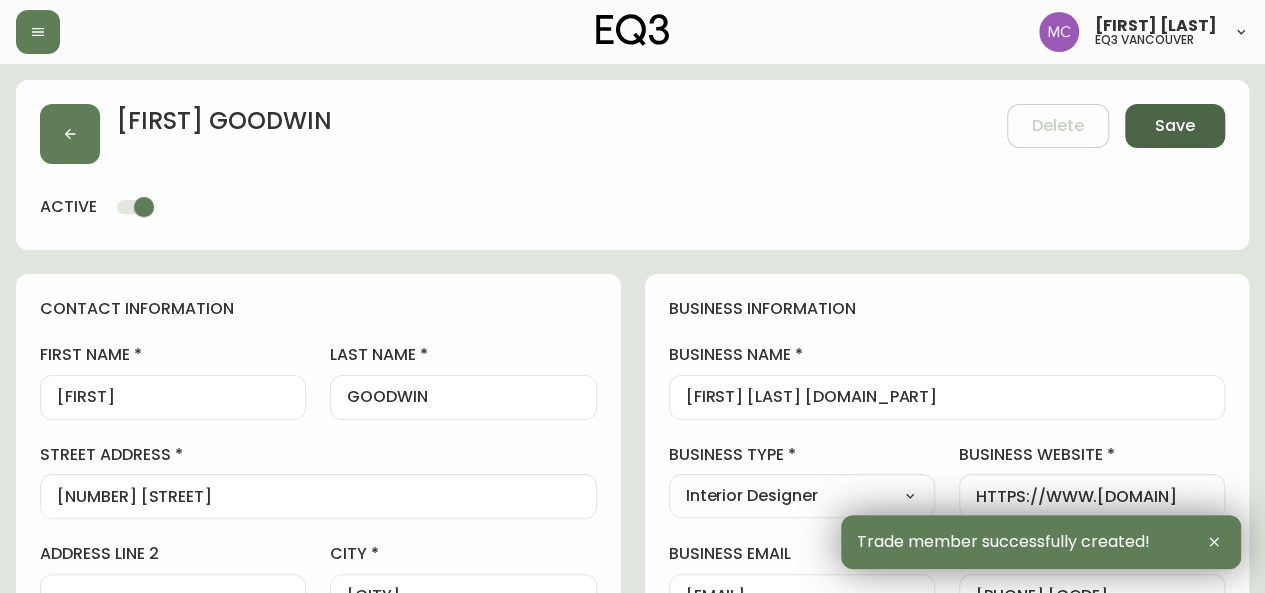 type on "tamara@designandalchemy.com" 